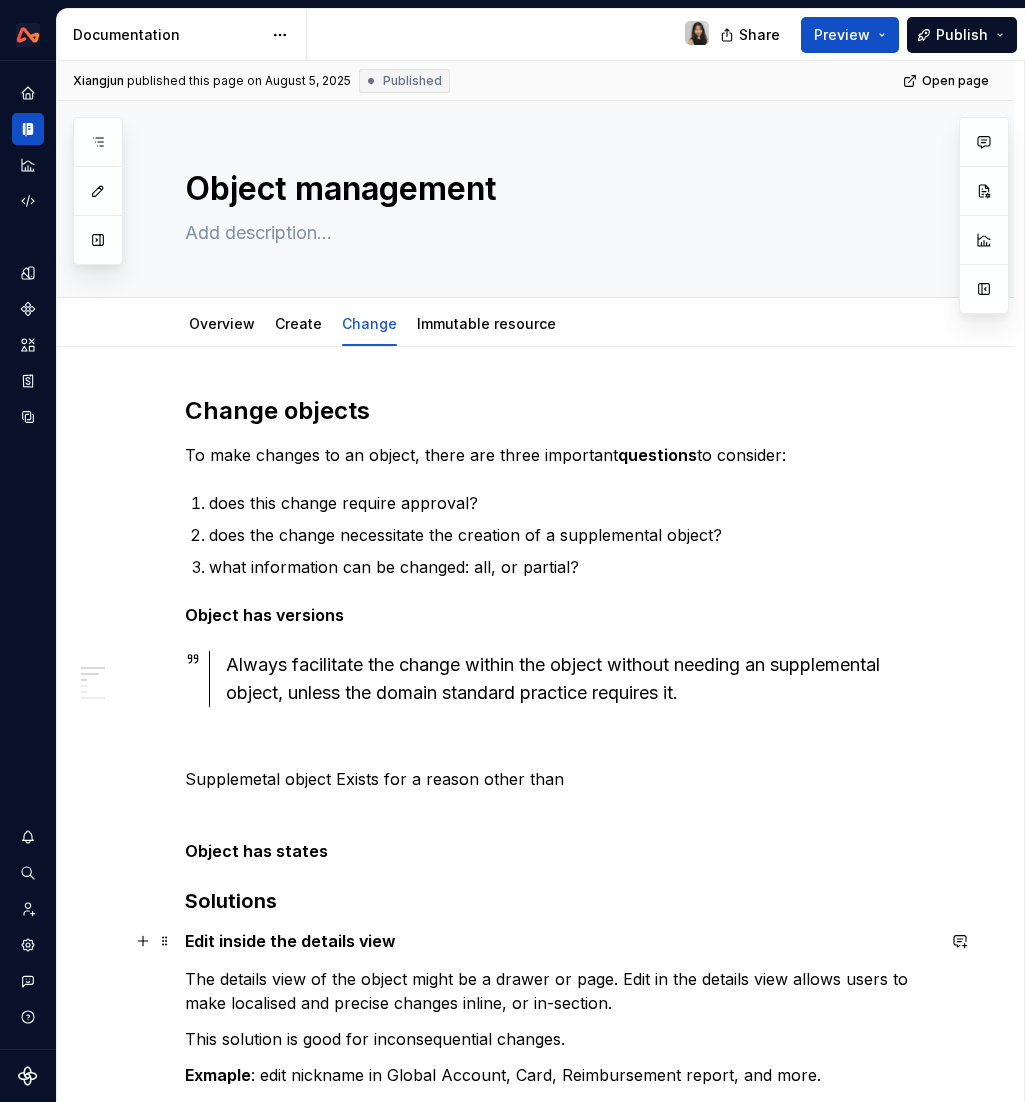 scroll, scrollTop: 0, scrollLeft: 0, axis: both 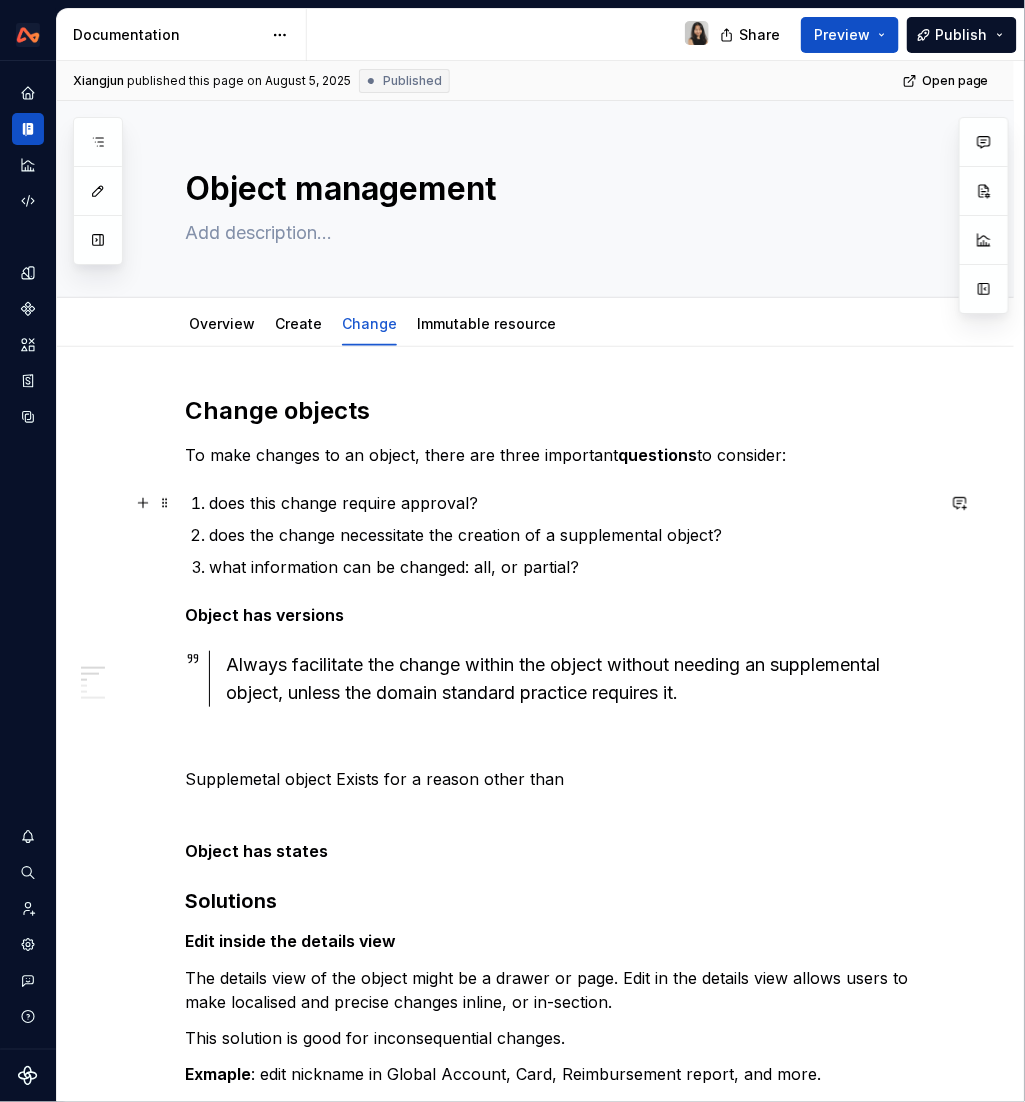 click on "does this change require approval?" at bounding box center [571, 503] 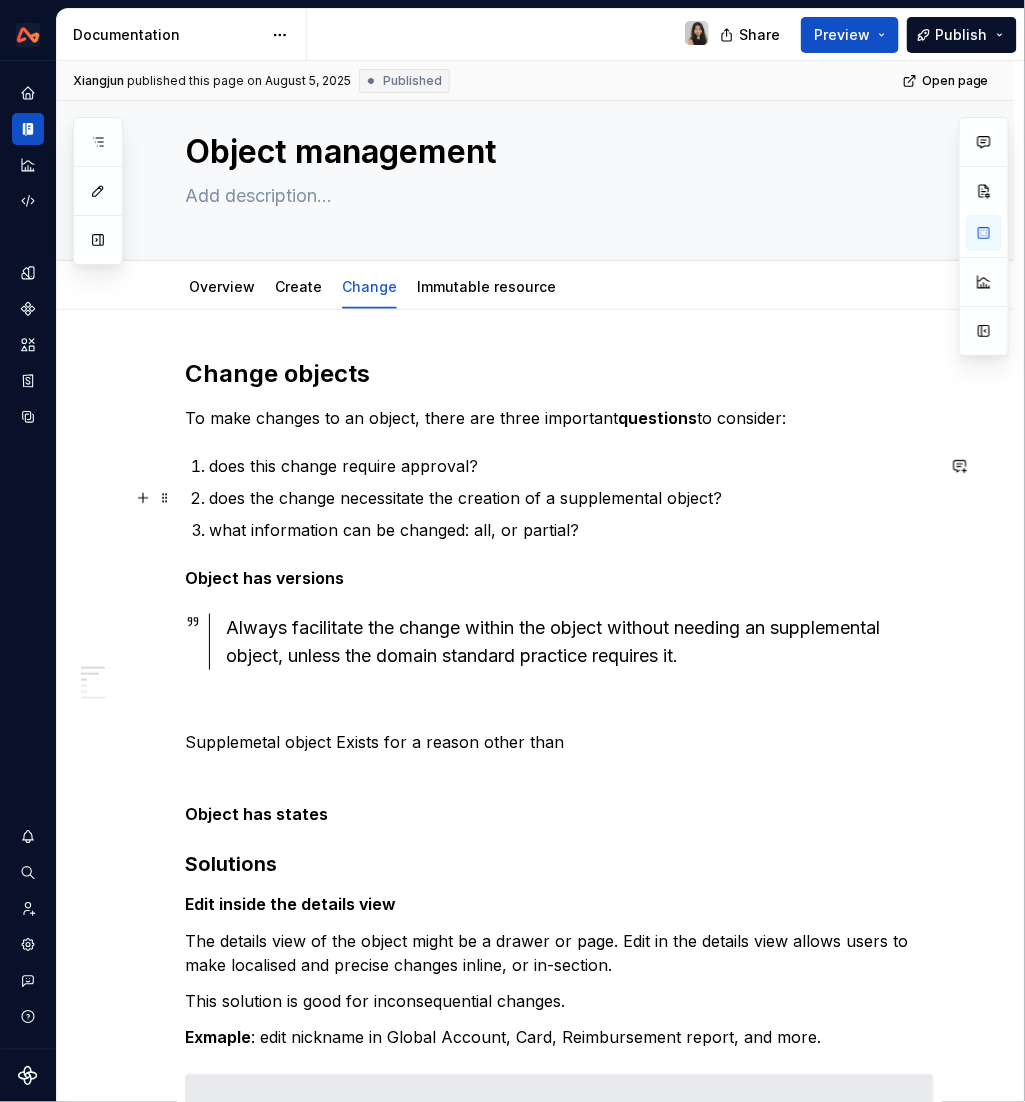 scroll, scrollTop: 40, scrollLeft: 0, axis: vertical 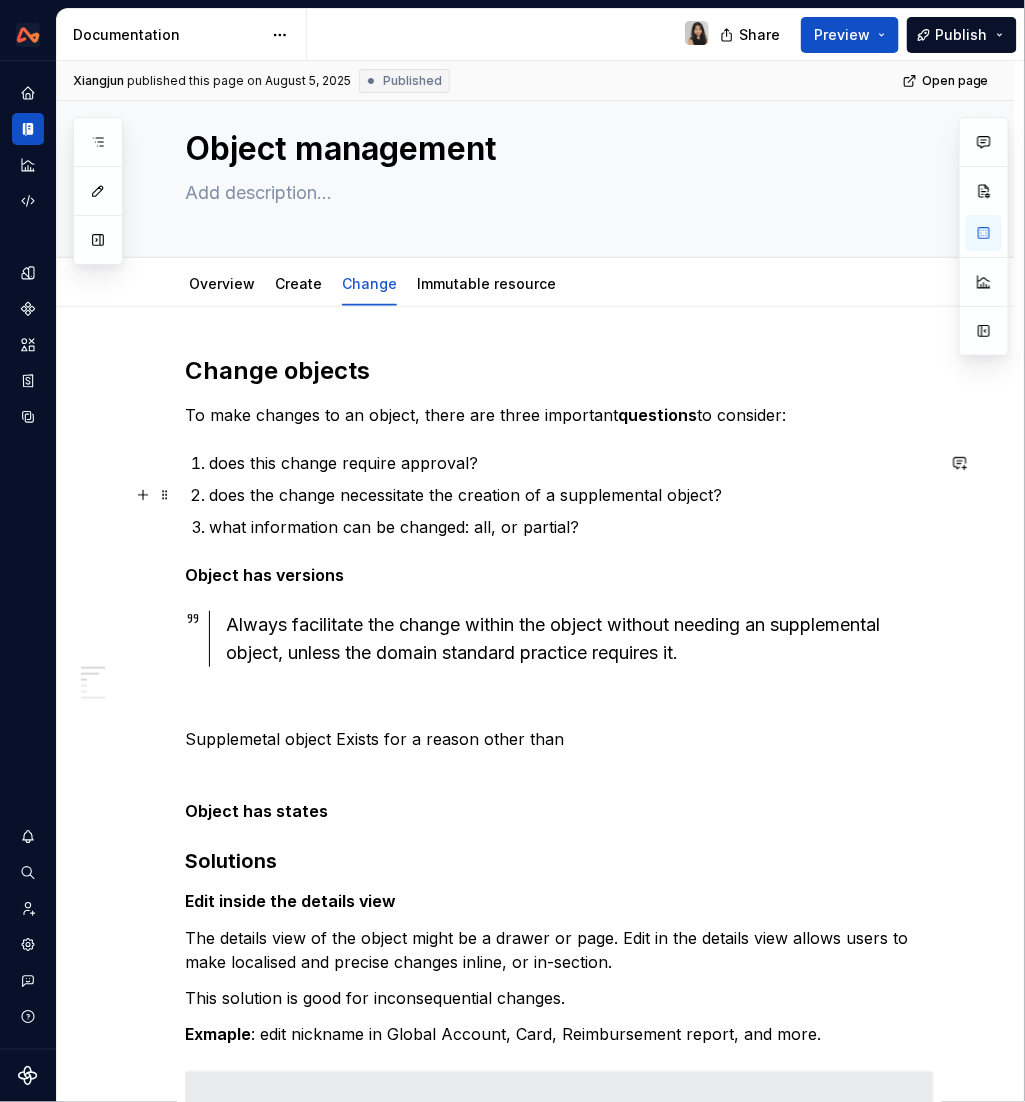 click on "does the change necessitate the creation of a supplemental object?" at bounding box center (571, 495) 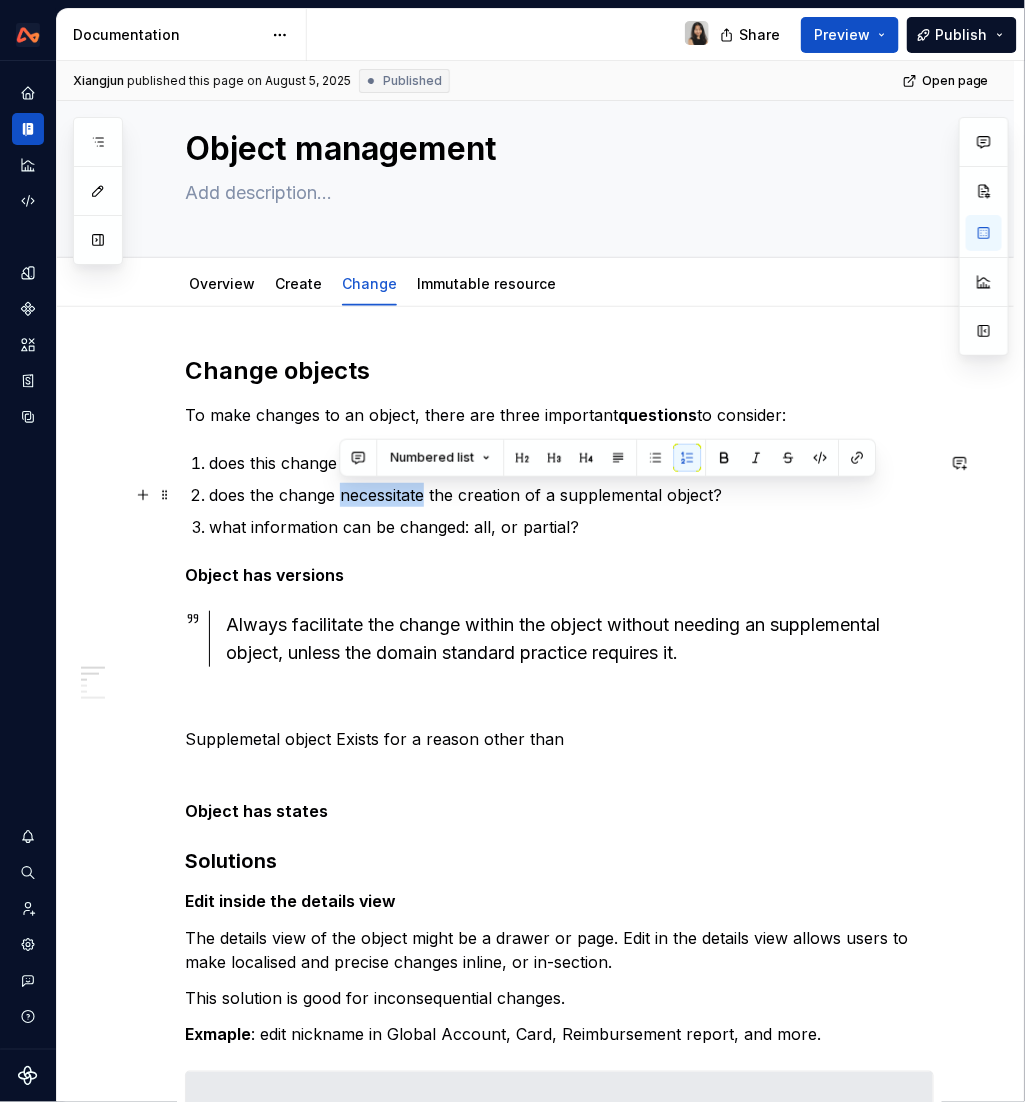 click on "does the change necessitate the creation of a supplemental object?" at bounding box center [571, 495] 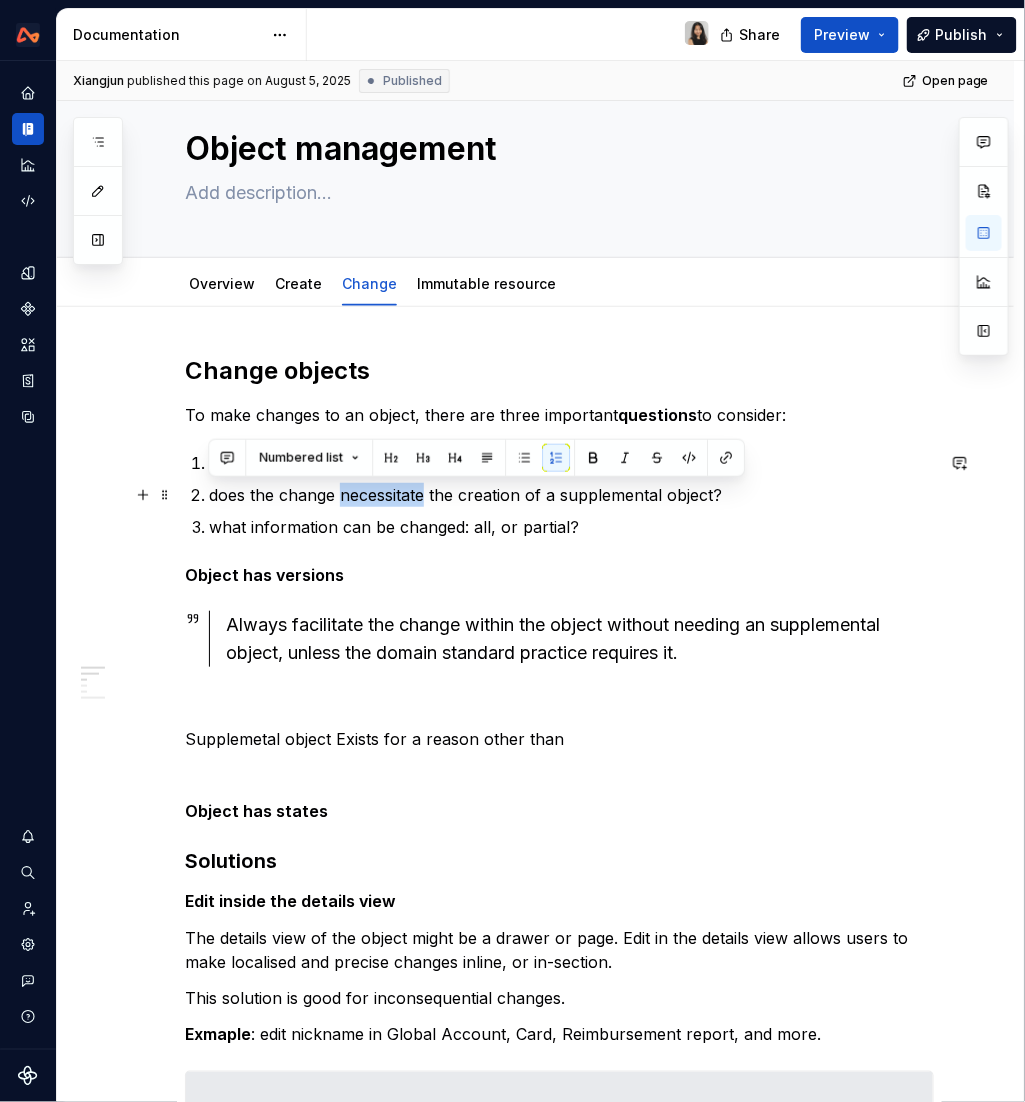 click on "does the change necessitate the creation of a supplemental object?" at bounding box center (571, 495) 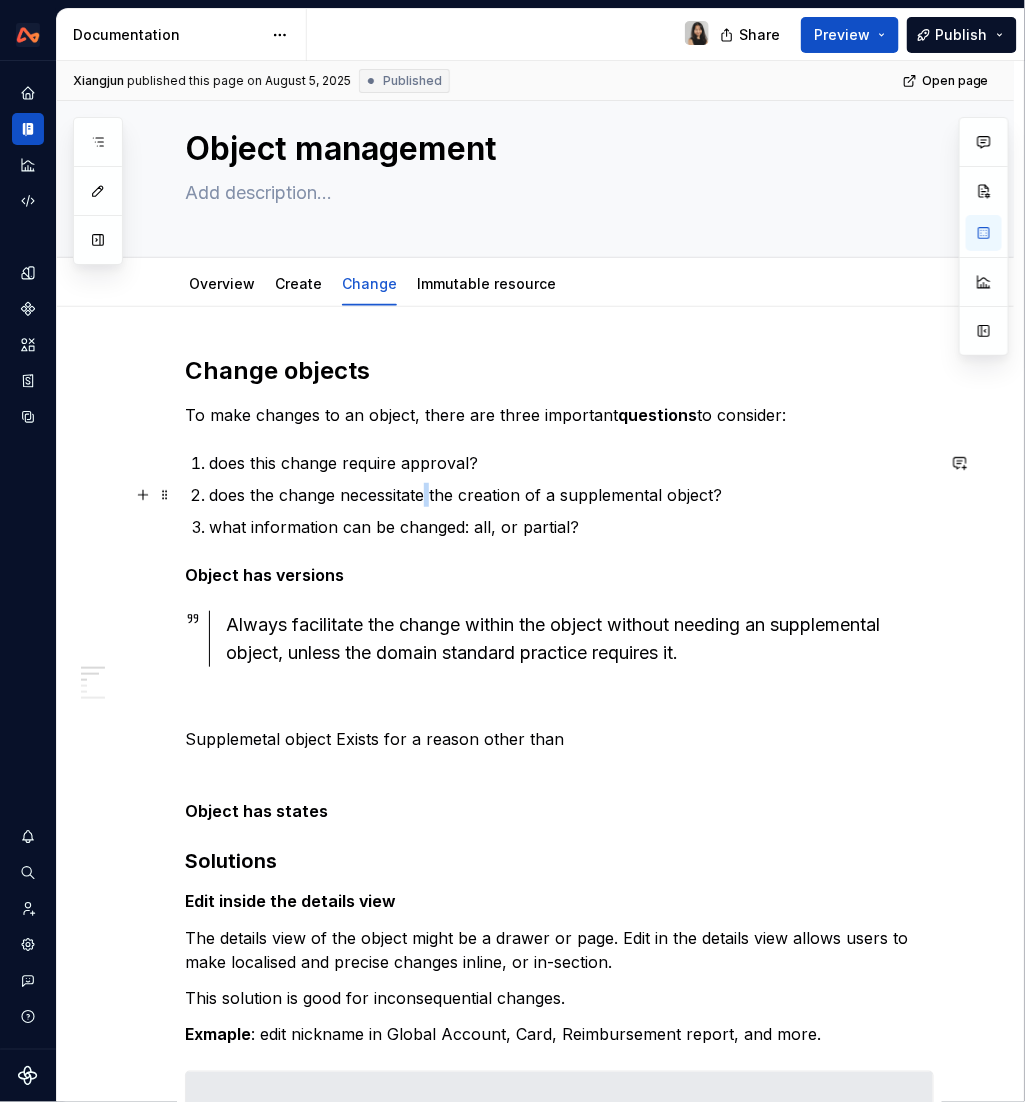 click on "does the change necessitate the creation of a supplemental object?" at bounding box center [571, 495] 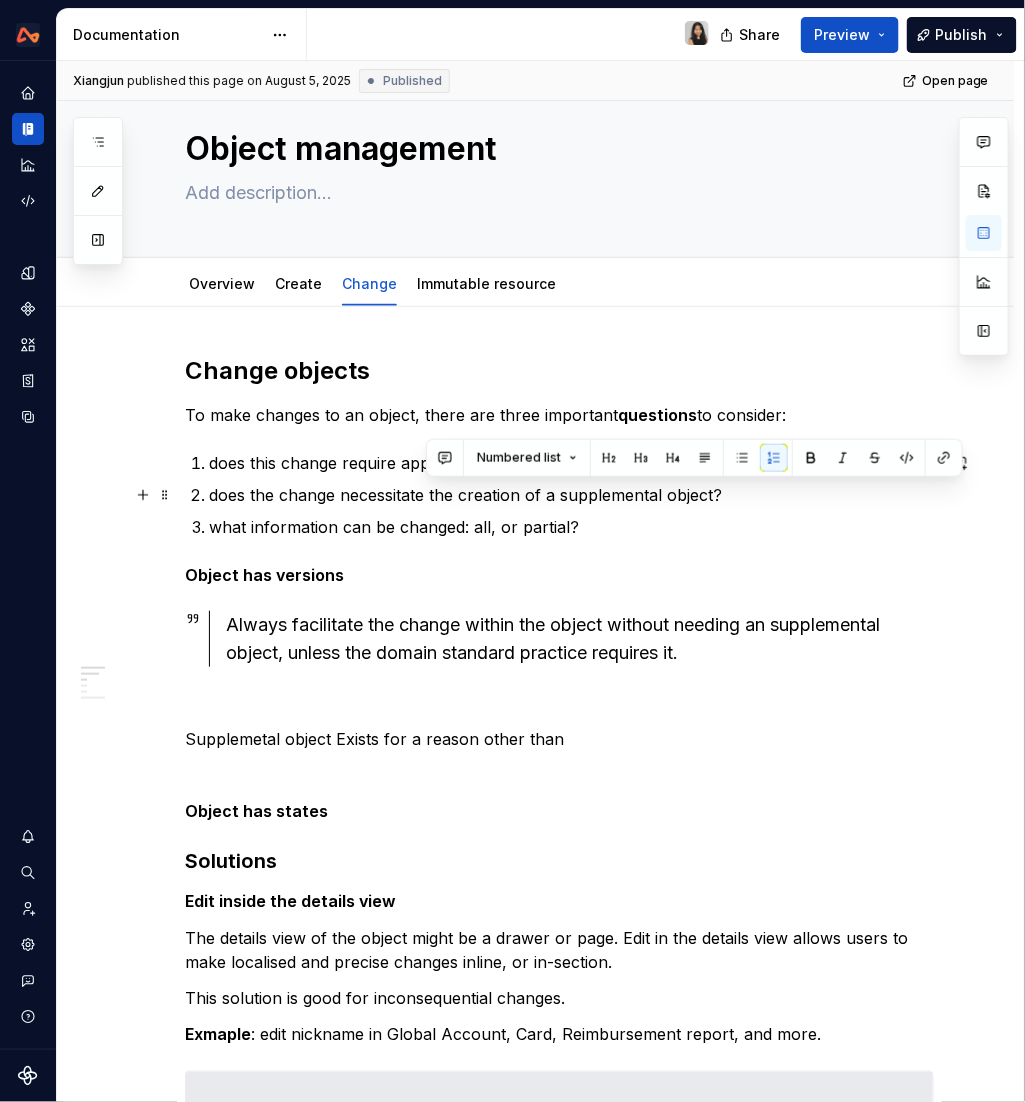 click on "does the change necessitate the creation of a supplemental object?" at bounding box center [571, 495] 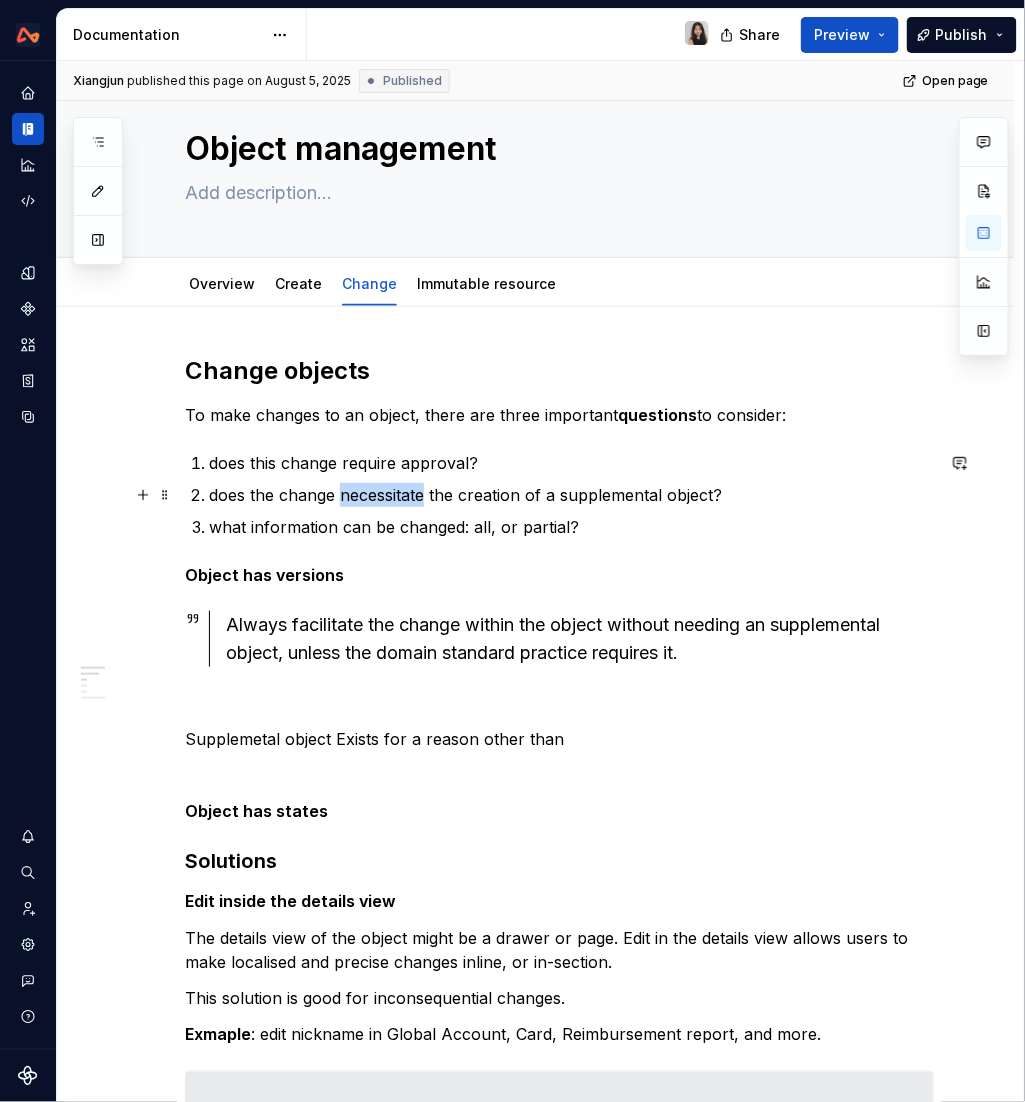 click on "does the change necessitate the creation of a supplemental object?" at bounding box center [571, 495] 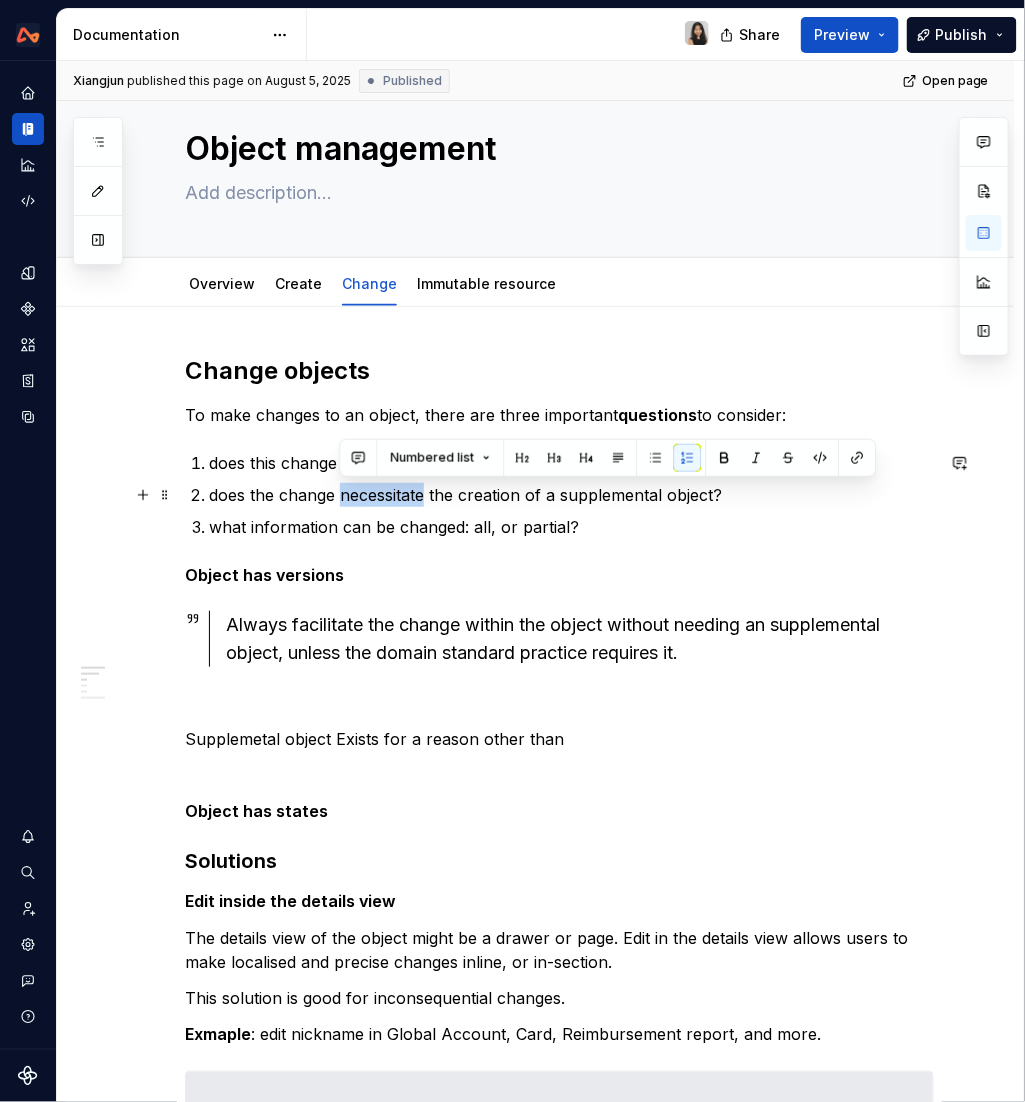 click on "does the change necessitate the creation of a supplemental object?" at bounding box center [571, 495] 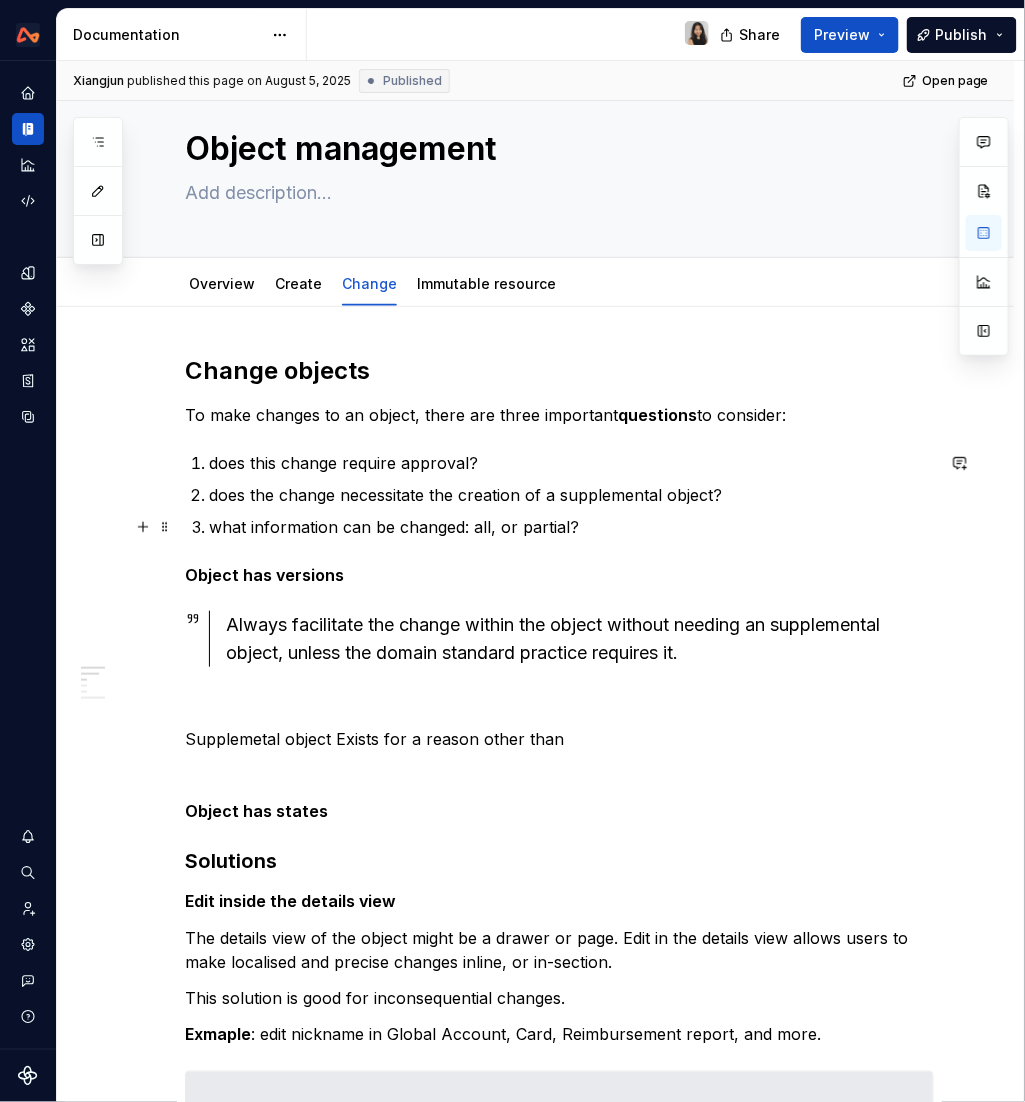 click on "what information can be changed: all, or partial?" at bounding box center [571, 527] 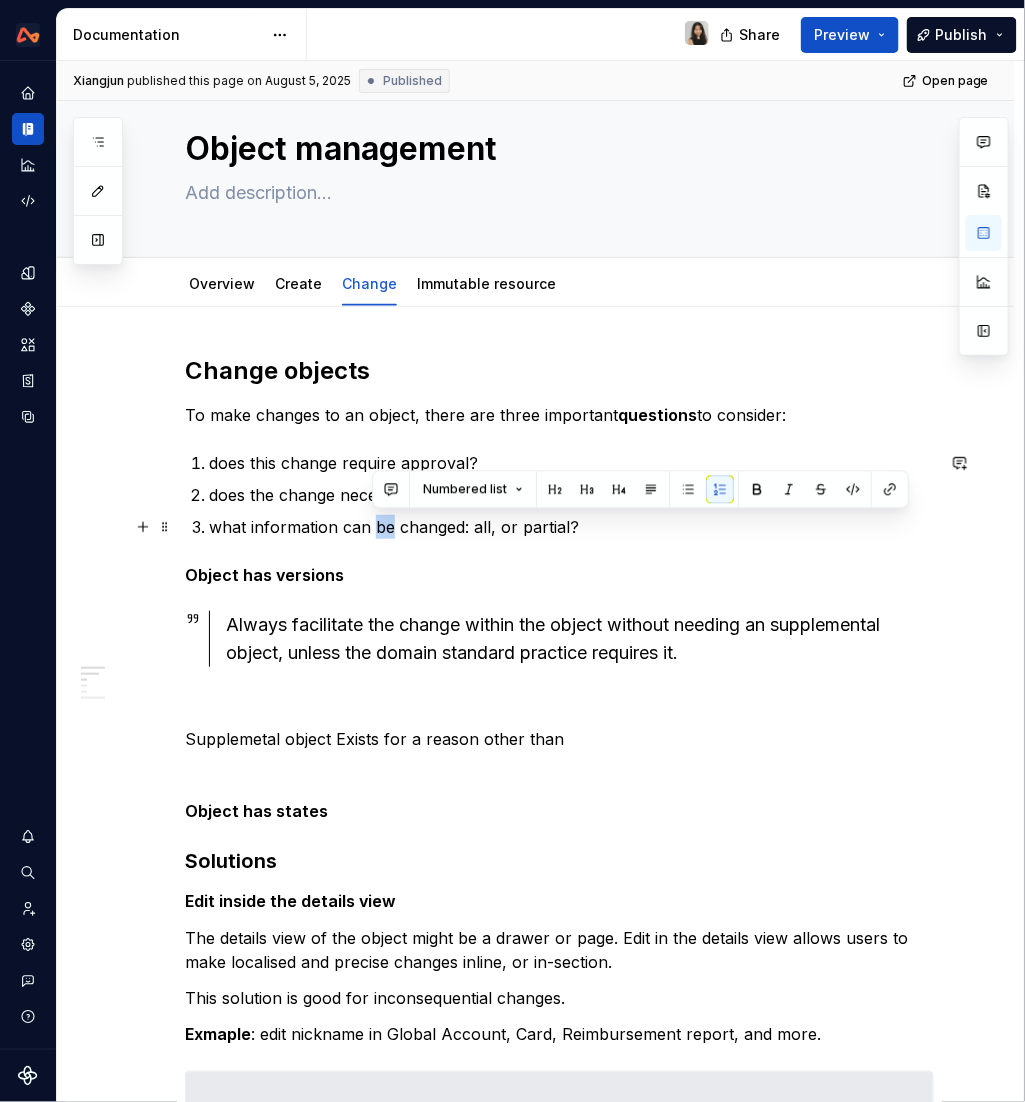 click on "what information can be changed: all, or partial?" at bounding box center [571, 527] 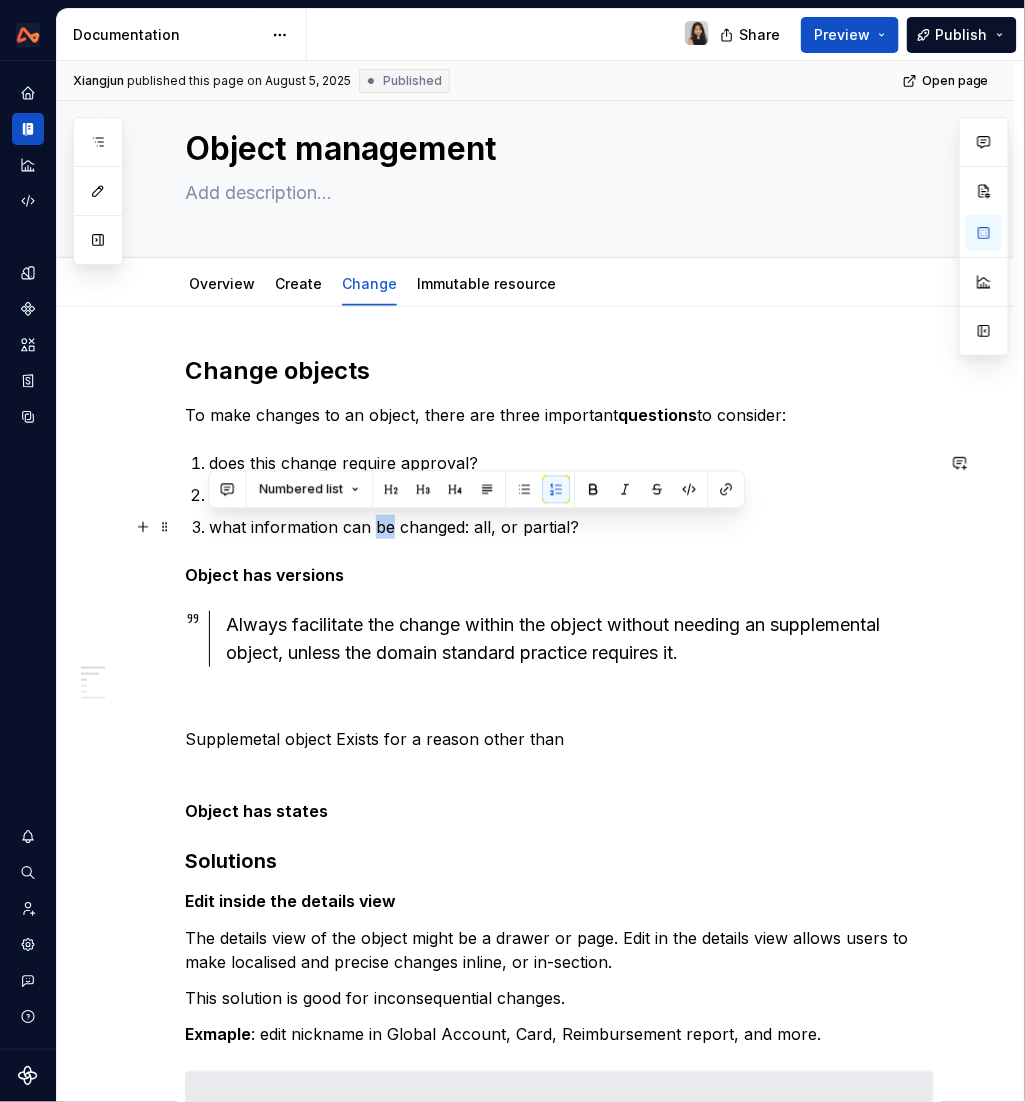 click on "what information can be changed: all, or partial?" at bounding box center (571, 527) 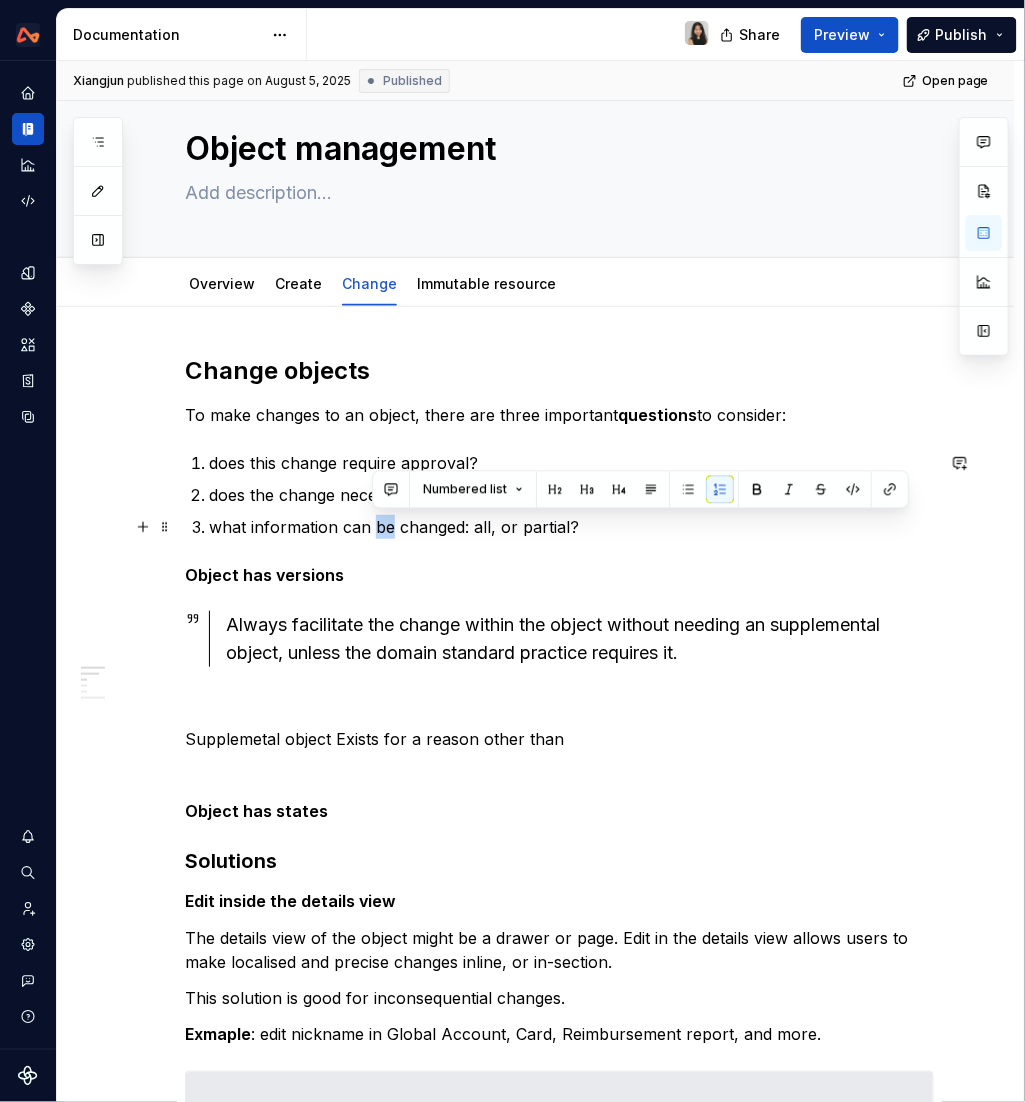 click on "what information can be changed: all, or partial?" at bounding box center (571, 527) 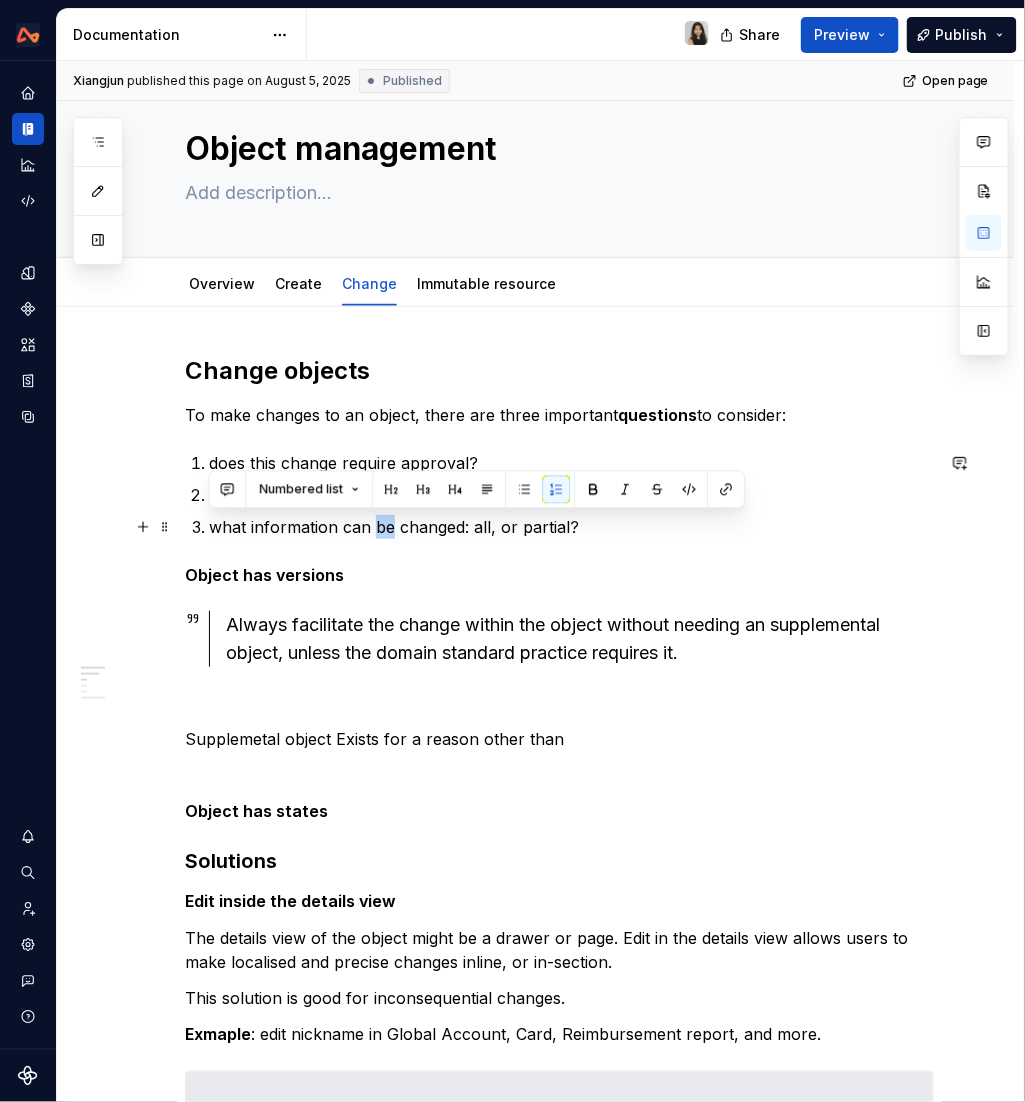click on "what information can be changed: all, or partial?" at bounding box center [571, 527] 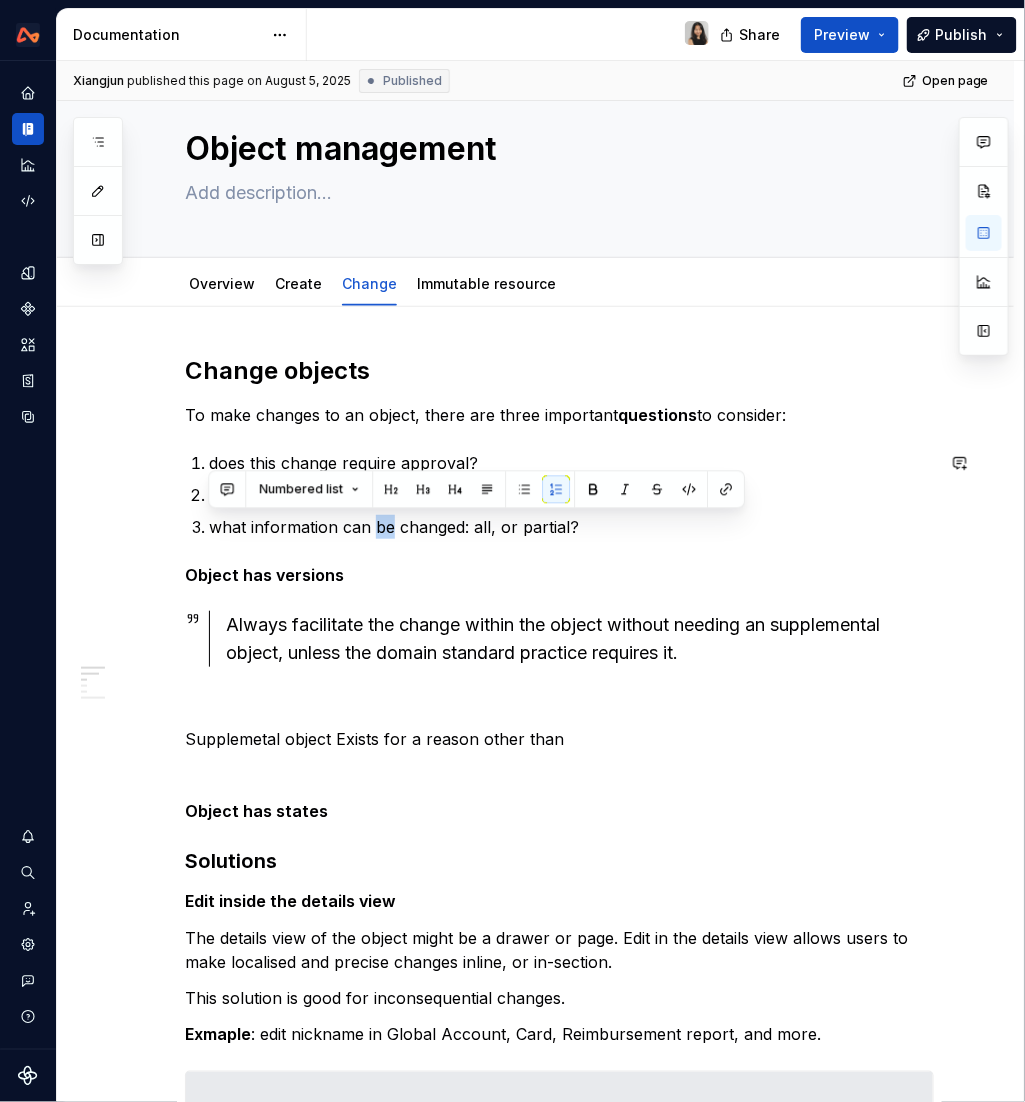 copy on "what information can be changed: all, or partial?" 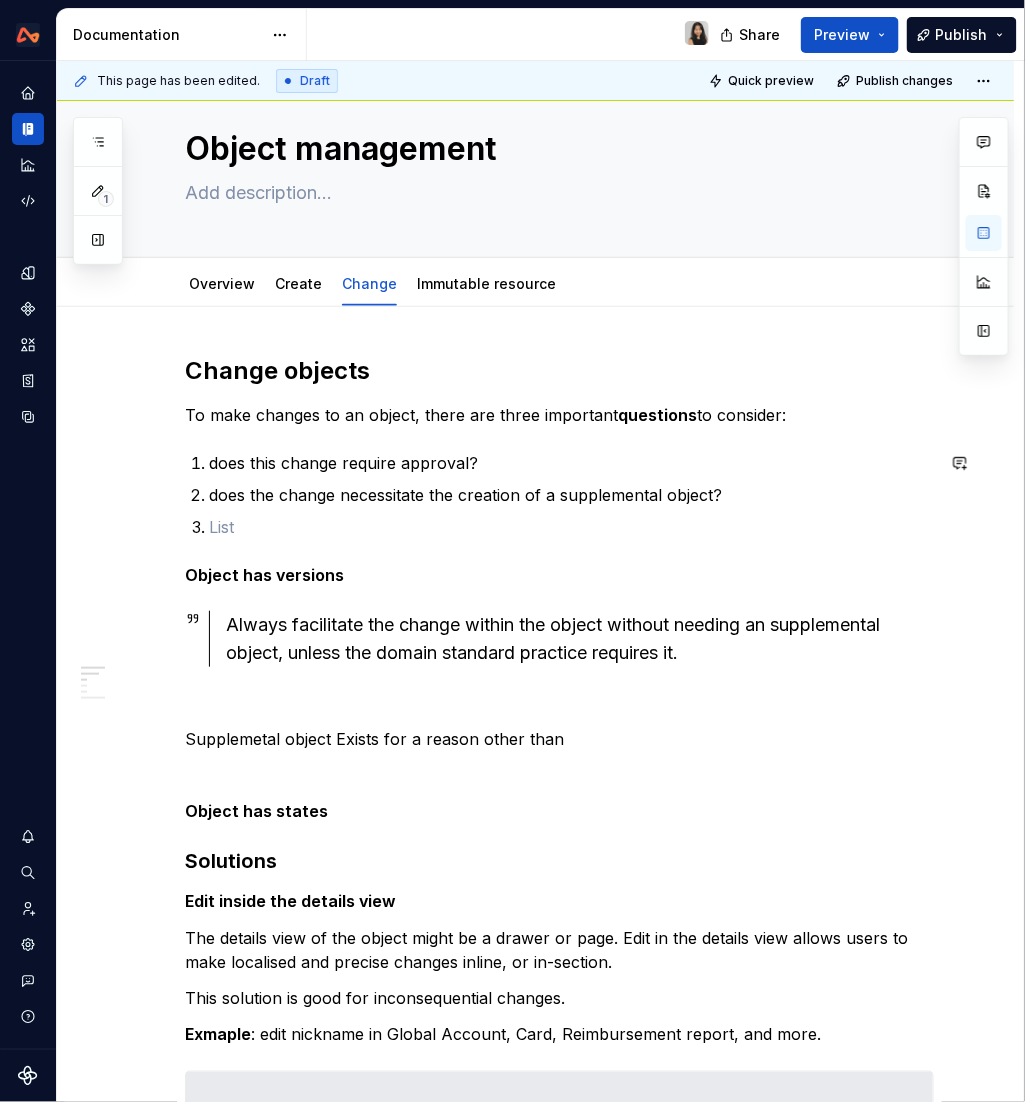 type on "*" 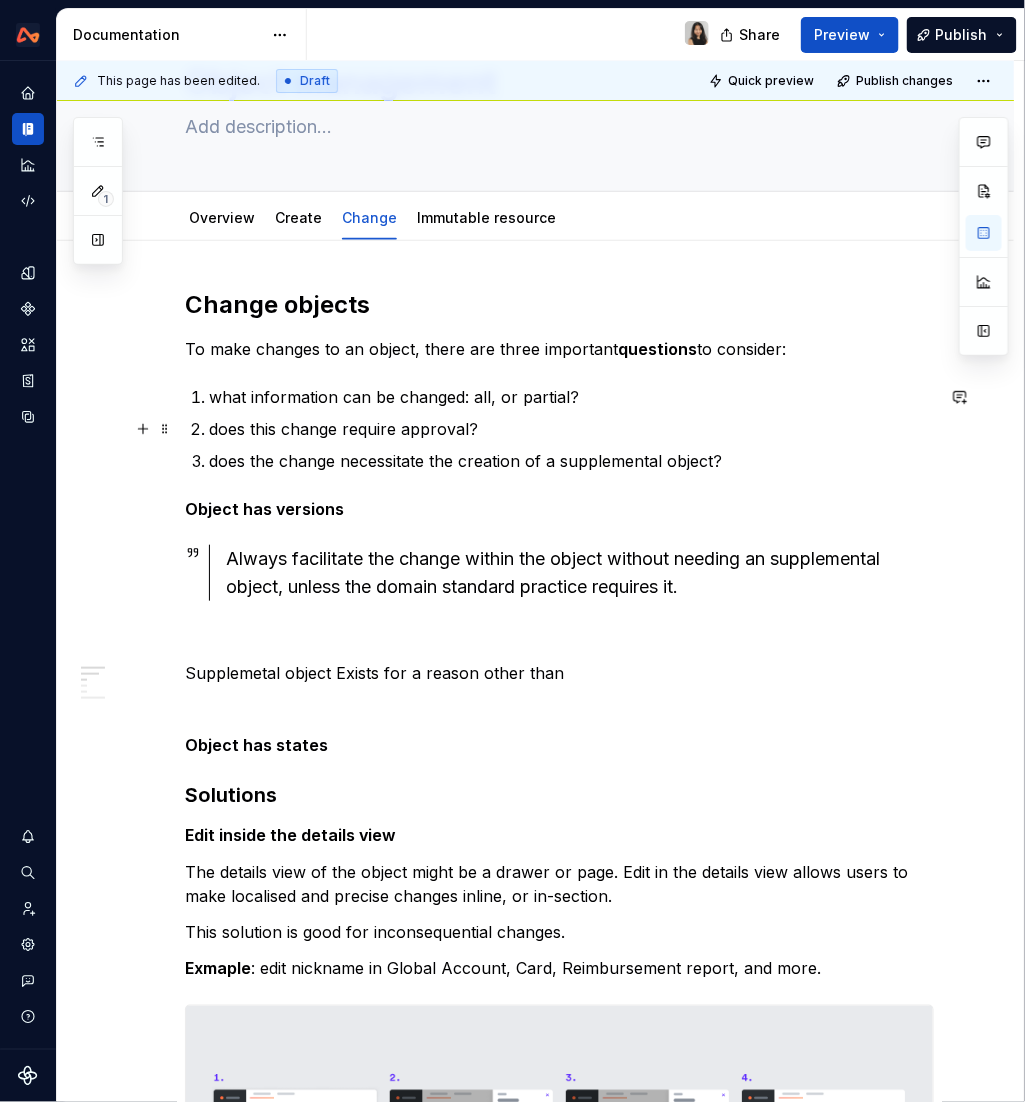 scroll, scrollTop: 107, scrollLeft: 0, axis: vertical 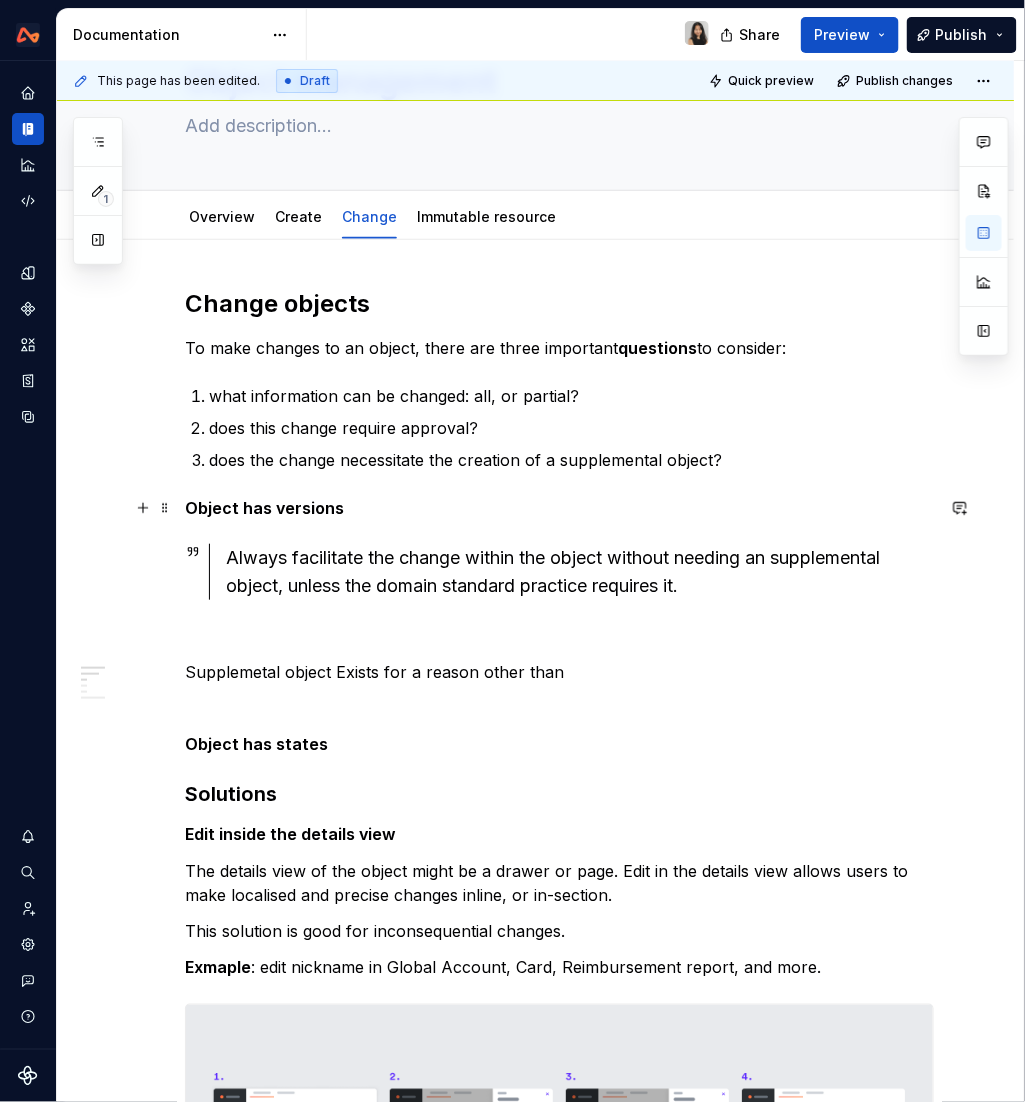 click on "Object has versions" at bounding box center [264, 508] 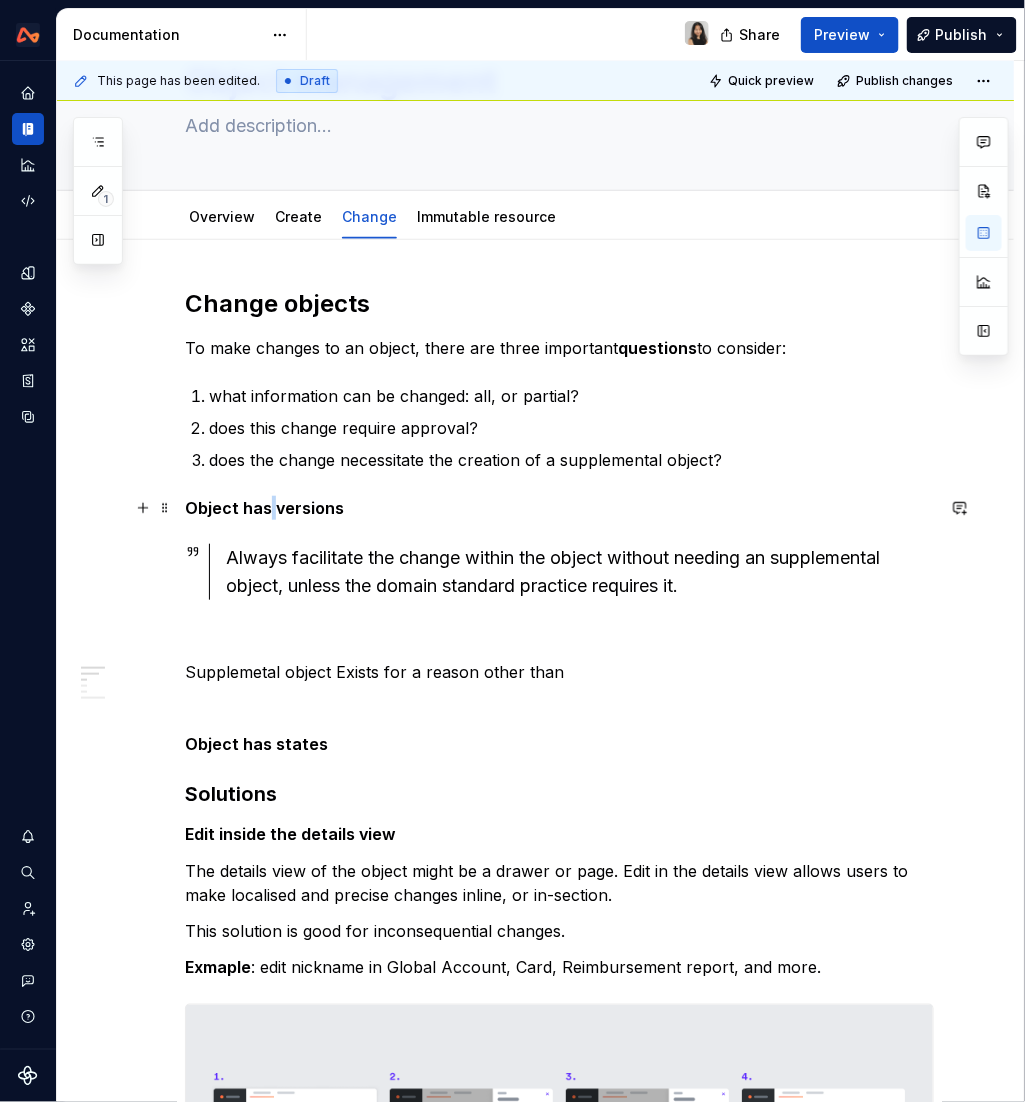 click on "Object has versions" at bounding box center [264, 508] 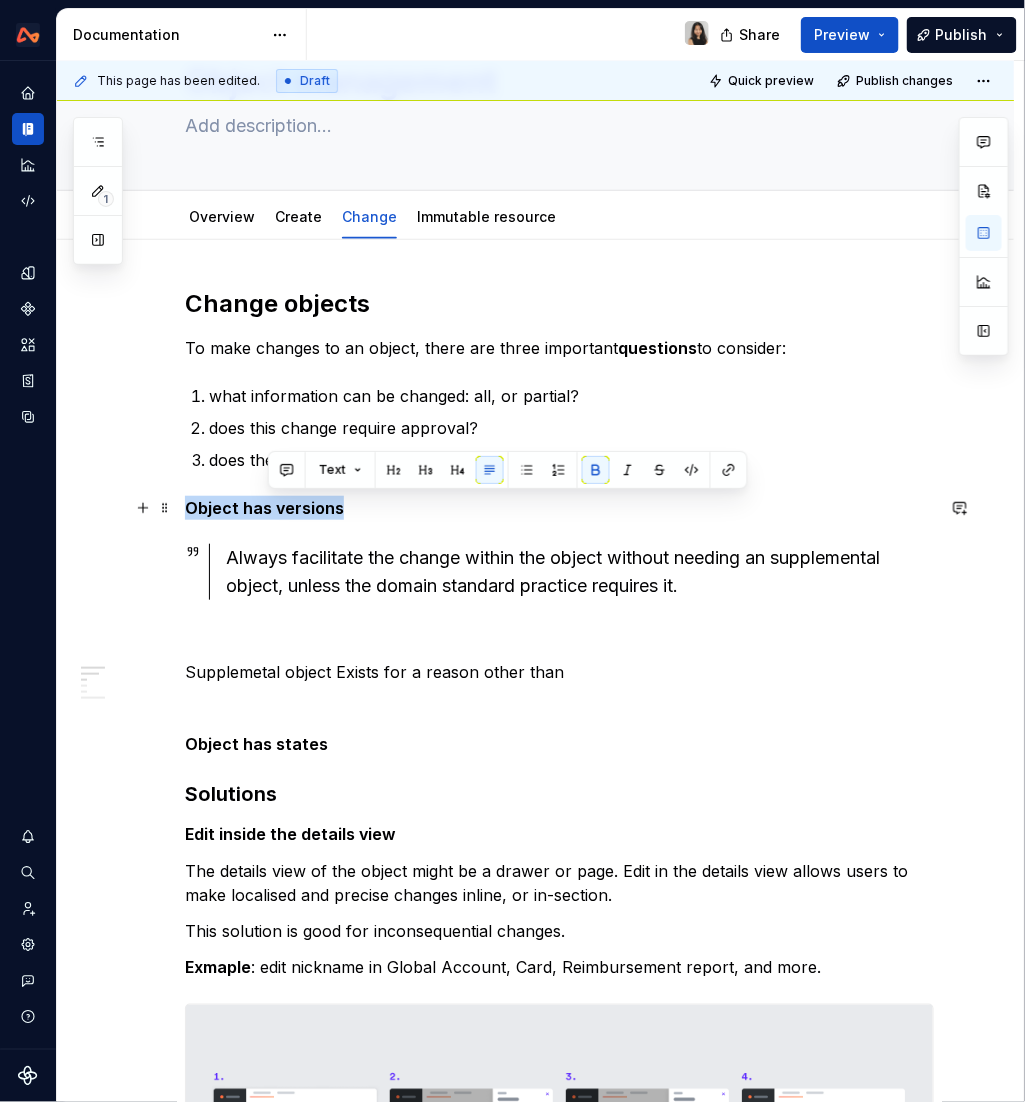click on "Object has versions" at bounding box center [264, 508] 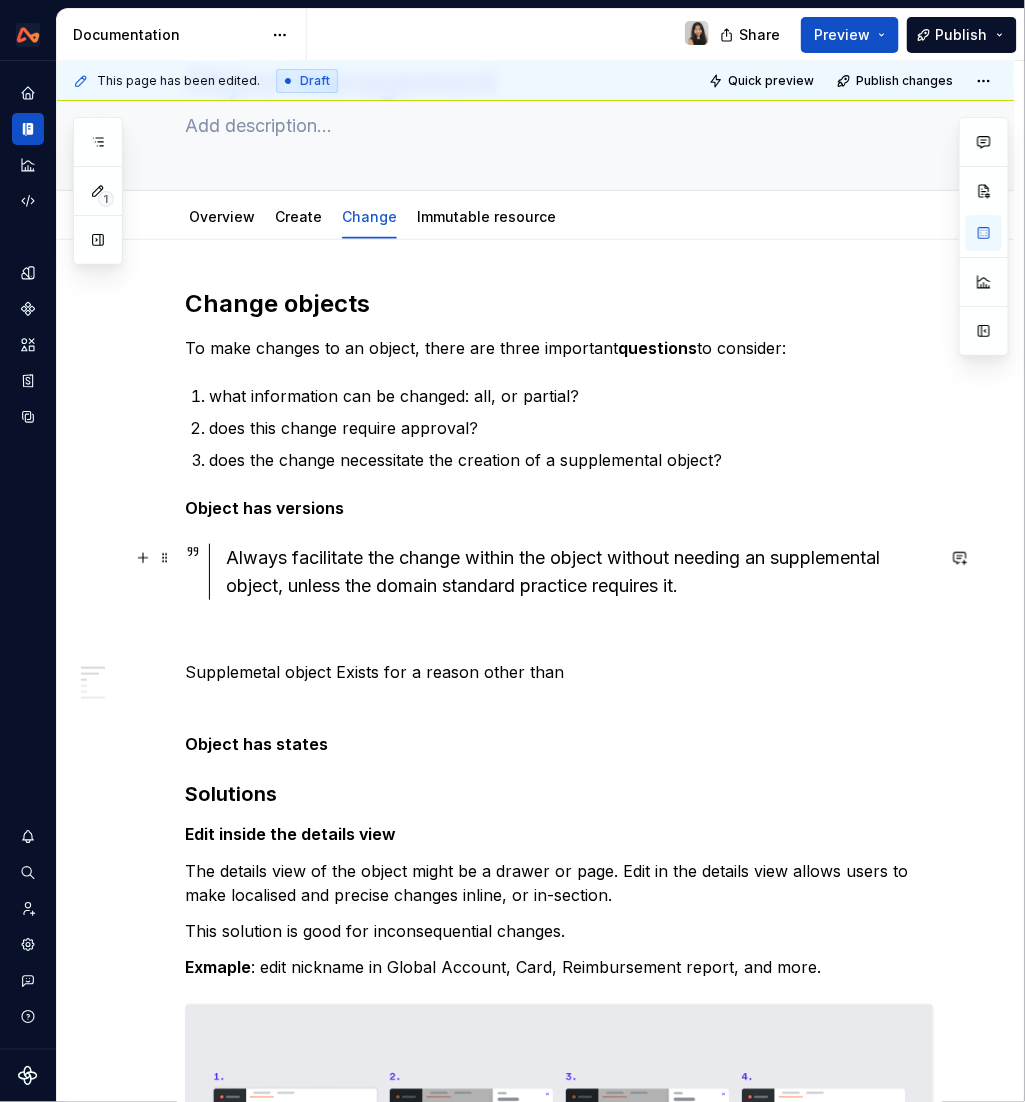 click on "Always facilitate the change within the object without needing an supplemental object, unless the domain standard practice requires it." at bounding box center (580, 572) 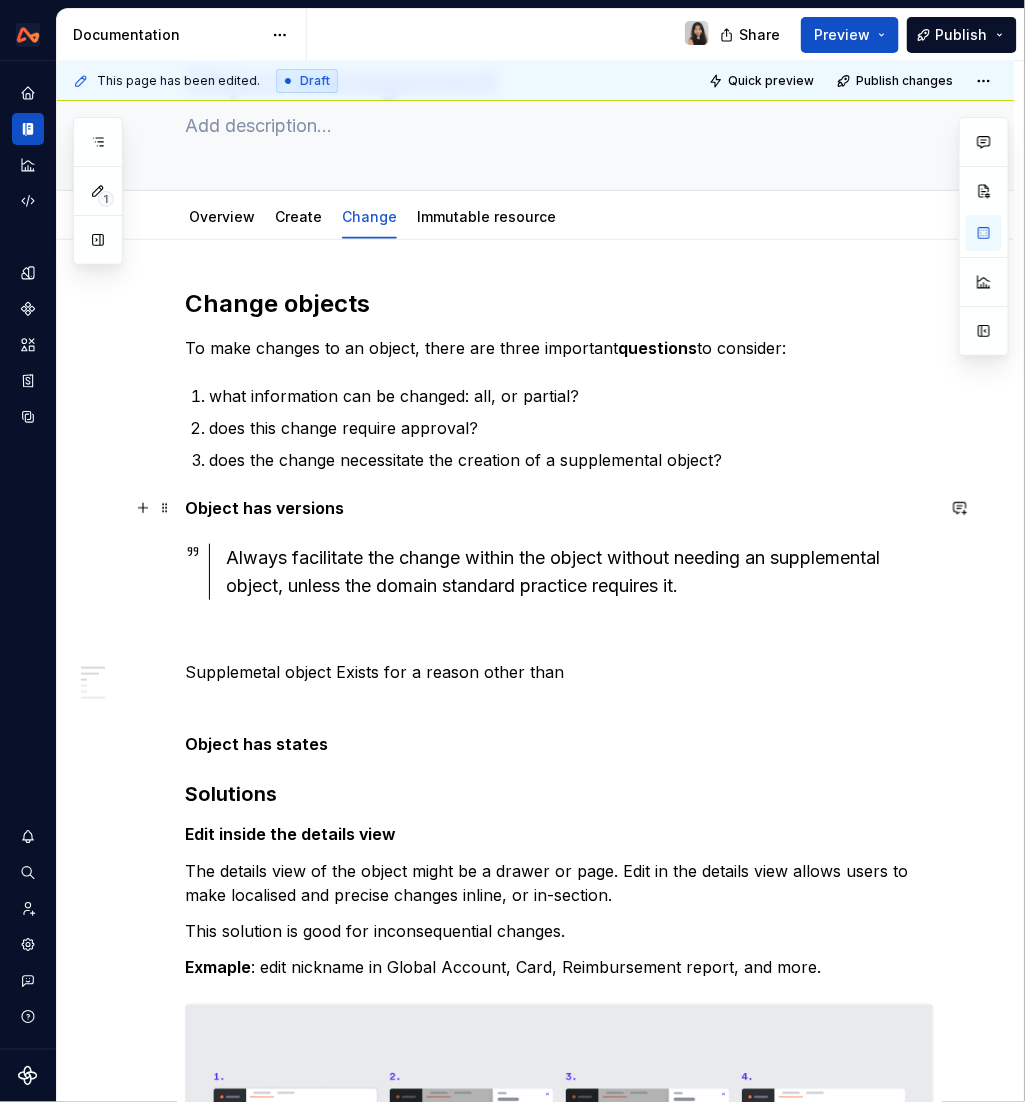 click on "Object has versions" at bounding box center [559, 508] 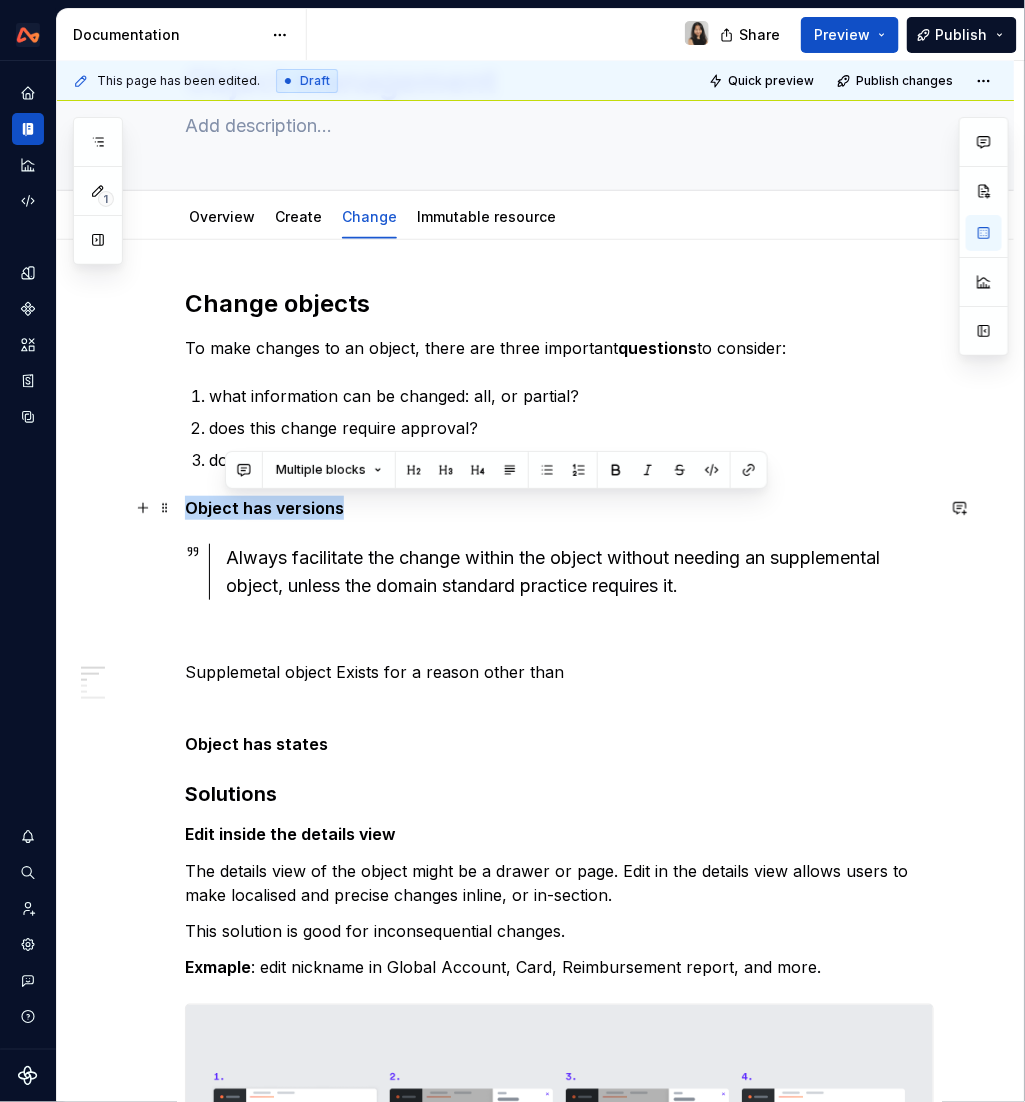 click on "Object has versions" at bounding box center [559, 508] 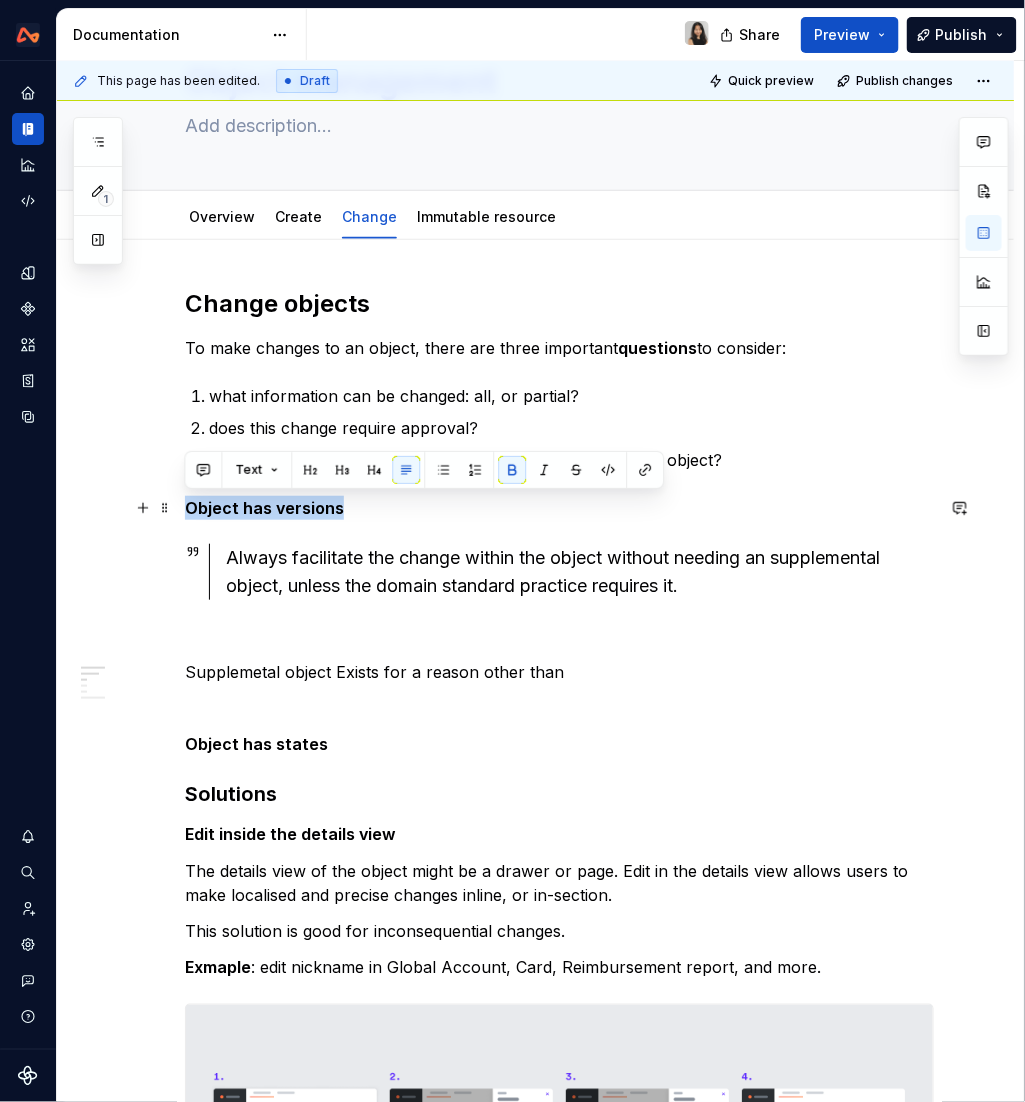 click on "Object has versions" at bounding box center (264, 508) 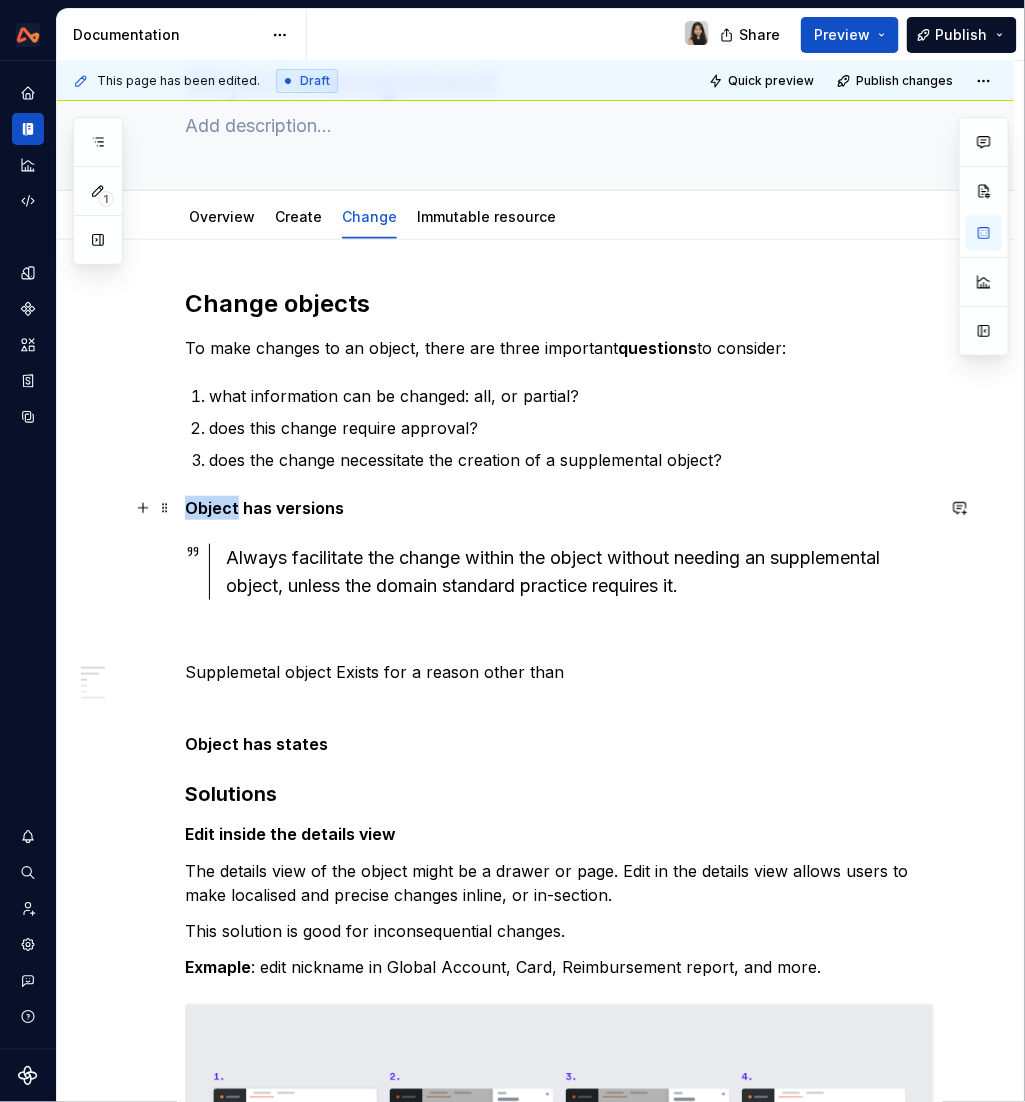 click on "Object has versions" at bounding box center (264, 508) 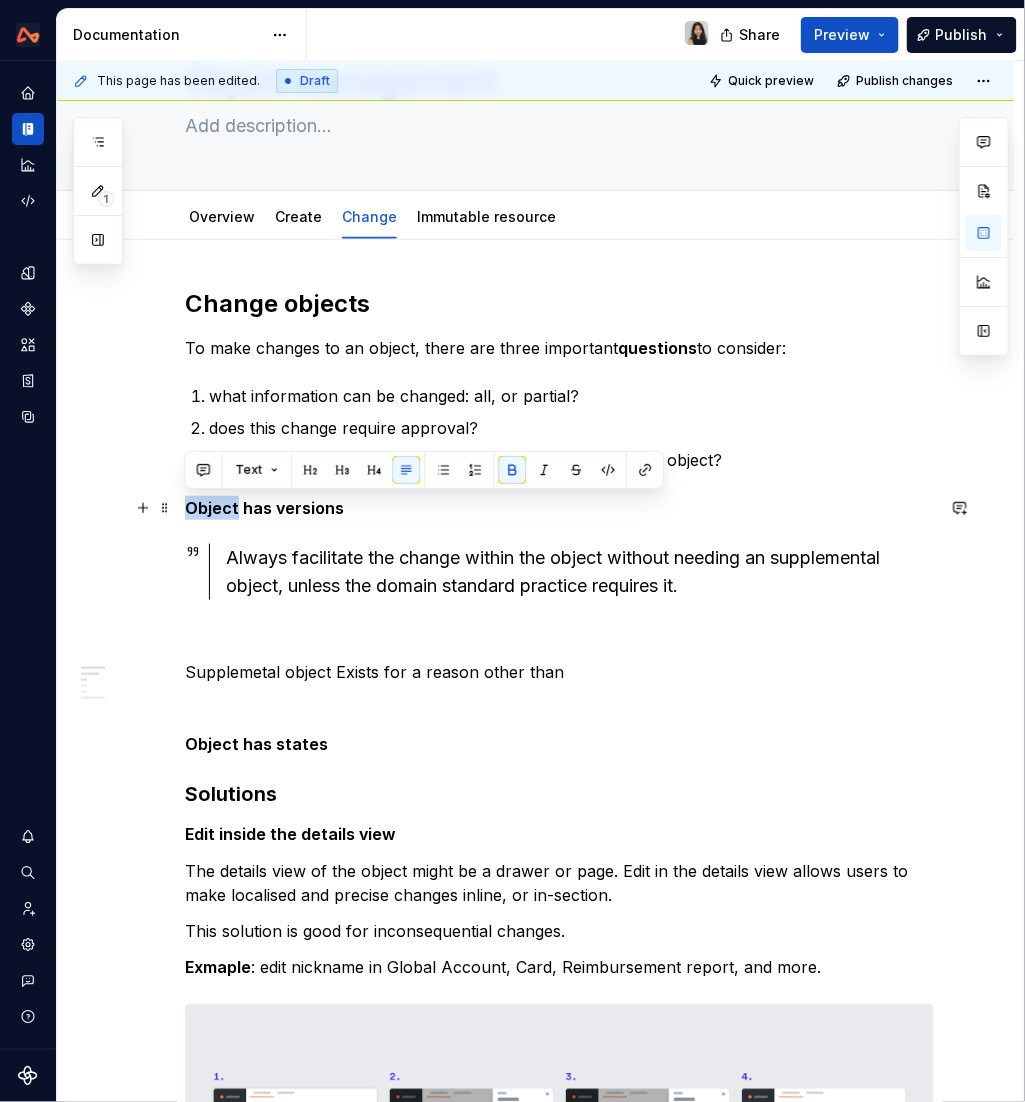 click on "Object has versions" at bounding box center [264, 508] 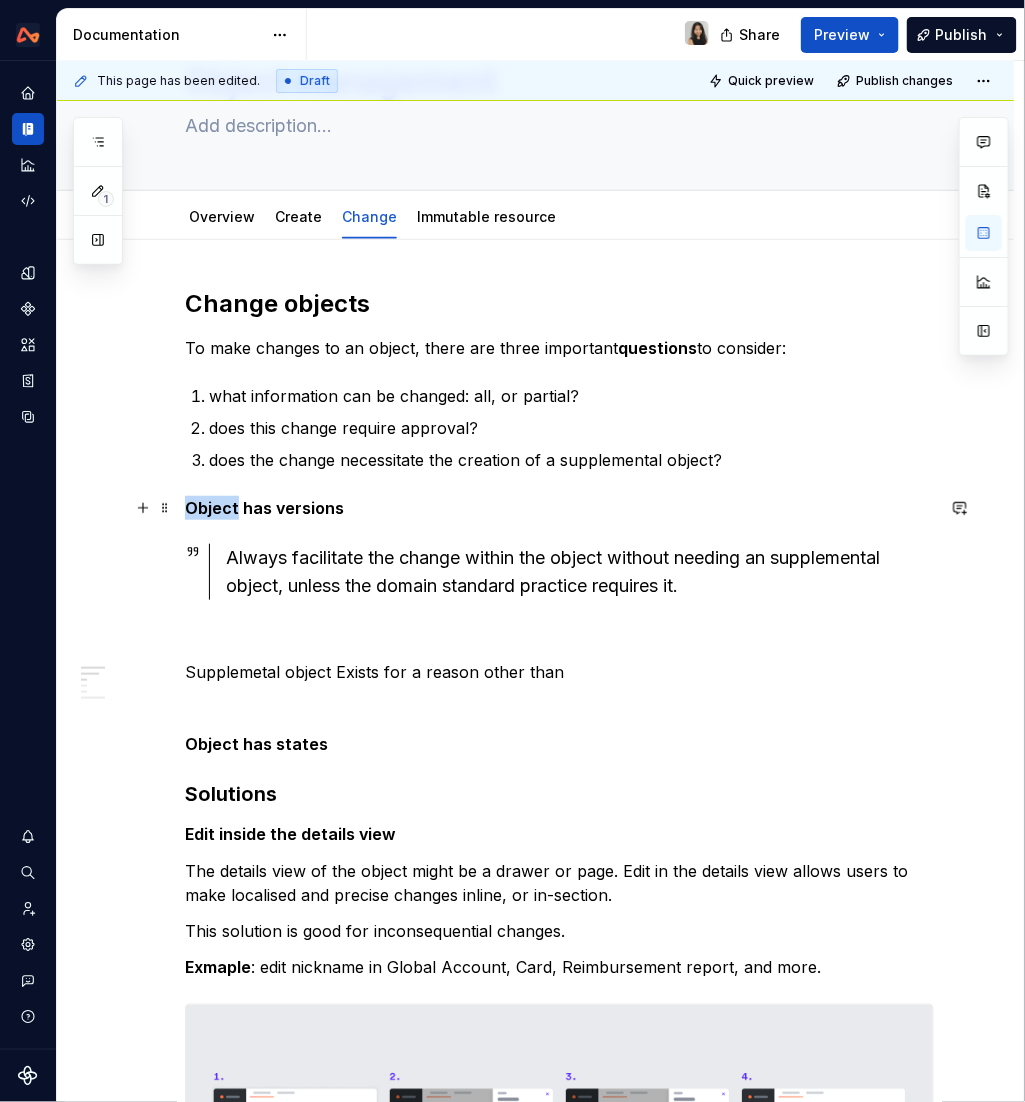 click on "Object has versions" at bounding box center [264, 508] 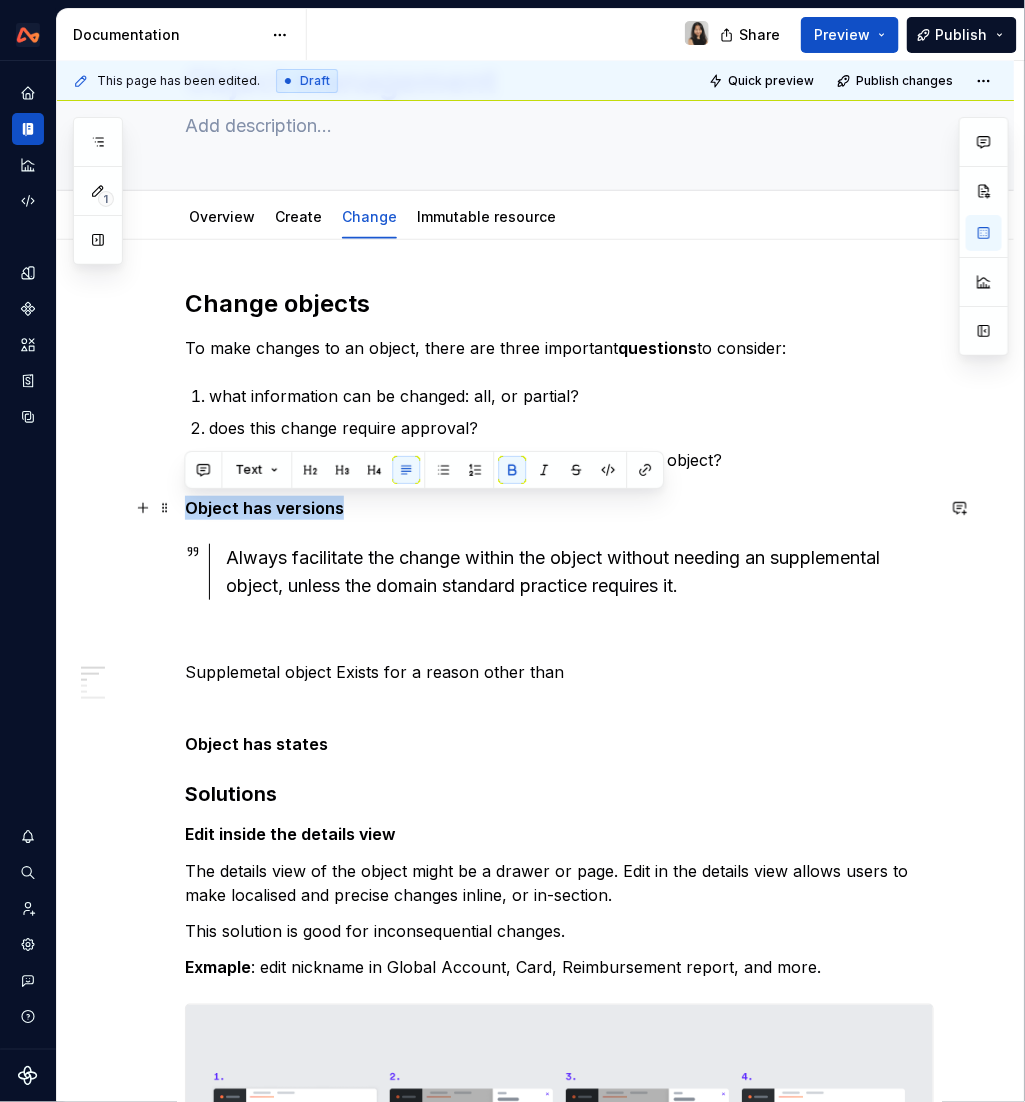 click on "Object has versions" at bounding box center (264, 508) 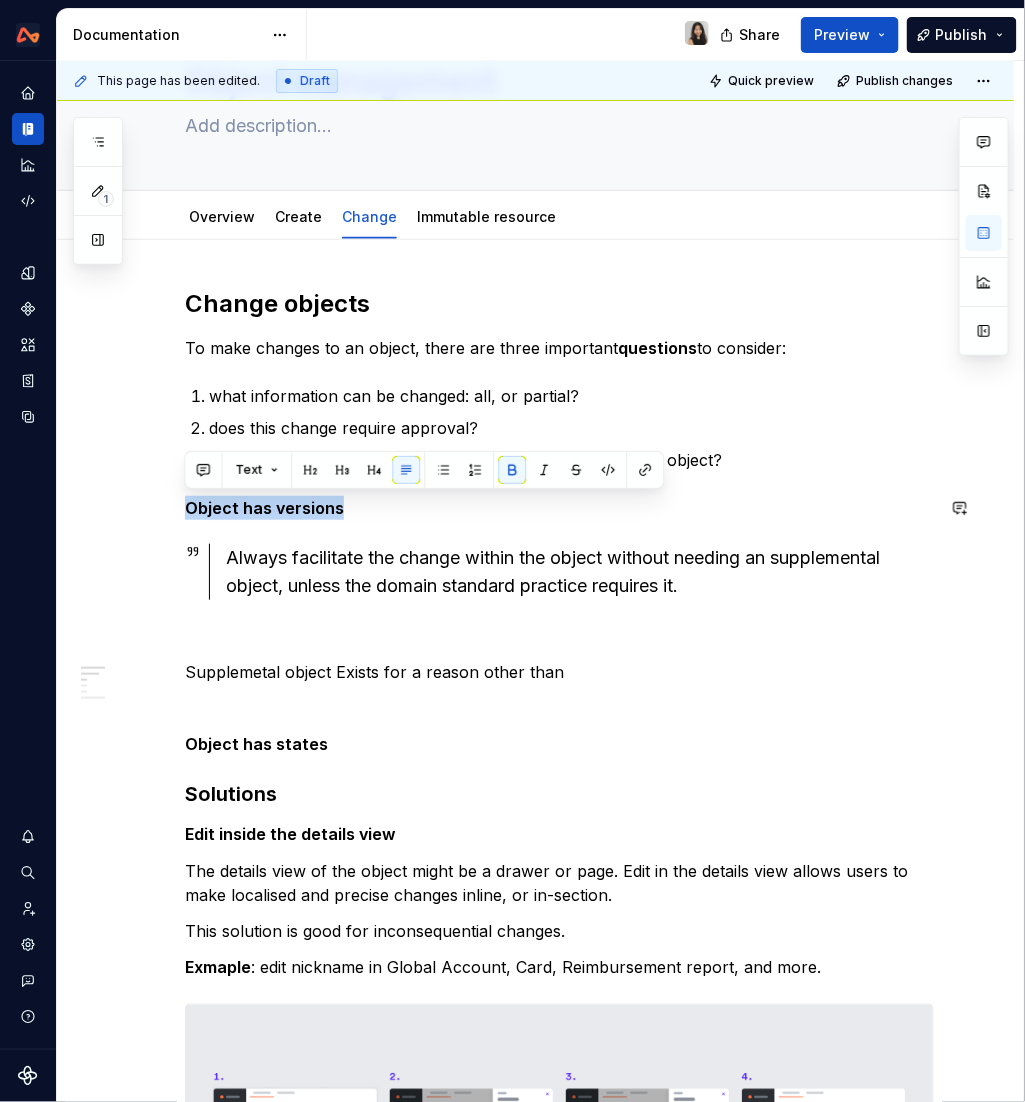 copy on "Object has versions" 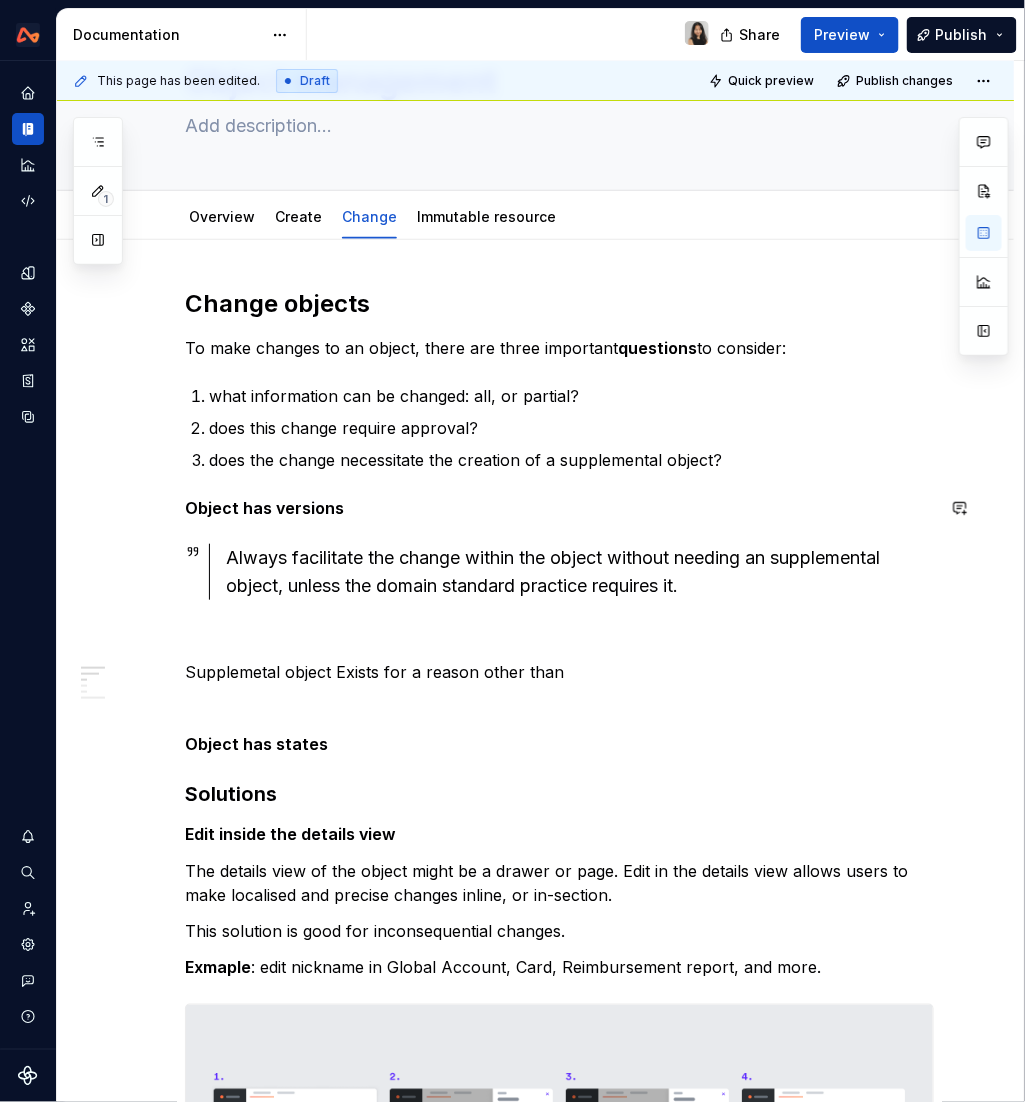 click on "To make changes to an object, there are three important questions to consider: what information can be changed: all, or partial? does this change require approval? does the change necessitate the creation of a supplemental object? Object has versions Always facilitate the change within the object without needing an supplemental object, unless the domain standard practice requires it. Supplemetal object Exists for a reason other than Object has states Solutions Edit inside the details view The details view of the object might be a drawer or page. Edit in the details view allows users to make localised and precise changes inline, or in-section. This solution is good for inconsequential changes. Exmaple : edit nickname in Global Account, Card, Reimbursement report, and more. Edit on details page For larger objects with detail page, edit in detail page in-line/in-section. No experience currently use this pattern. Edit by re-opening create flow Example : UAM" at bounding box center [559, 1371] 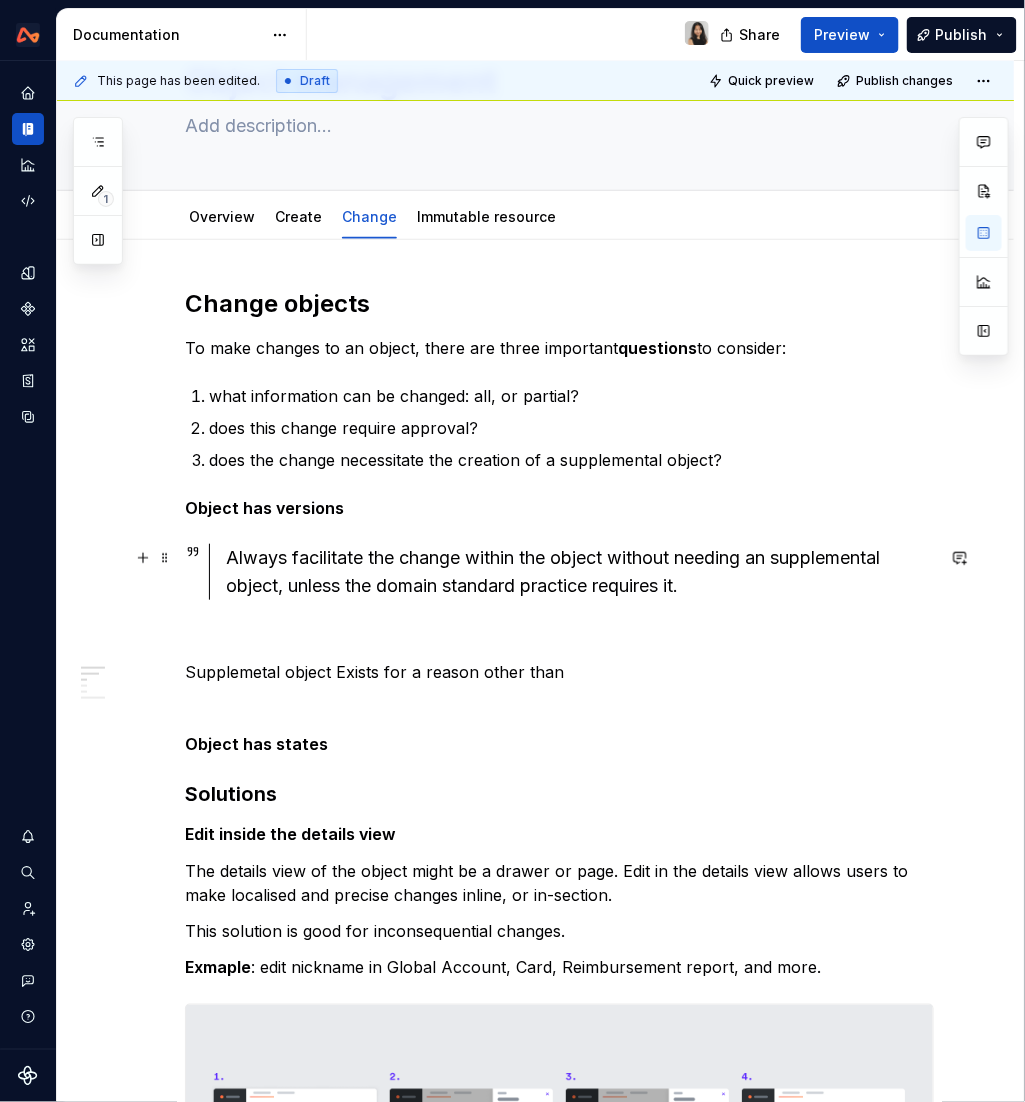 click on "Always facilitate the change within the object without needing an supplemental object, unless the domain standard practice requires it." at bounding box center (580, 572) 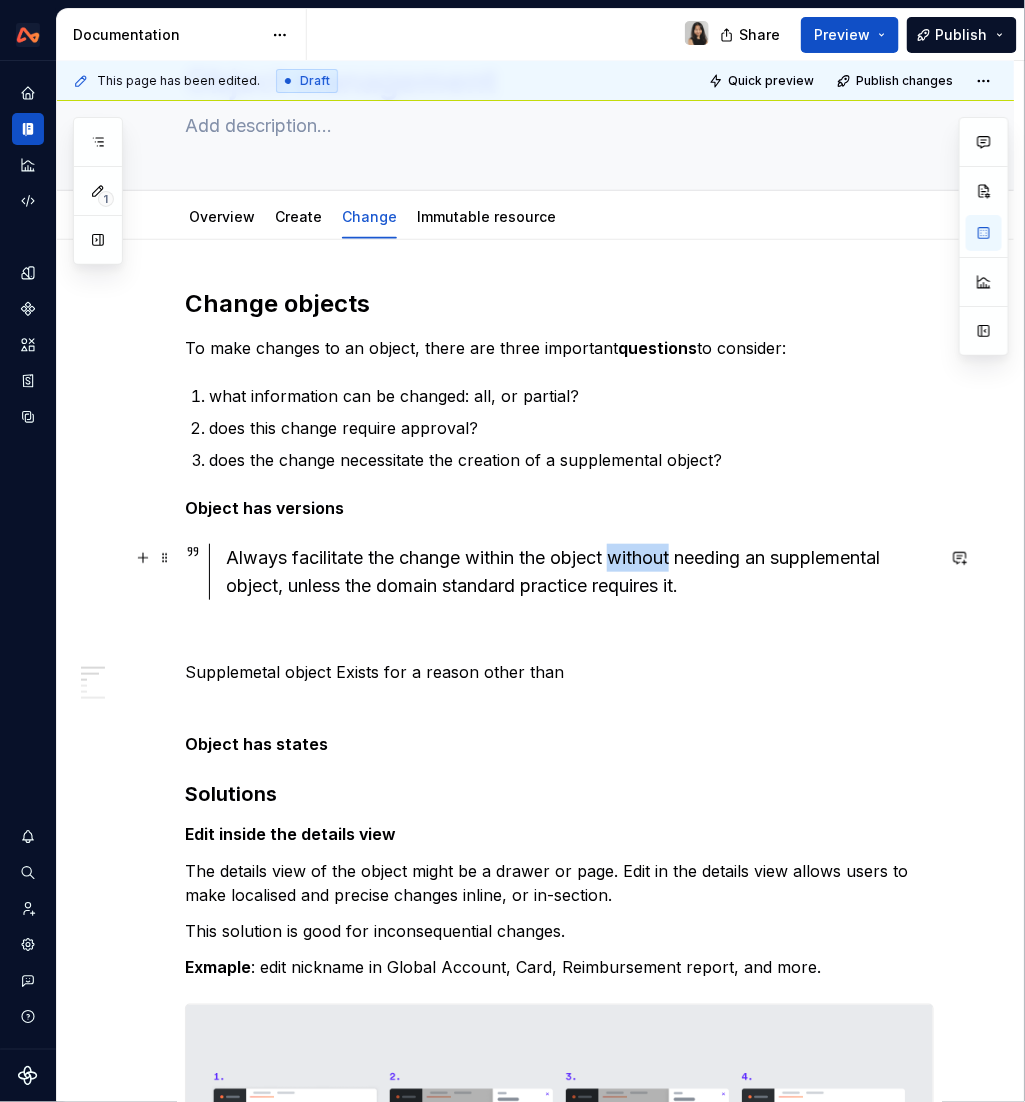 click on "Always facilitate the change within the object without needing an supplemental object, unless the domain standard practice requires it." at bounding box center (580, 572) 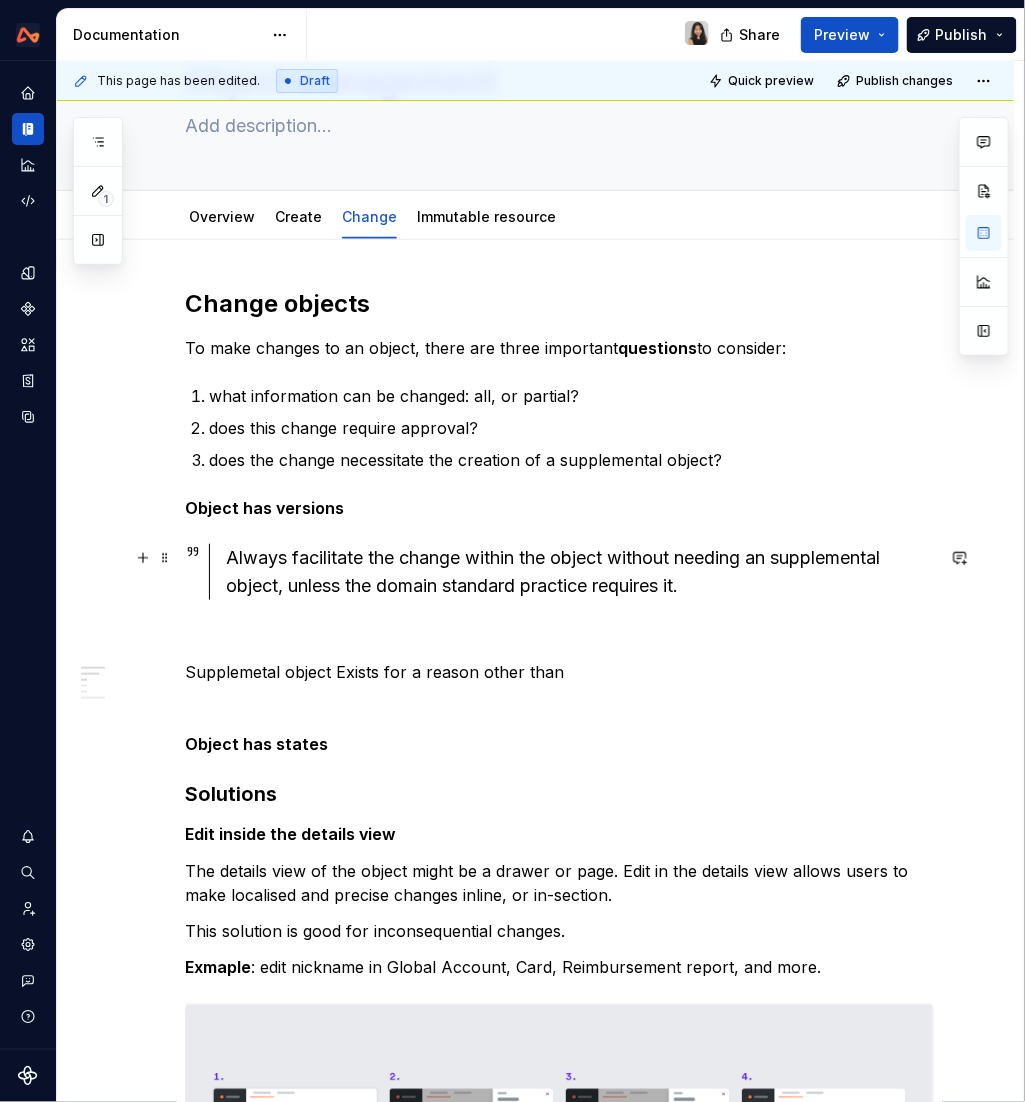 click on "Always facilitate the change within the object without needing an supplemental object, unless the domain standard practice requires it." at bounding box center [580, 572] 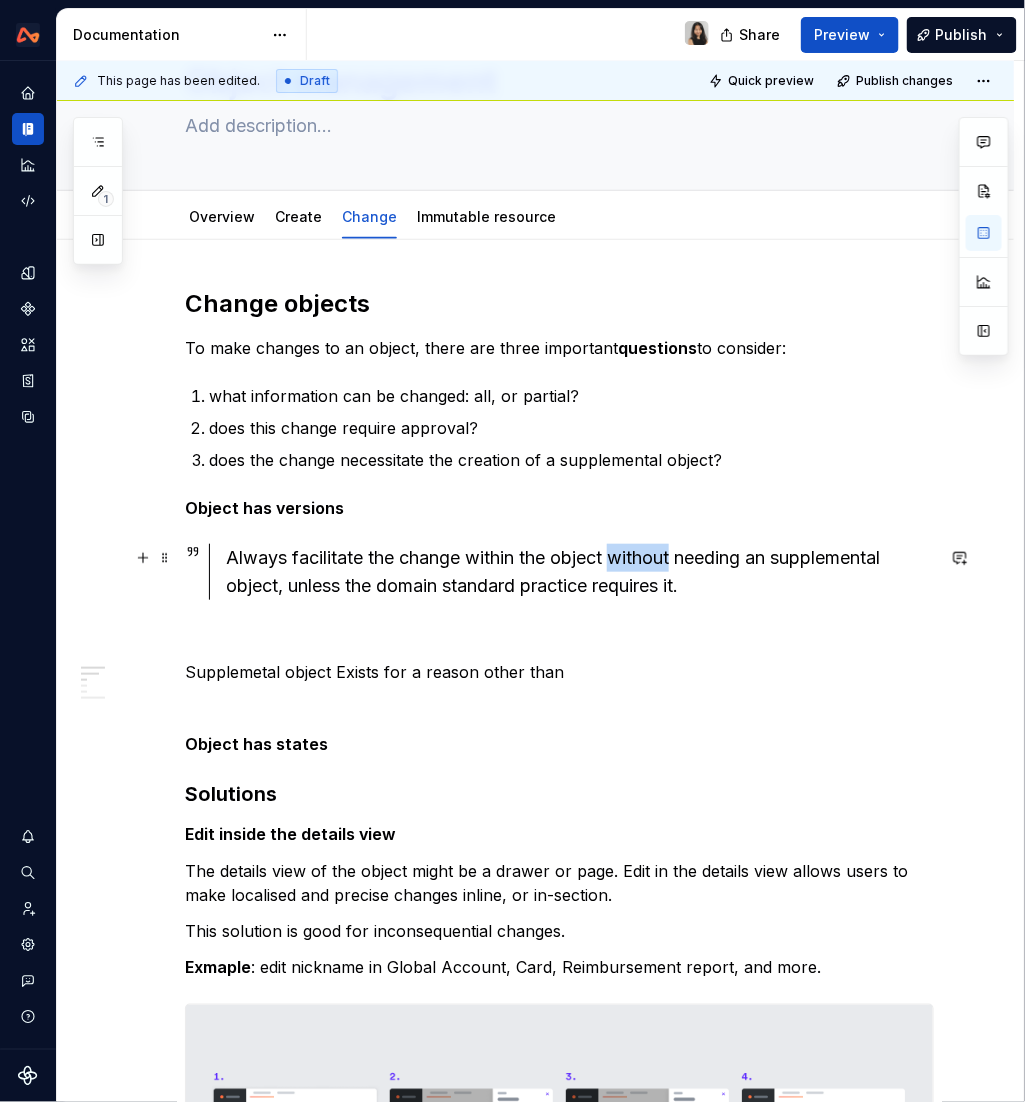 click on "Always facilitate the change within the object without needing an supplemental object, unless the domain standard practice requires it." at bounding box center [580, 572] 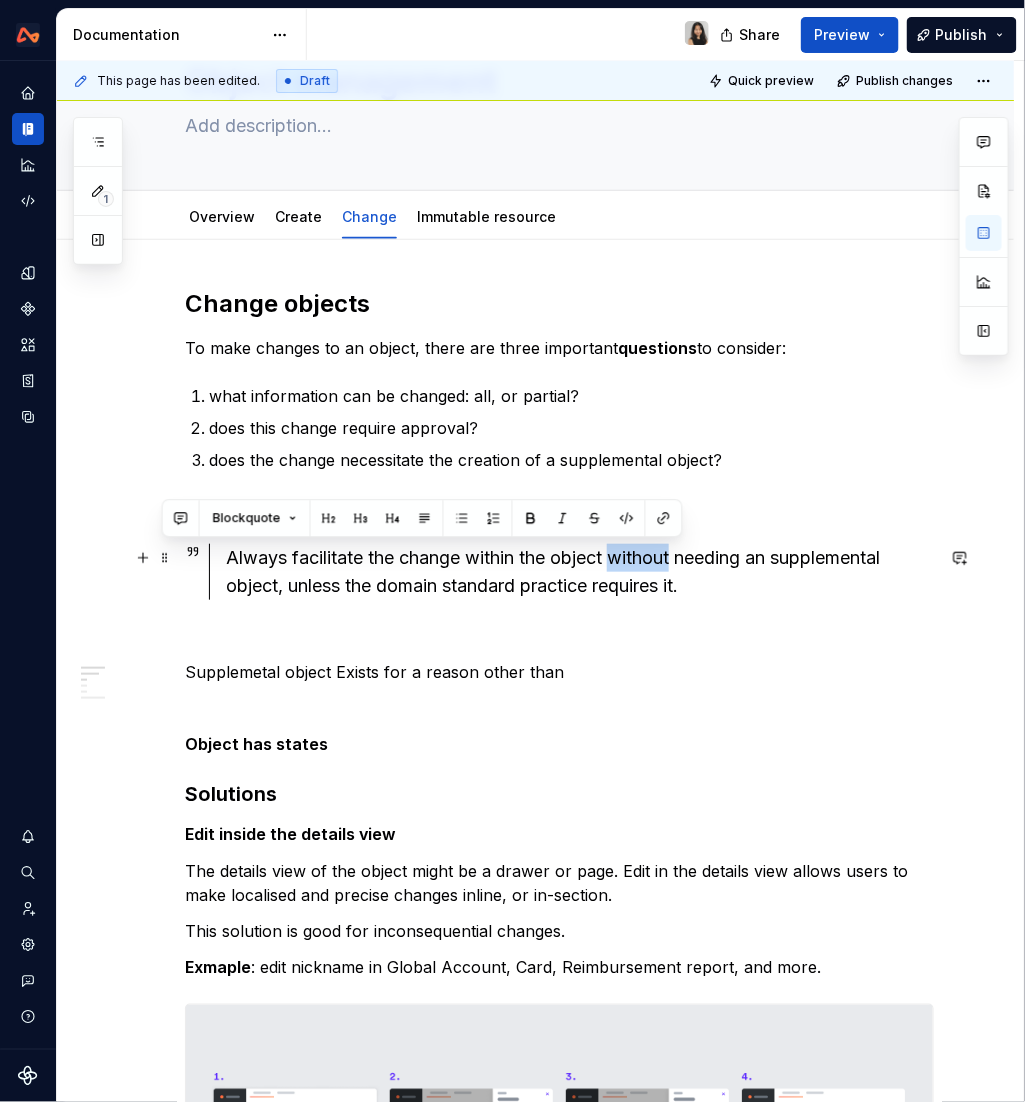 click on "Always facilitate the change within the object without needing an supplemental object, unless the domain standard practice requires it." at bounding box center (580, 572) 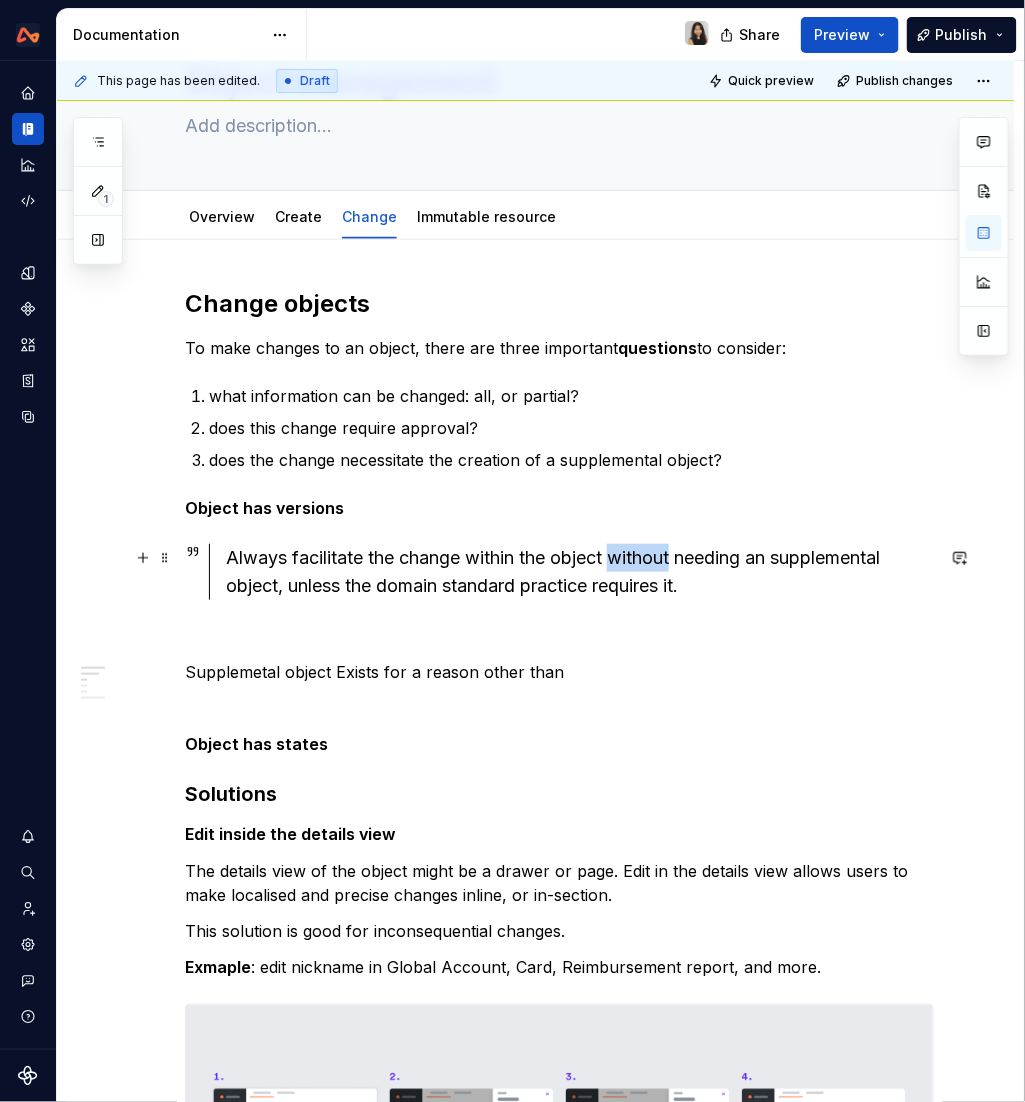 click on "Always facilitate the change within the object without needing an supplemental object, unless the domain standard practice requires it." at bounding box center (580, 572) 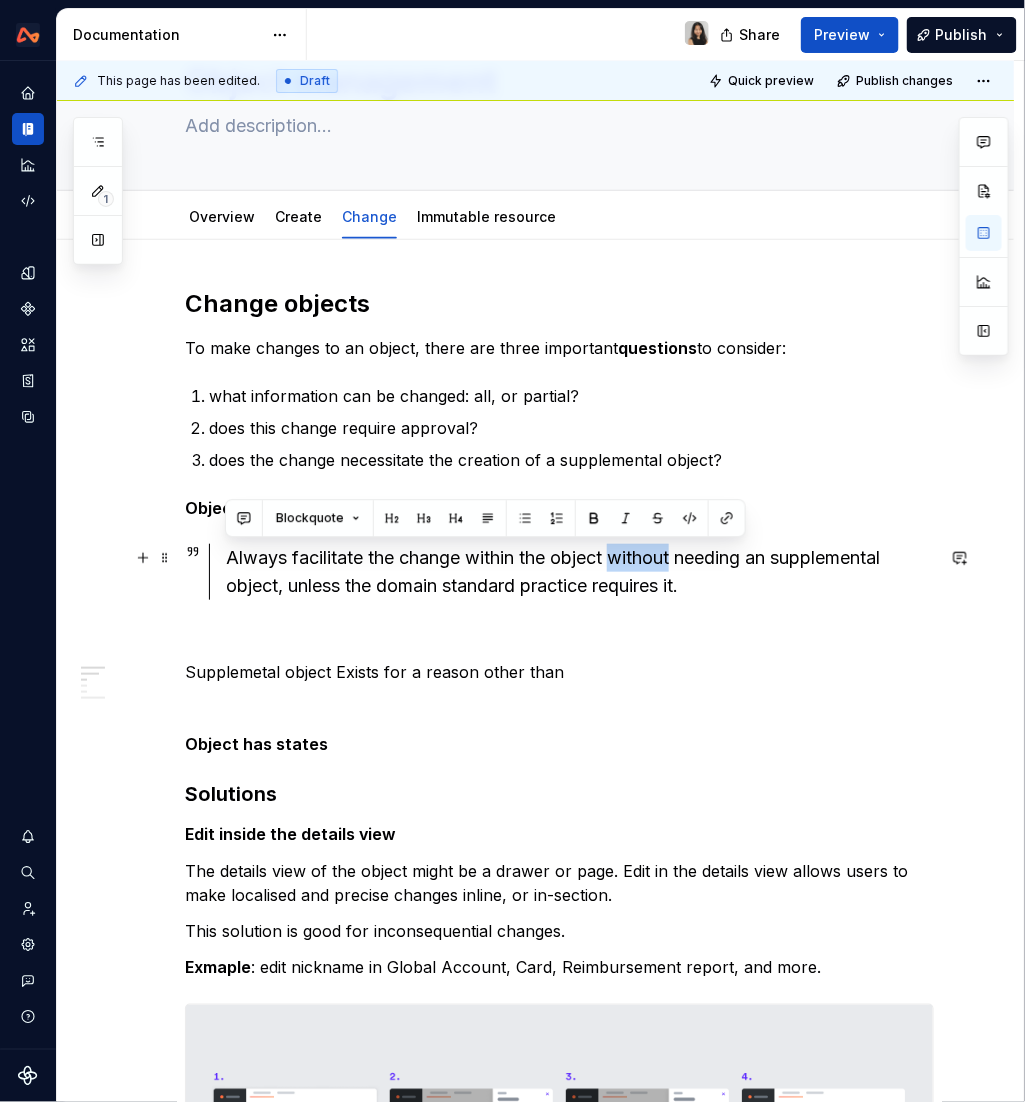 click on "Always facilitate the change within the object without needing an supplemental object, unless the domain standard practice requires it." at bounding box center [580, 572] 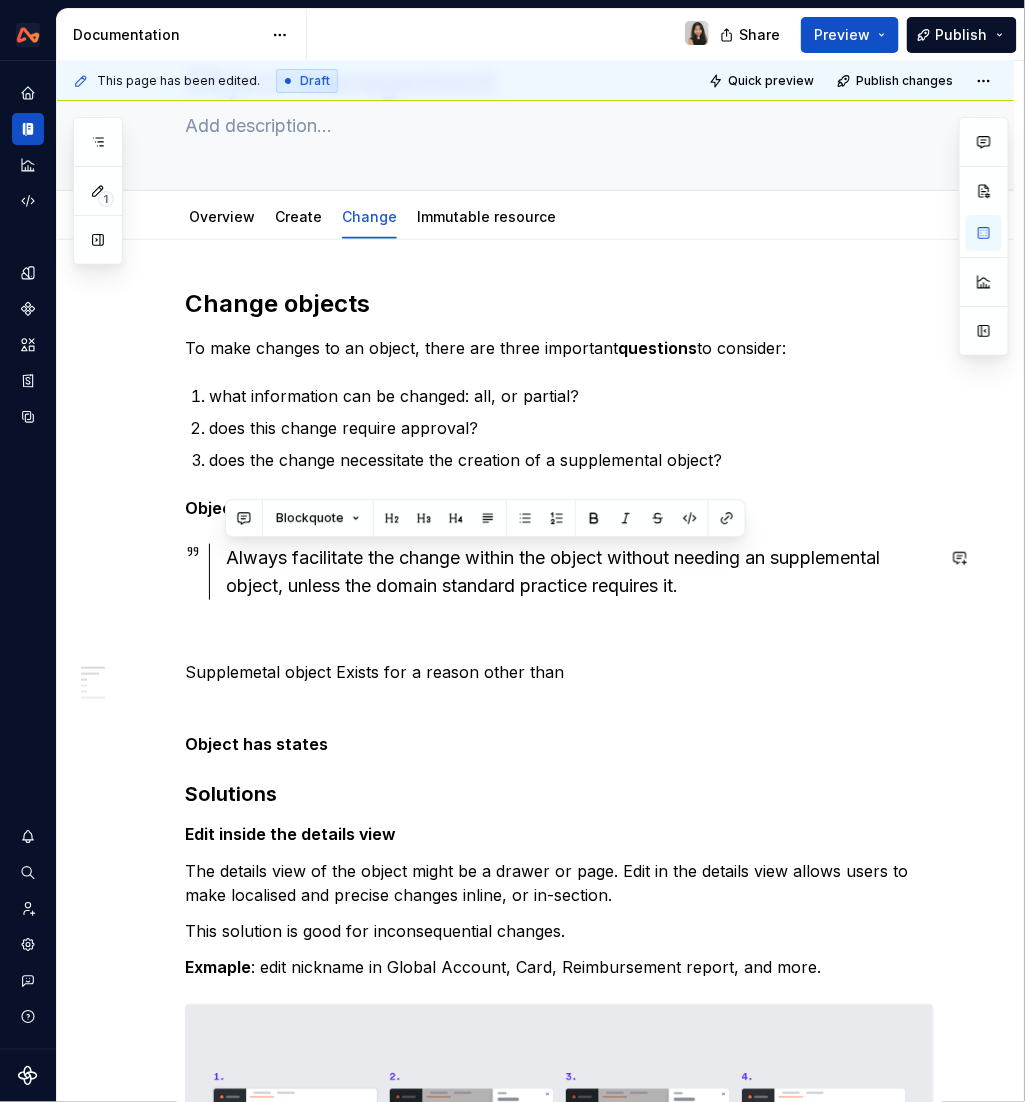 click on "To make changes to an object, there are three important questions to consider: what information can be changed: all, or partial? does this change require approval? does the change necessitate the creation of a supplemental object? Object has versions Always facilitate the change within the object without needing an supplemental object, unless the domain standard practice requires it. Supplemetal object Exists for a reason other than Object has states Solutions Edit inside the details view The details view of the object might be a drawer or page. Edit in the details view allows users to make localised and precise changes inline, or in-section. This solution is good for inconsequential changes. Exmaple : edit nickname in Global Account, Card, Reimbursement report, and more. Edit on details page For larger objects with detail page, edit in detail page in-line/in-section. No experience currently use this pattern. Edit by re-opening create flow Example : UAM" at bounding box center (559, 1371) 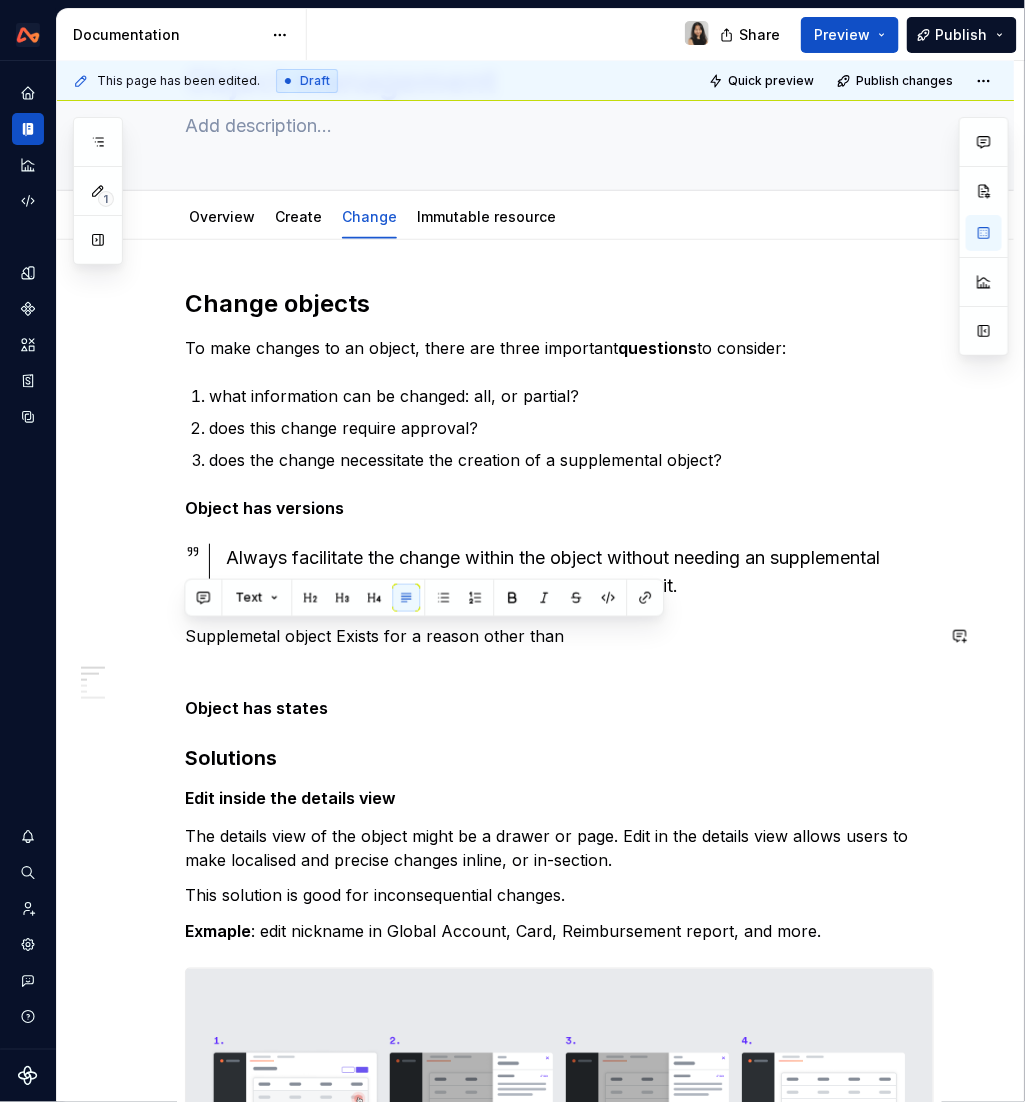copy on "Supplemetal object Exists for a reason other than" 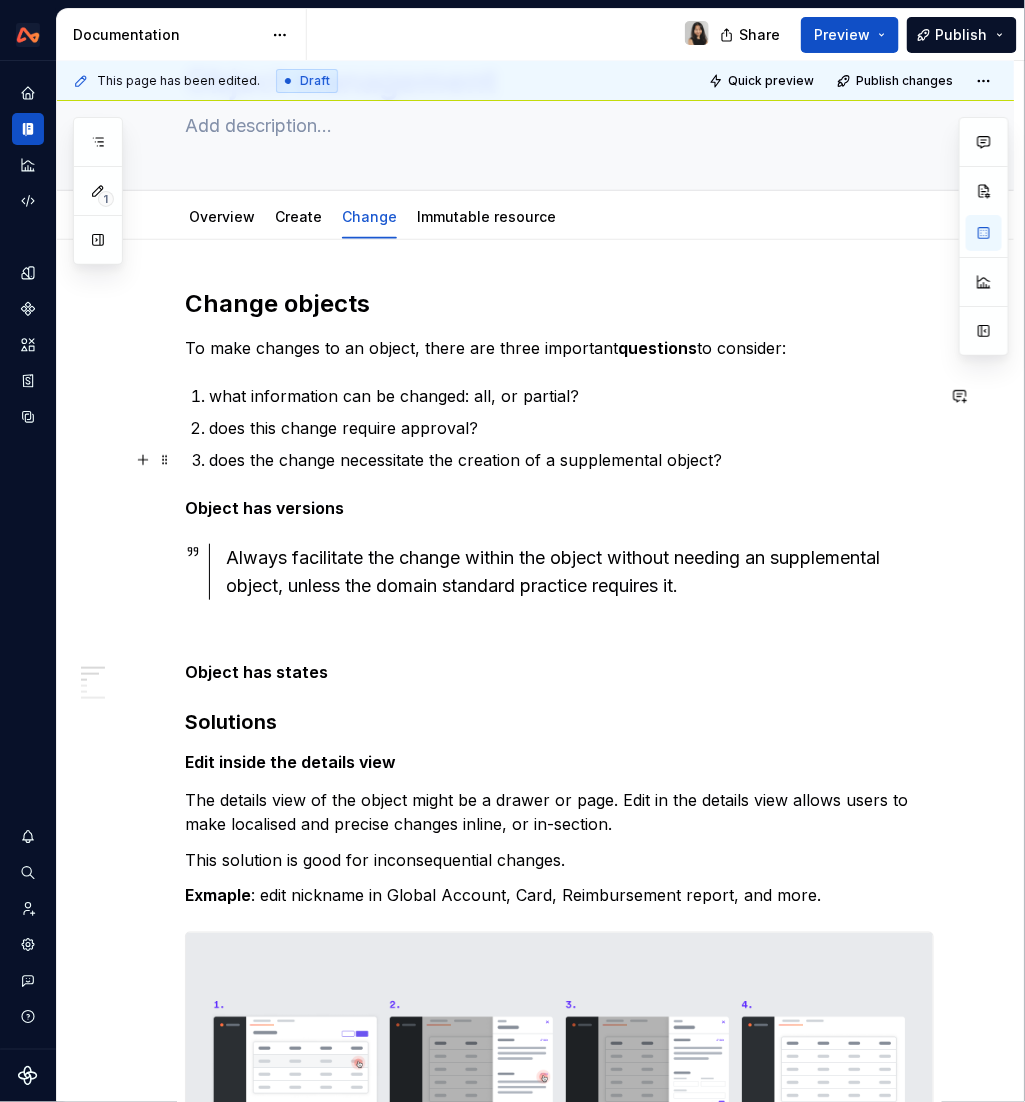click on "does the change necessitate the creation of a supplemental object?" at bounding box center (571, 460) 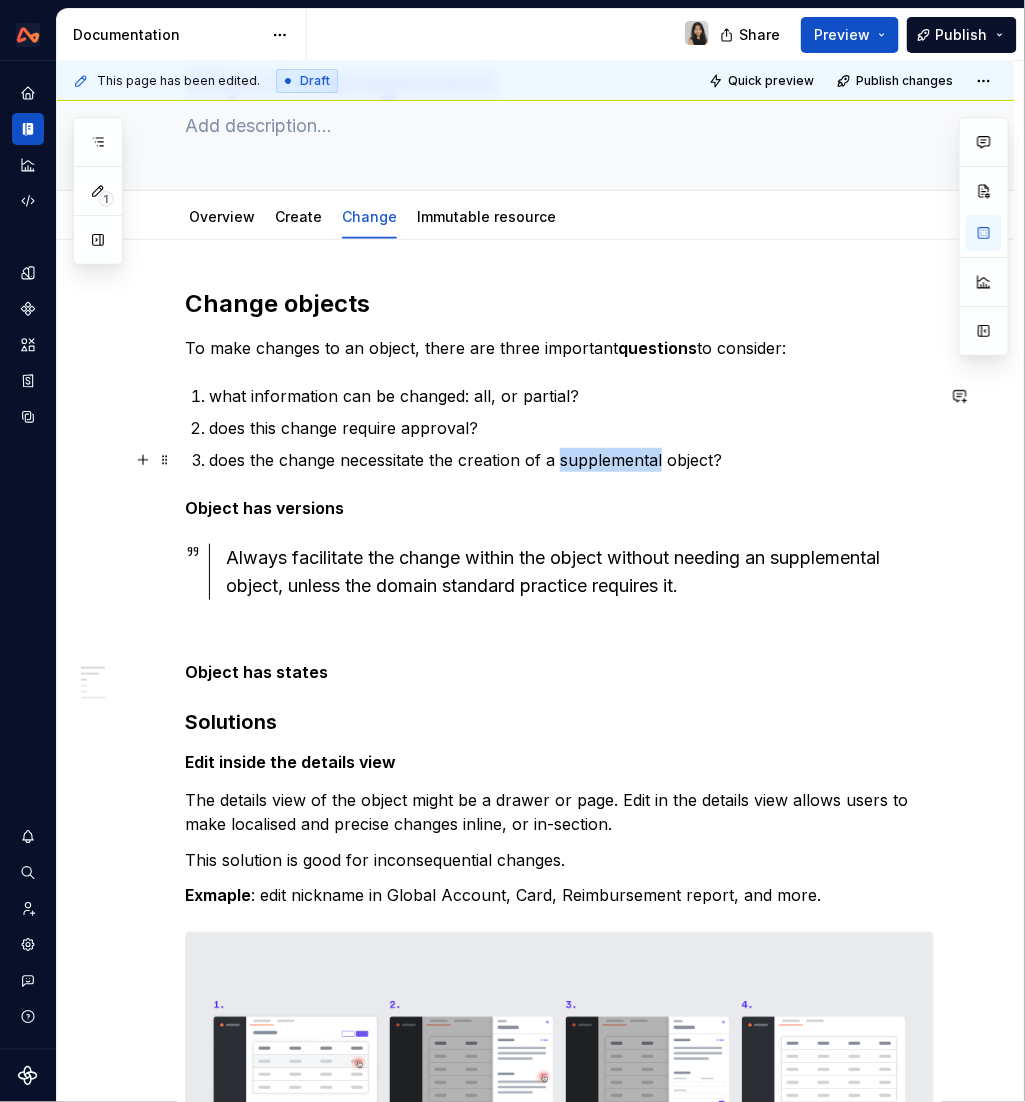 click on "does the change necessitate the creation of a supplemental object?" at bounding box center [571, 460] 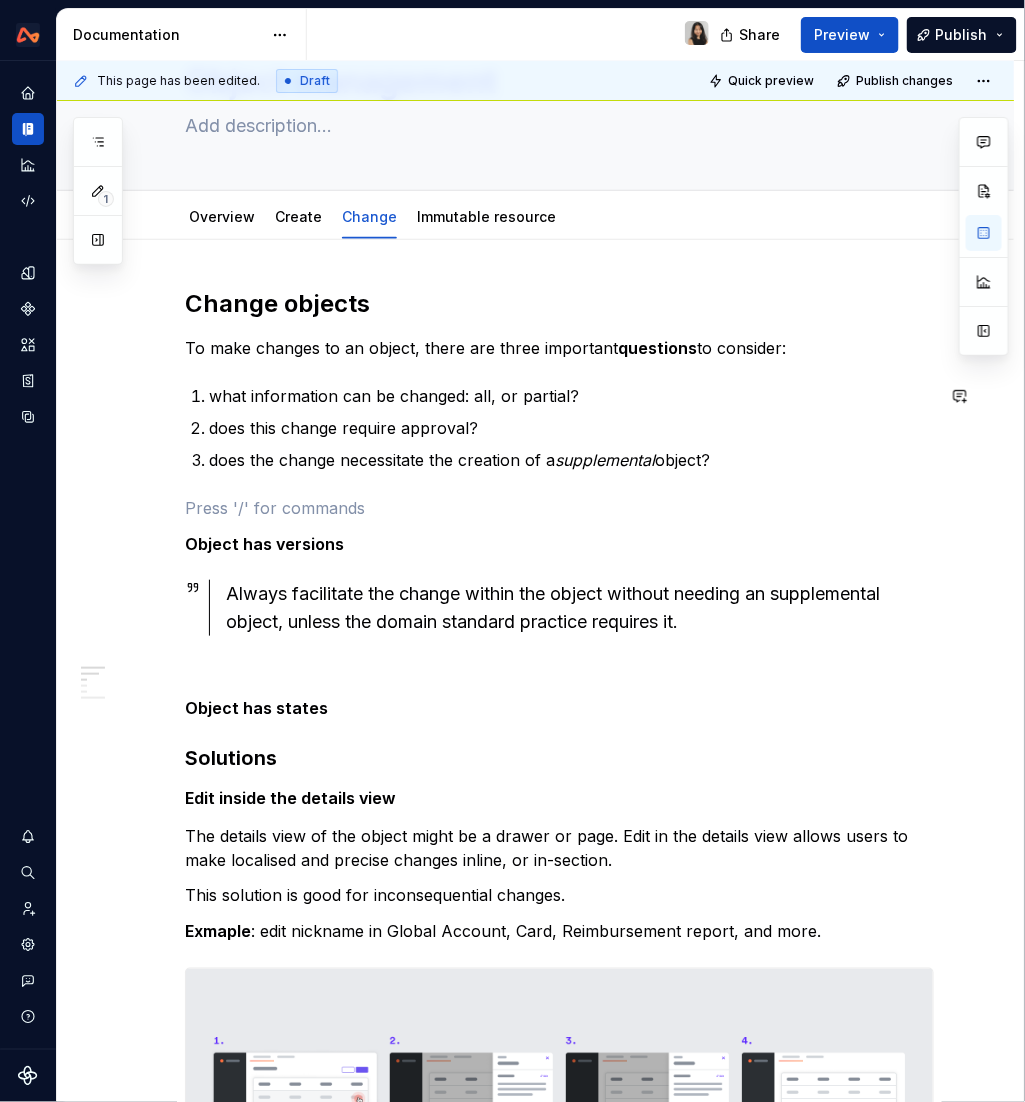 type 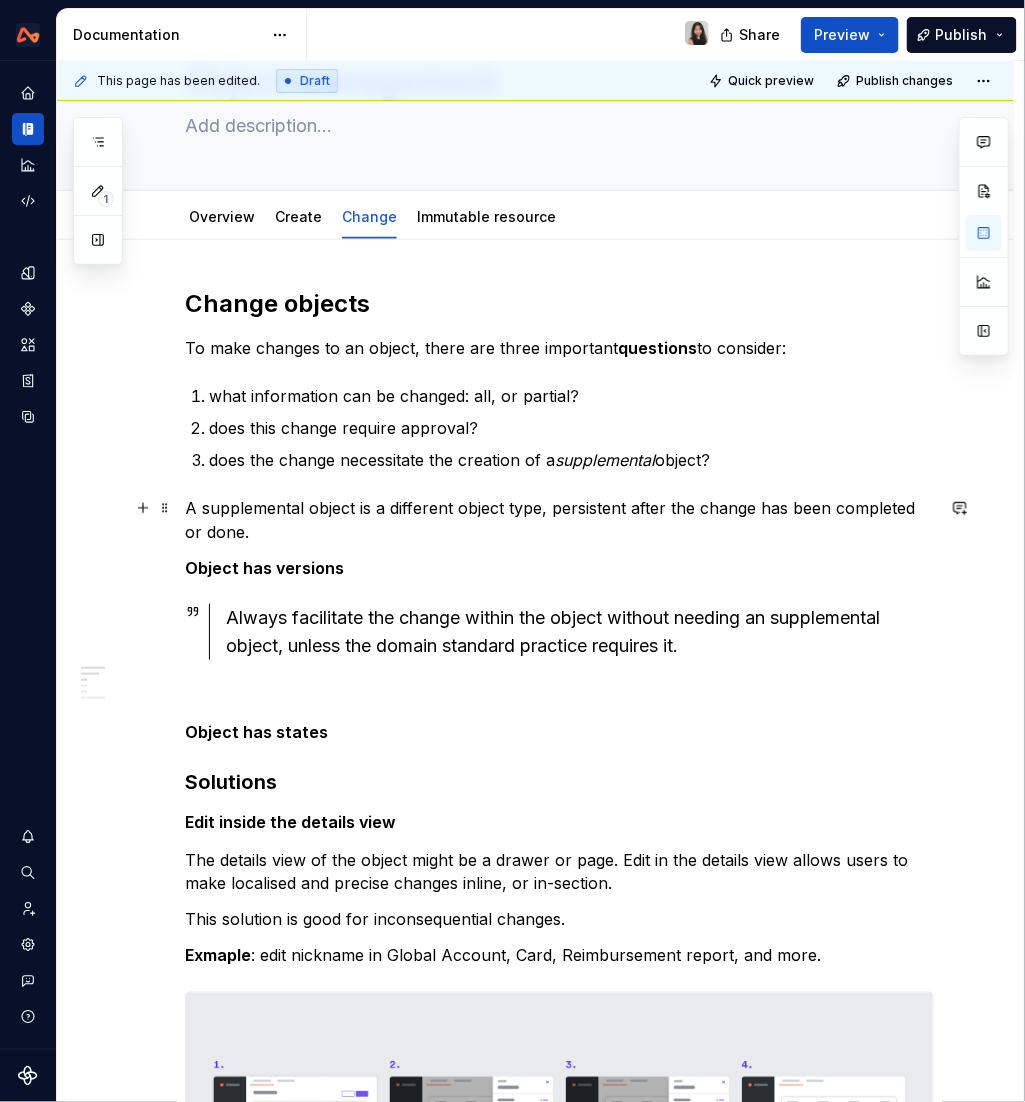 click on "A supplemental object is a different object type, persistent after the change has been completed or done." at bounding box center (559, 520) 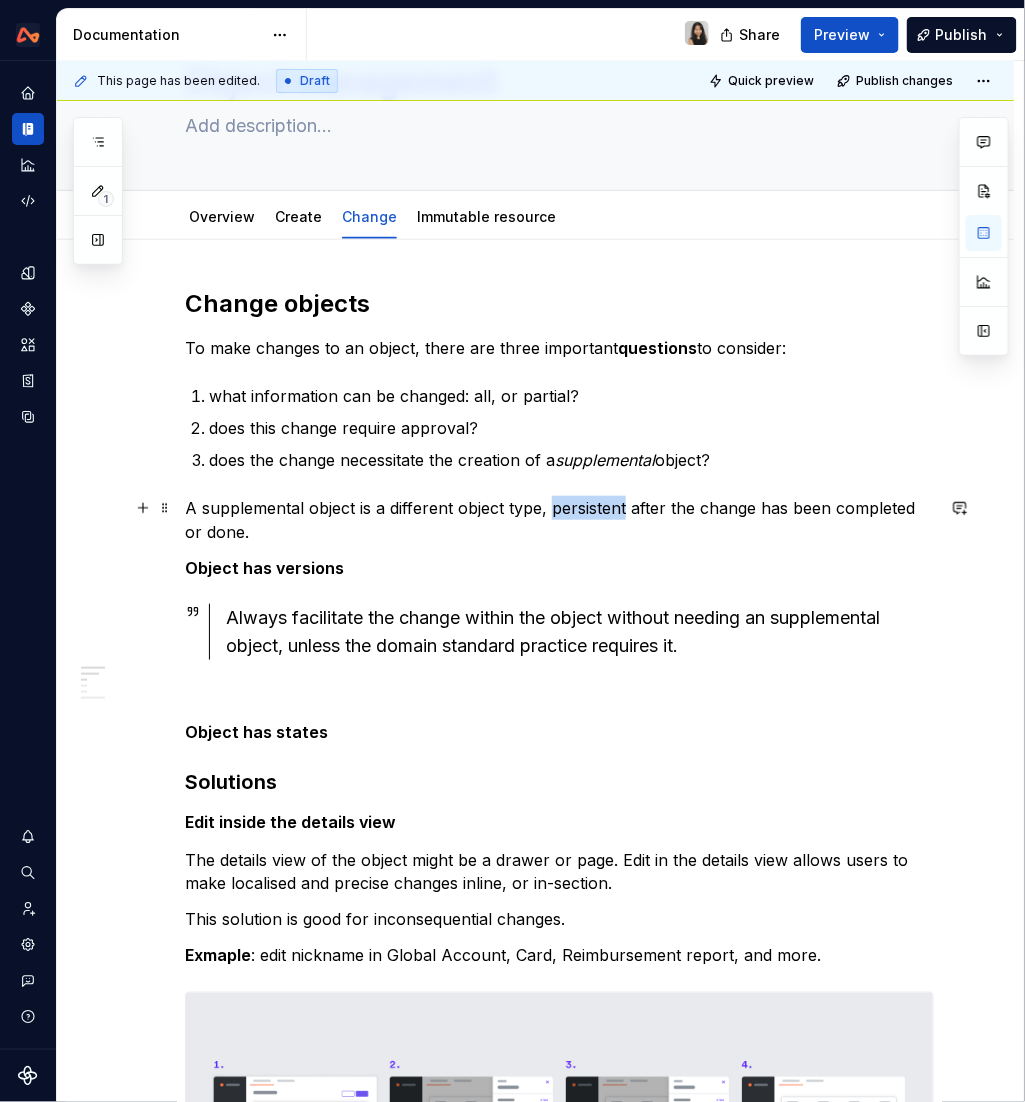 click on "A supplemental object is a different object type, persistent after the change has been completed or done." at bounding box center (559, 520) 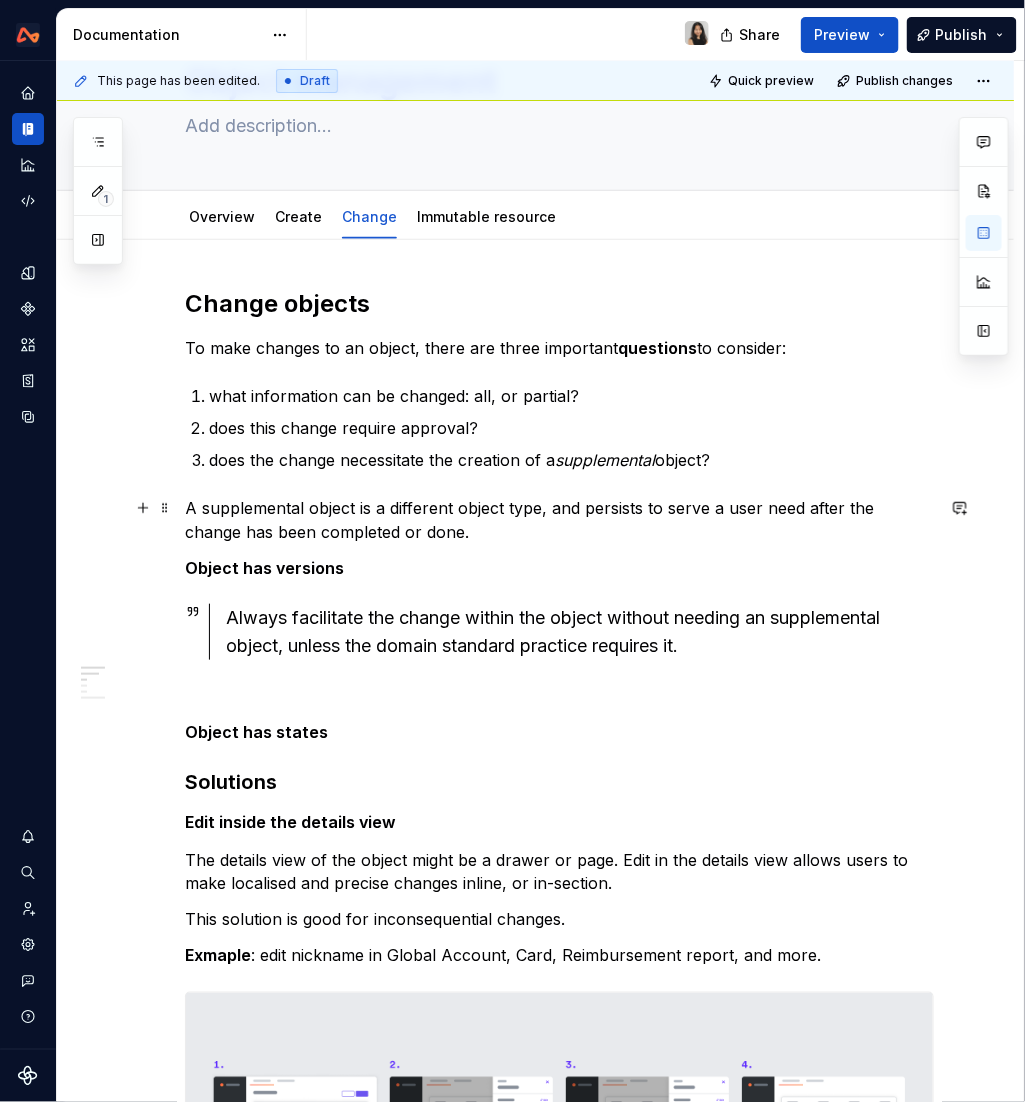 click on "A supplemental object is a different object type, and persists to serve a user need after the change has been completed or done." at bounding box center (559, 520) 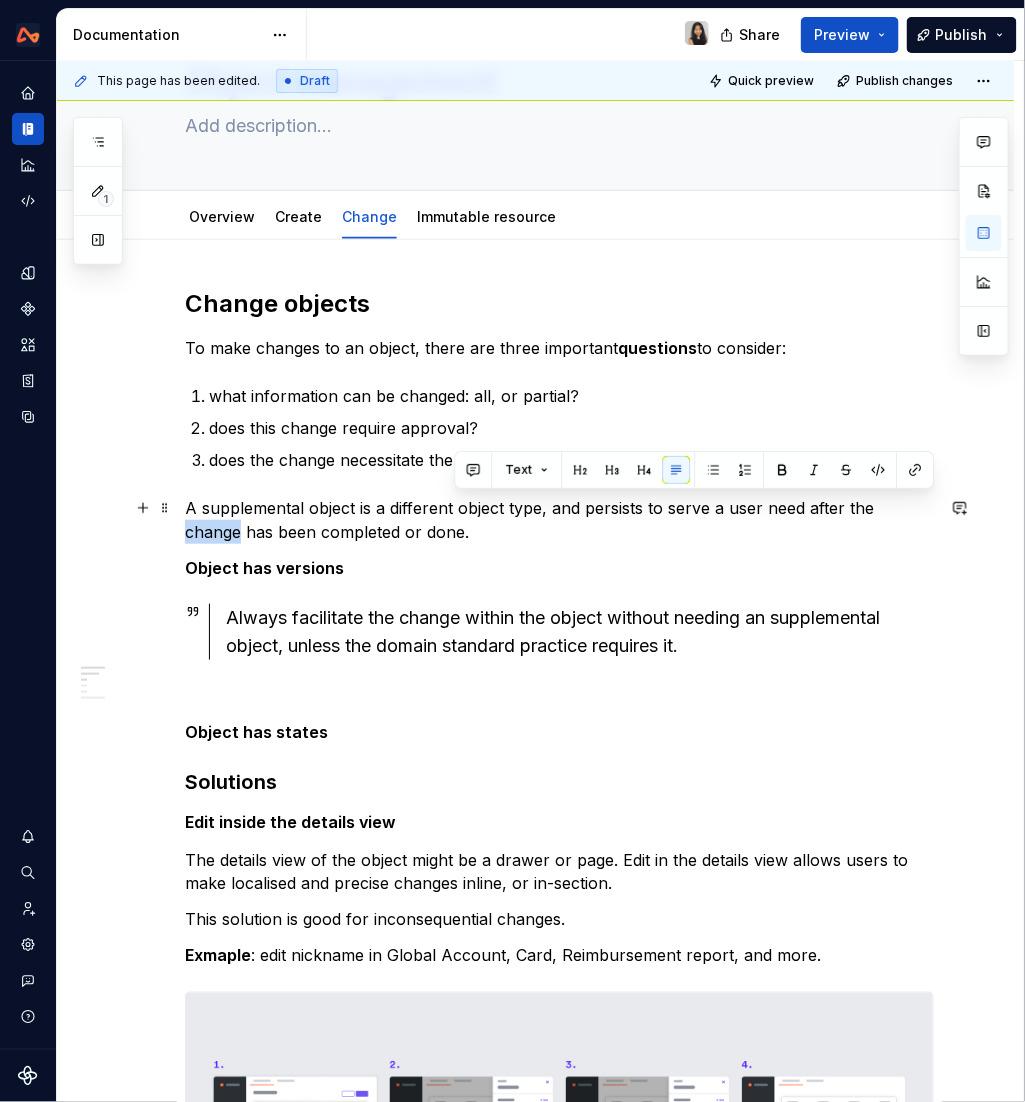 click on "A supplemental object is a different object type, and persists to serve a user need after the change has been completed or done." at bounding box center [559, 520] 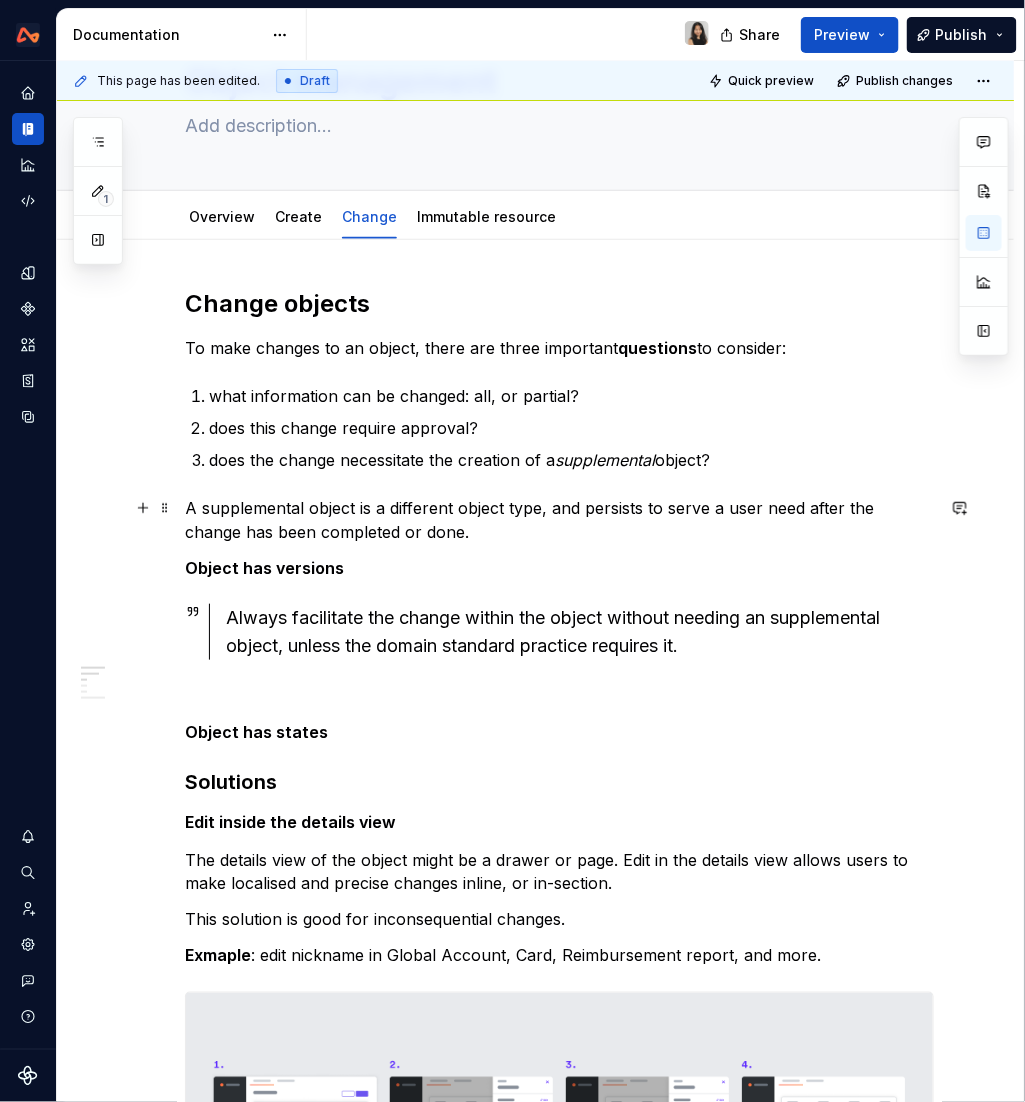click on "A supplemental object is a different object type, and persists to serve a user need after the change has been completed or done." at bounding box center (559, 520) 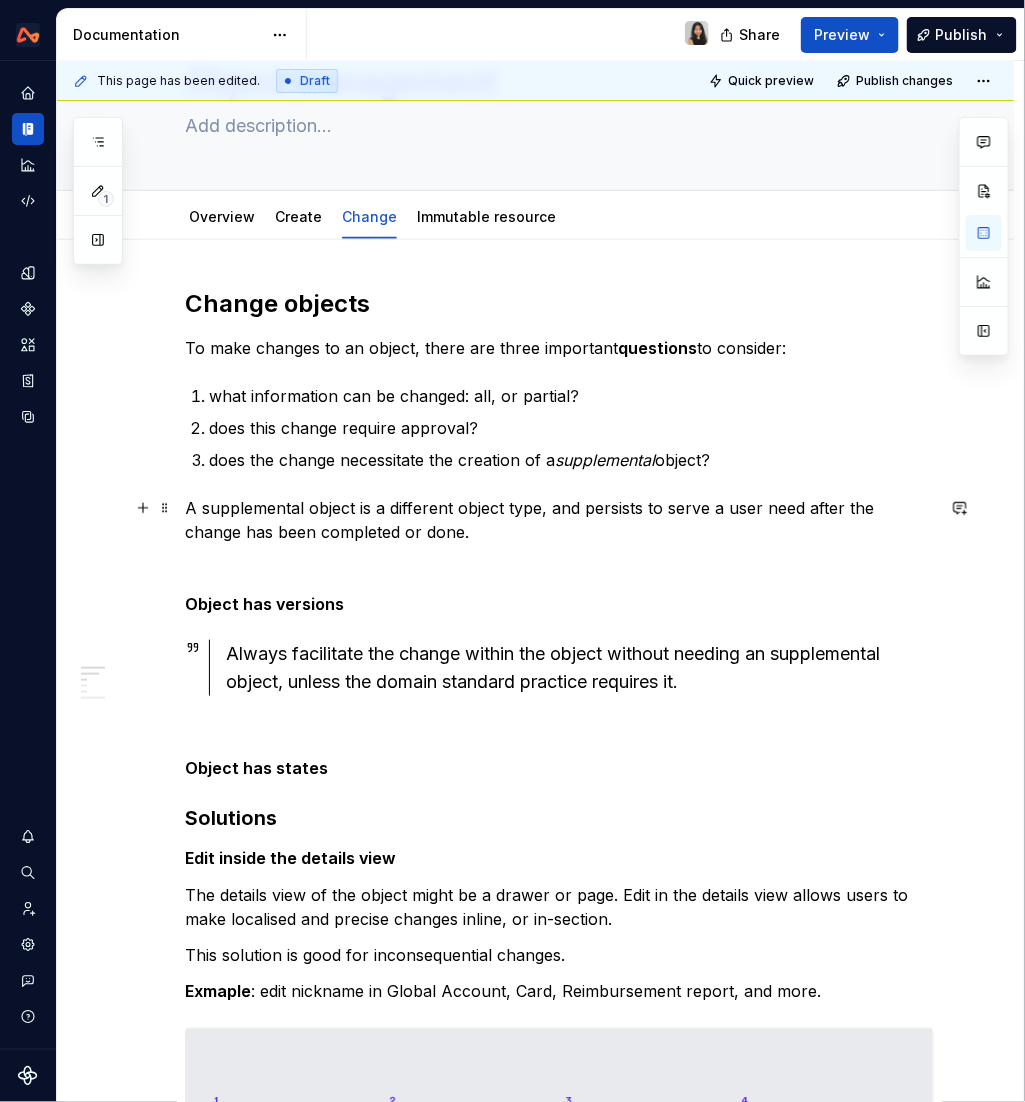 click on "A supplemental object is a different object type, and persists to serve a user need after the change has been completed or done." at bounding box center (559, 520) 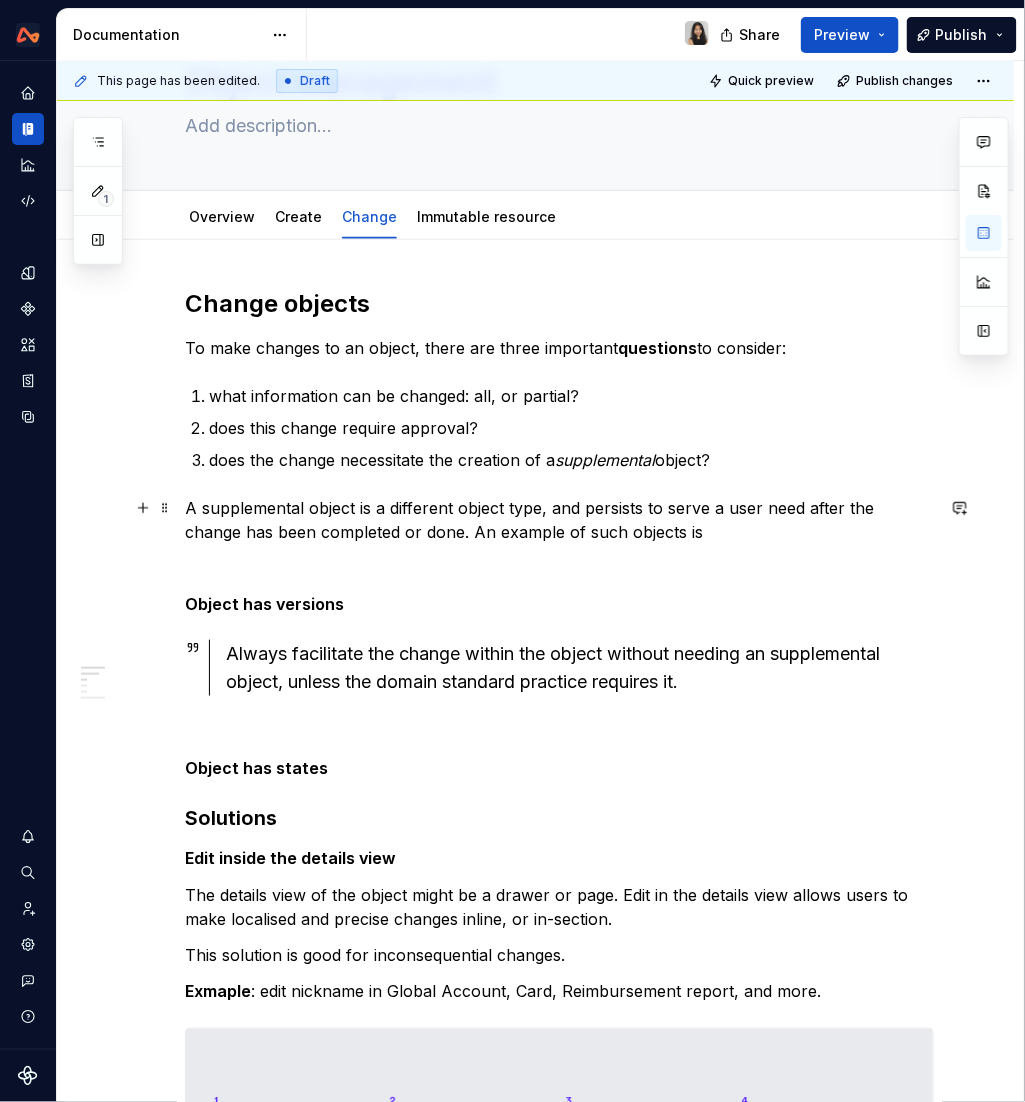 click on "A supplemental object is a different object type, and persists to serve a user need after the change has been completed or done. An example of such objects is" at bounding box center (559, 520) 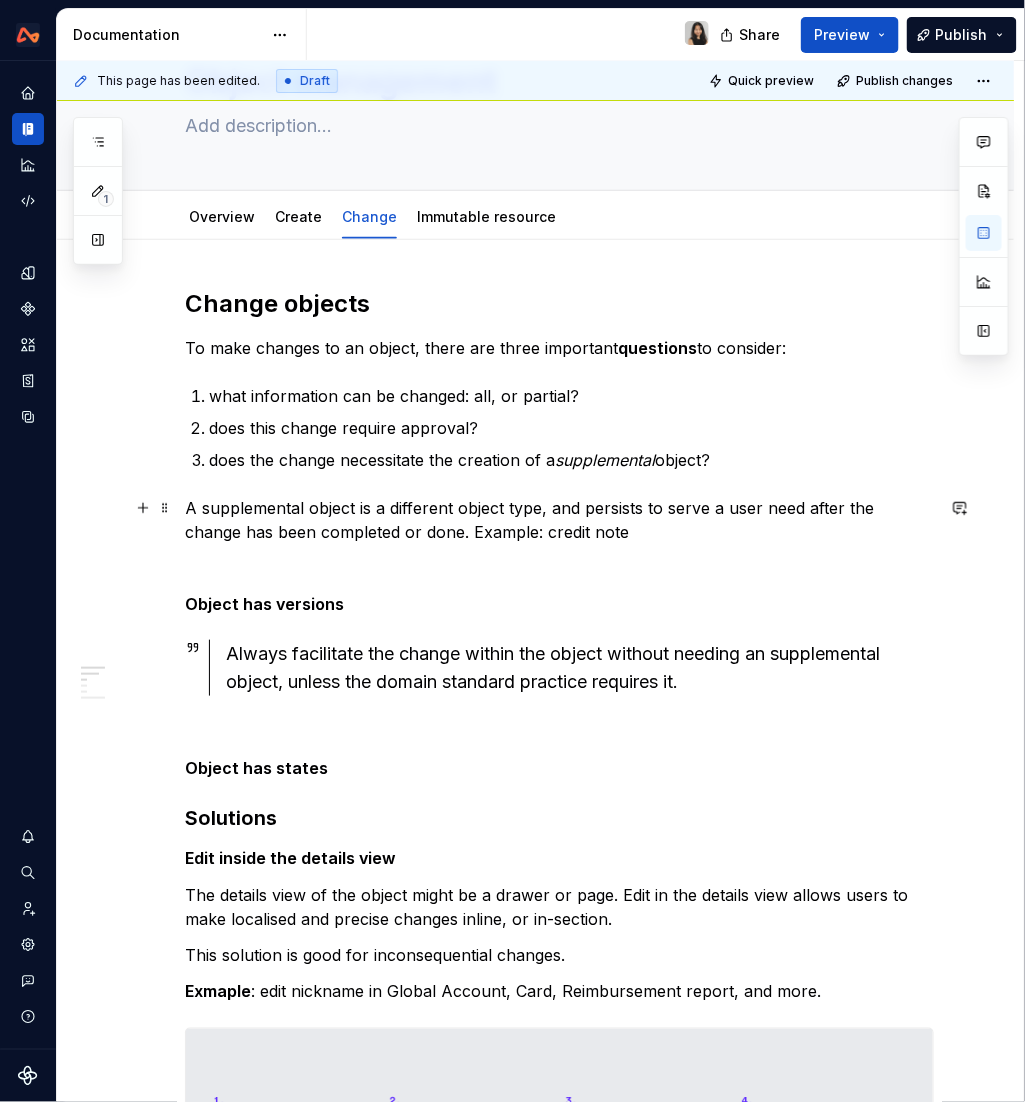 click on "A supplemental object is a different object type, and persists to serve a user need after the change has been completed or done. Example: credit note" at bounding box center [559, 520] 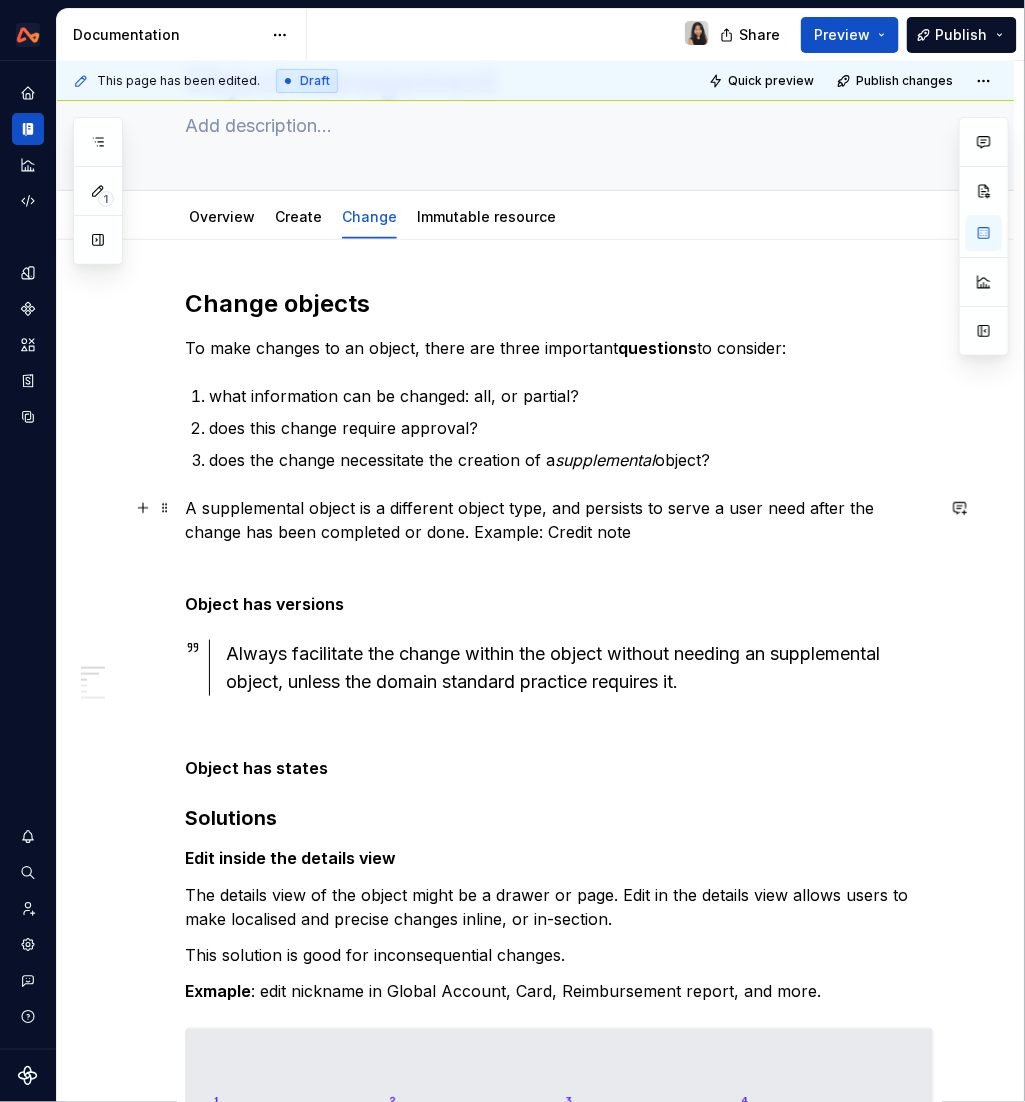 click on "A supplemental object is a different object type, and persists to serve a user need after the change has been completed or done. Example: Credit note" at bounding box center [559, 520] 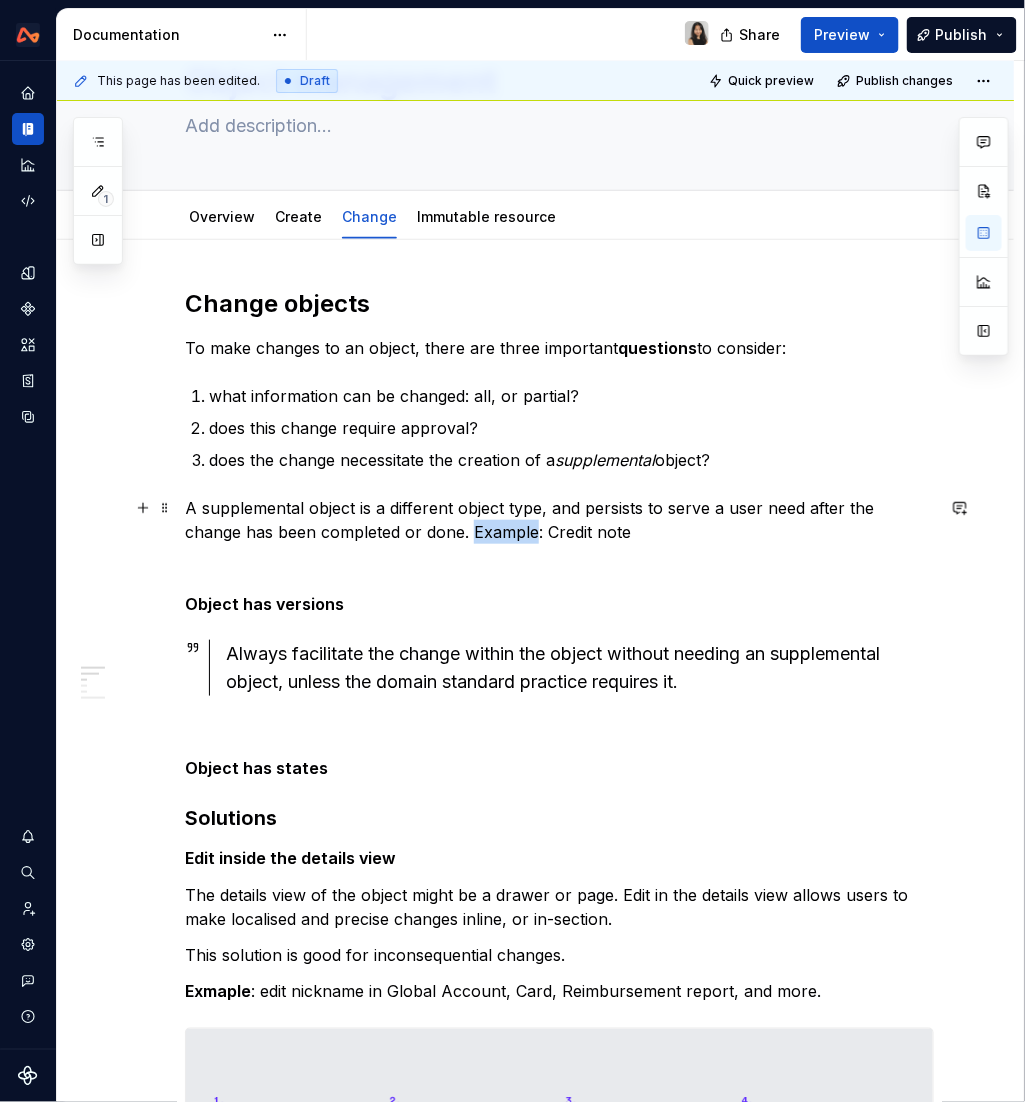 click on "A supplemental object is a different object type, and persists to serve a user need after the change has been completed or done. Example: Credit note" at bounding box center (559, 520) 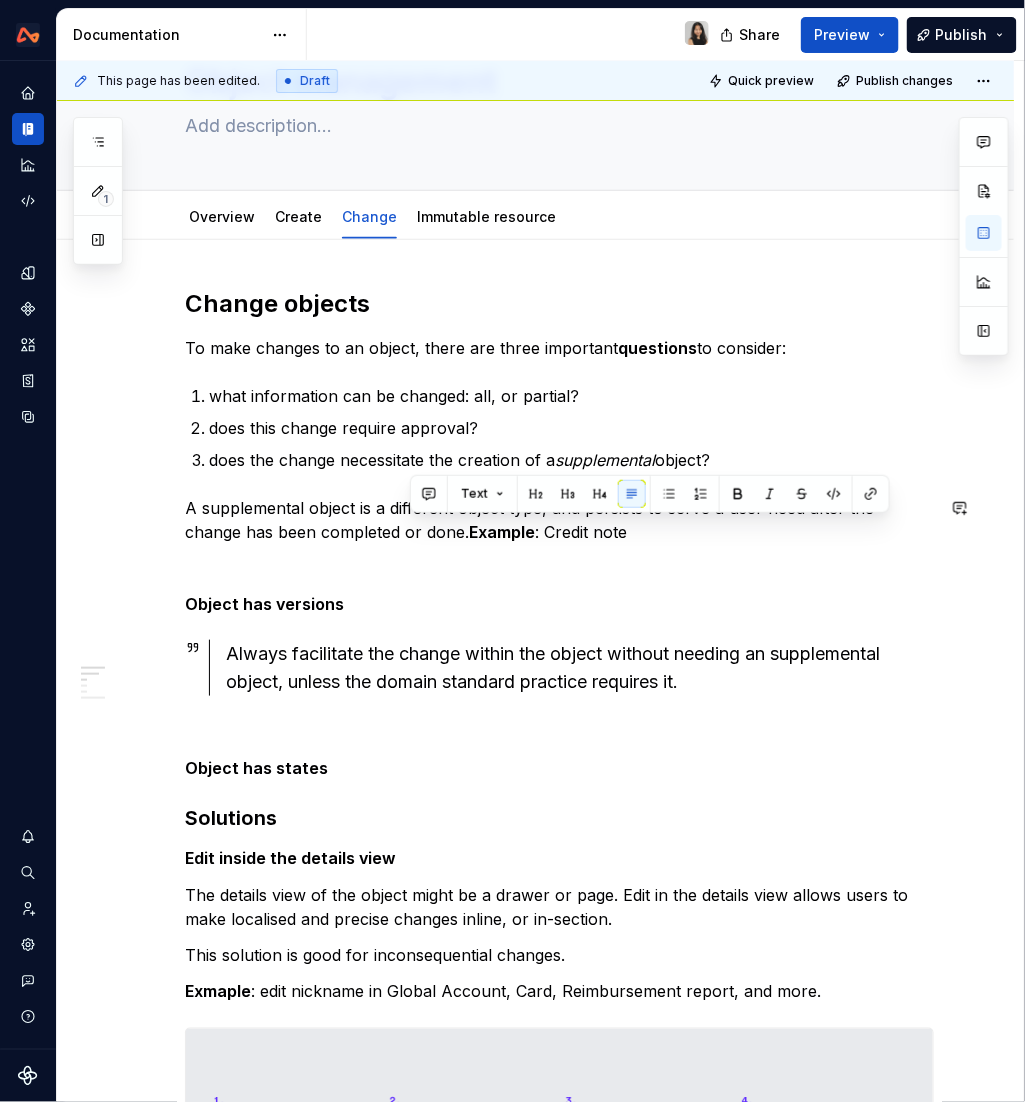 click on "Change objects To make changes to an object, there are three important  questions  to consider:  what information can be changed: all, or partial?  does this change require approval?  does the change necessitate the creation of a  supplemental  object?  A supplemental object is a different object type, and persists to serve a user need after the change has been completed or done.  Example : Credit note Object has versions Always facilitate the change within the object without needing an supplemental object, unless the domain standard practice requires it.  Object has states Solutions  Edit inside the details view The details view of the object might be a drawer or page. Edit in the details view allows users to make localised and precise changes inline, or in-section. This solution is good for inconsequential changes.  Exmaple : edit nickname in Global Account, Card, Reimbursement report, and more. Edit on details page For larger objects with detail page, edit in detail page in-line/in-section. Example : UAM" at bounding box center [559, 1383] 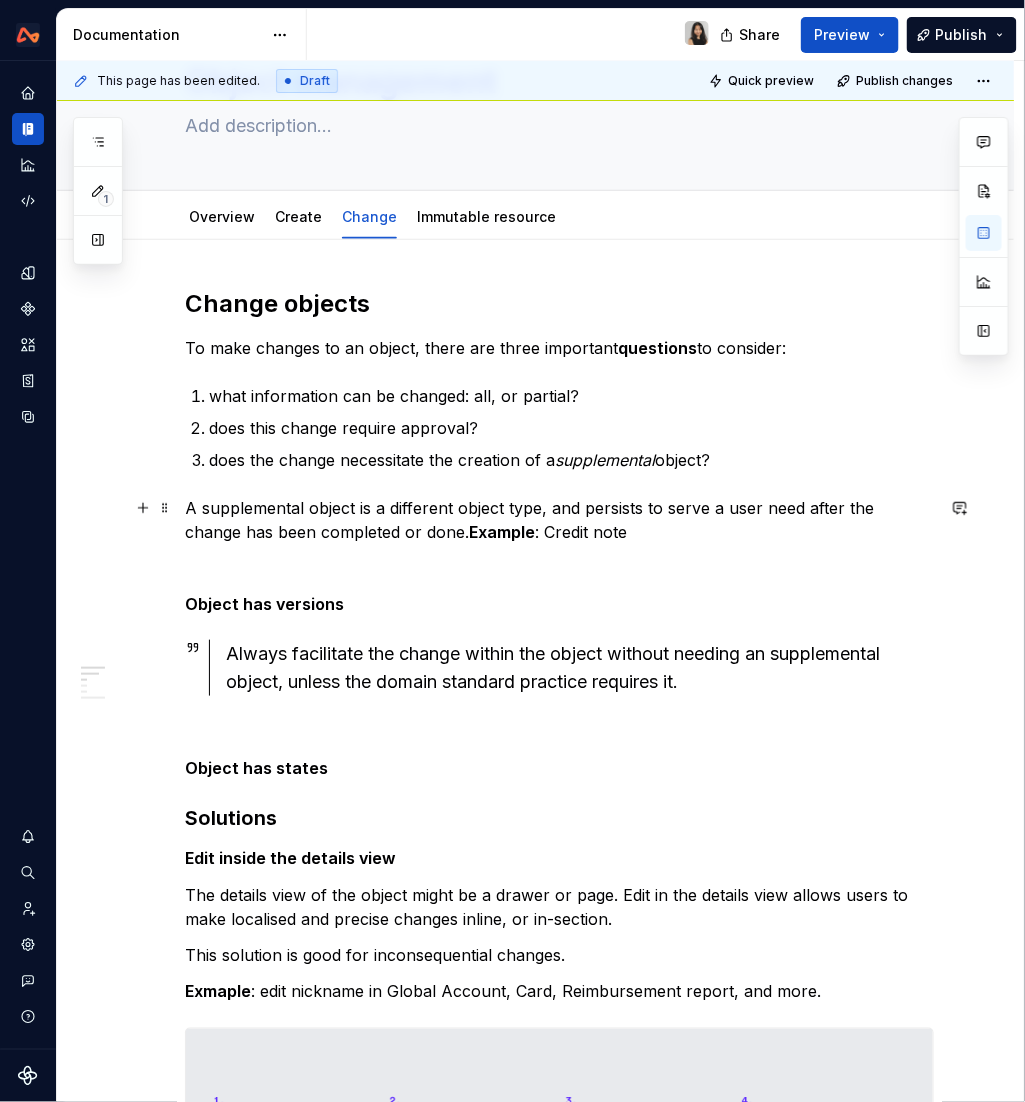 click on "A supplemental object is a different object type, and persists to serve a user need after the change has been completed or done. Example : [CREDIT] note" at bounding box center [559, 520] 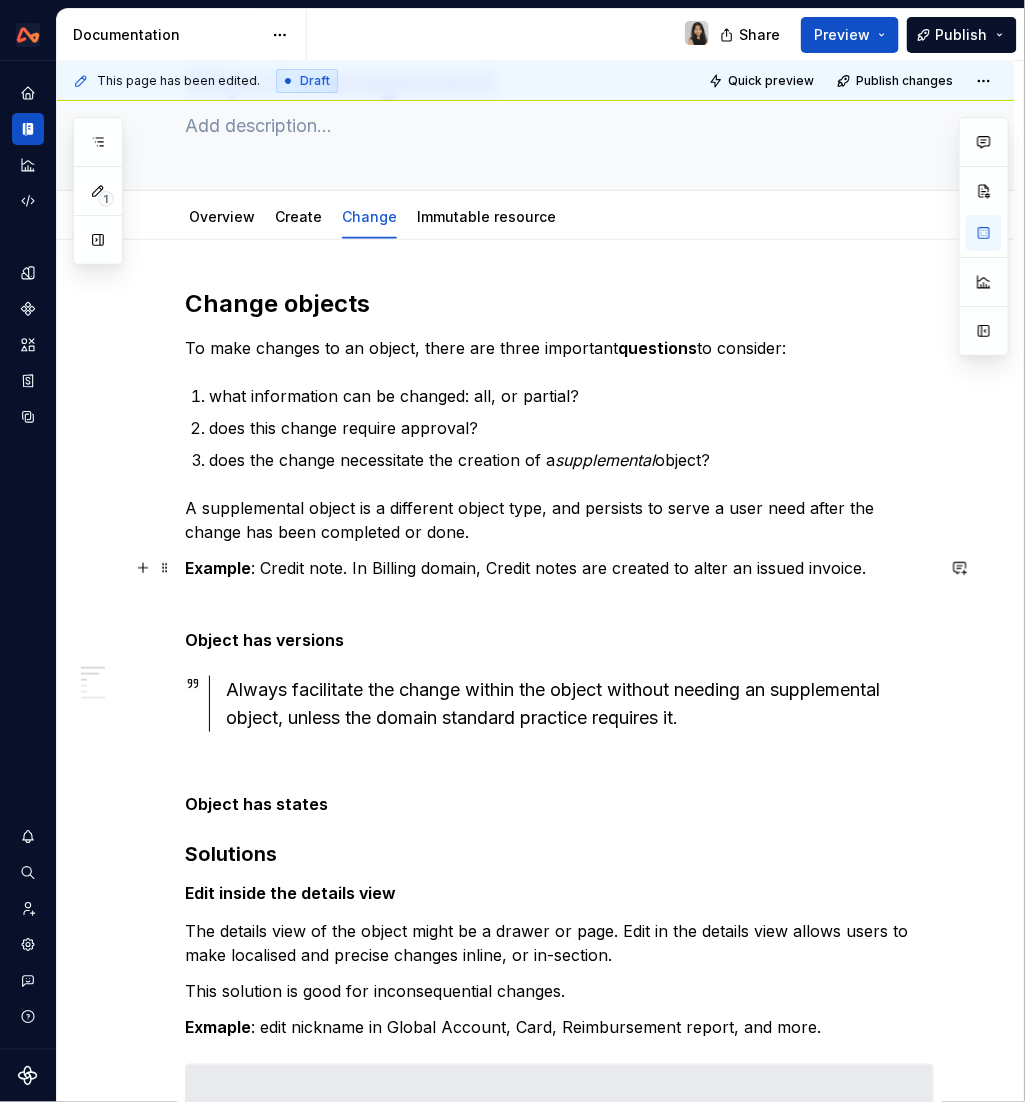 click on "Example : Credit note. In Billing domain, Credit notes are created to alter an issued invoice." at bounding box center [559, 568] 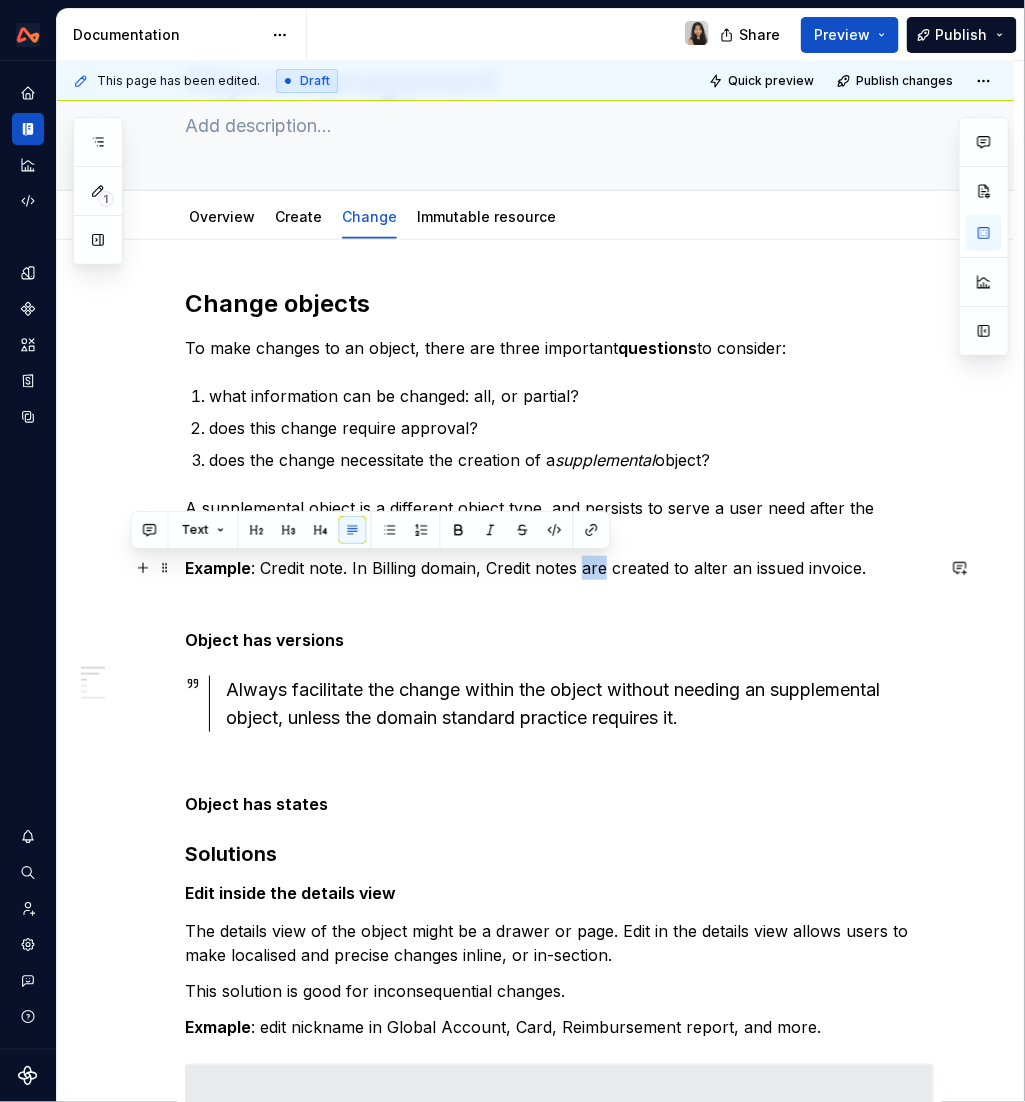 click on "Example : Credit note. In Billing domain, Credit notes are created to alter an issued invoice." at bounding box center [559, 568] 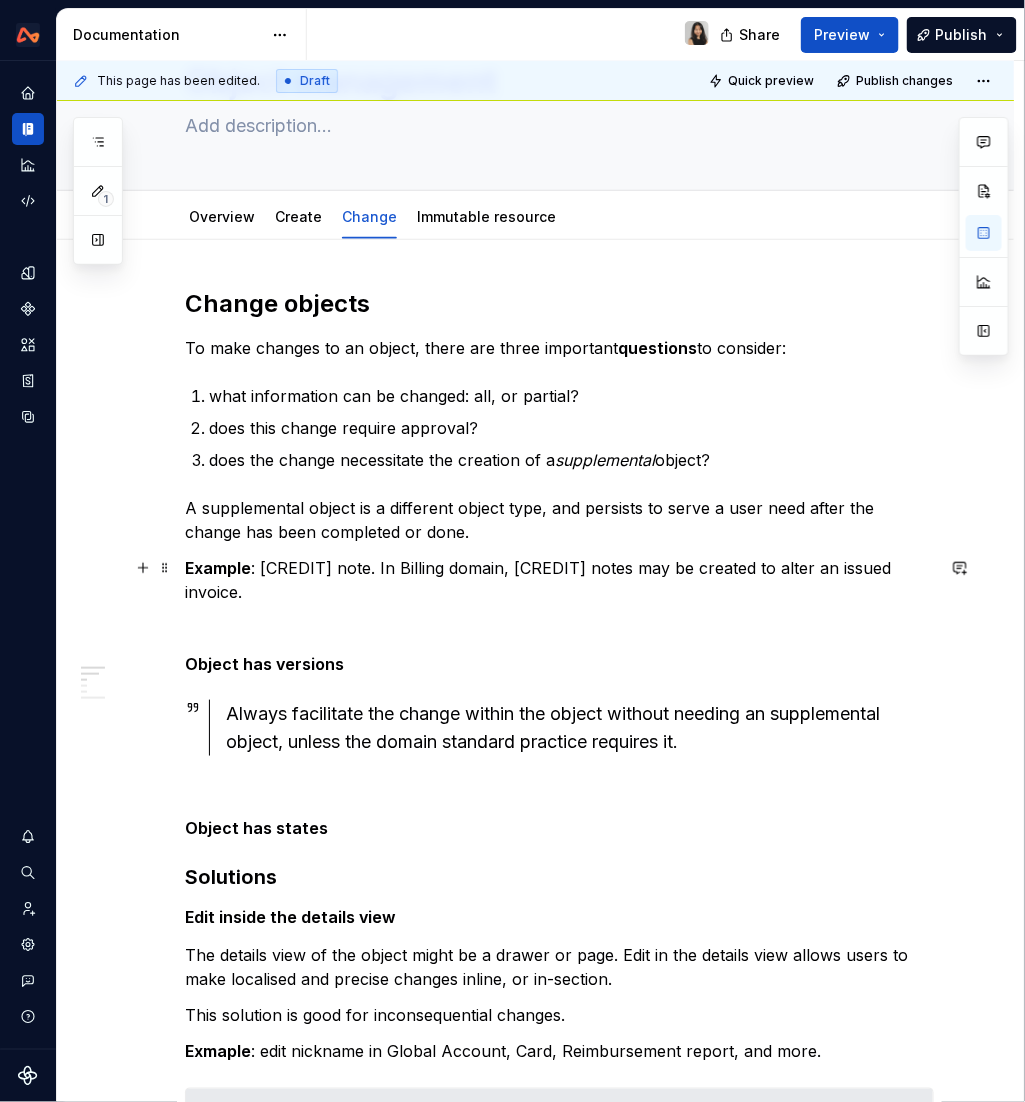 click on "Example : Credit note. In Billing domain, Credit notes may be created to alter an issued invoice." at bounding box center (559, 580) 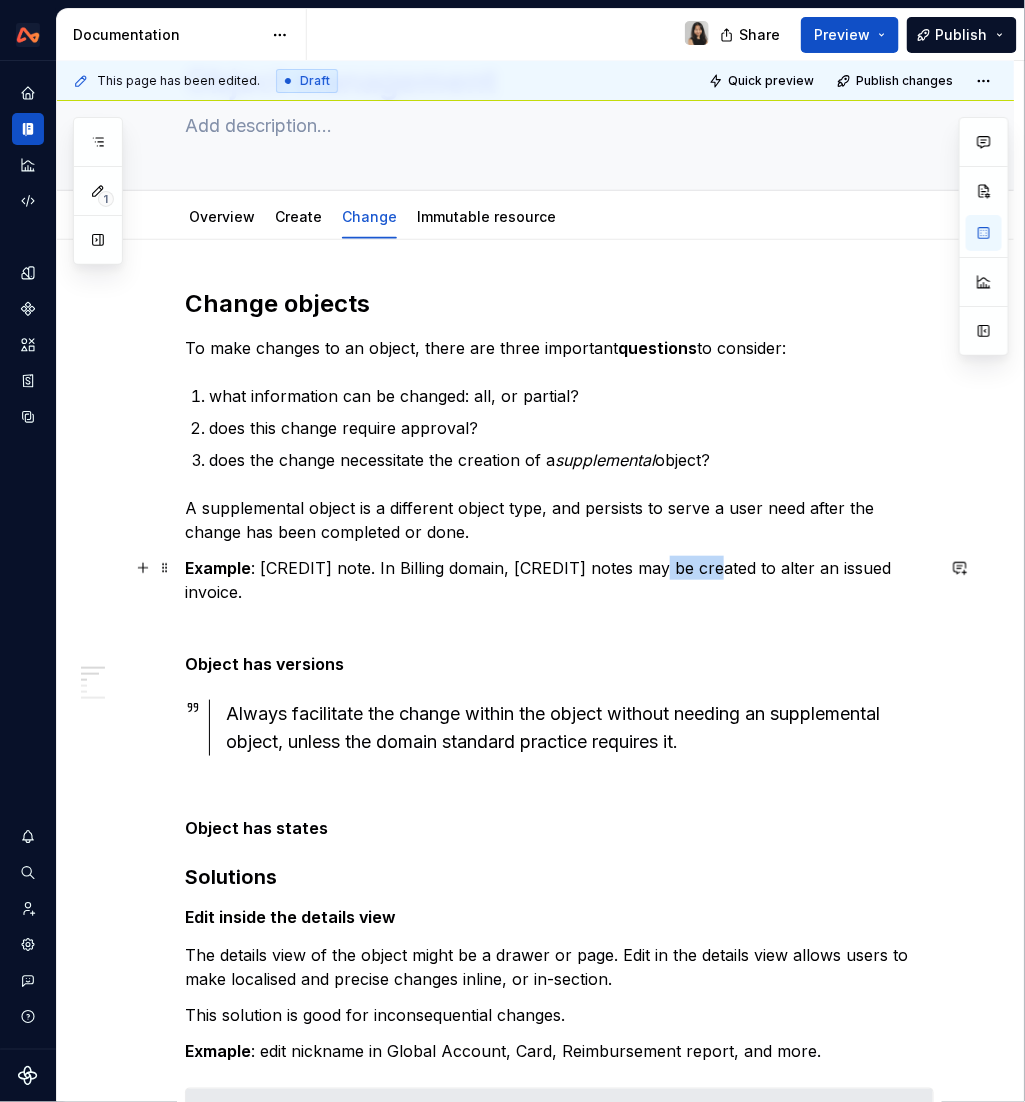 click on "Example : Credit note. In Billing domain, Credit notes may be created to alter an issued invoice." at bounding box center (559, 580) 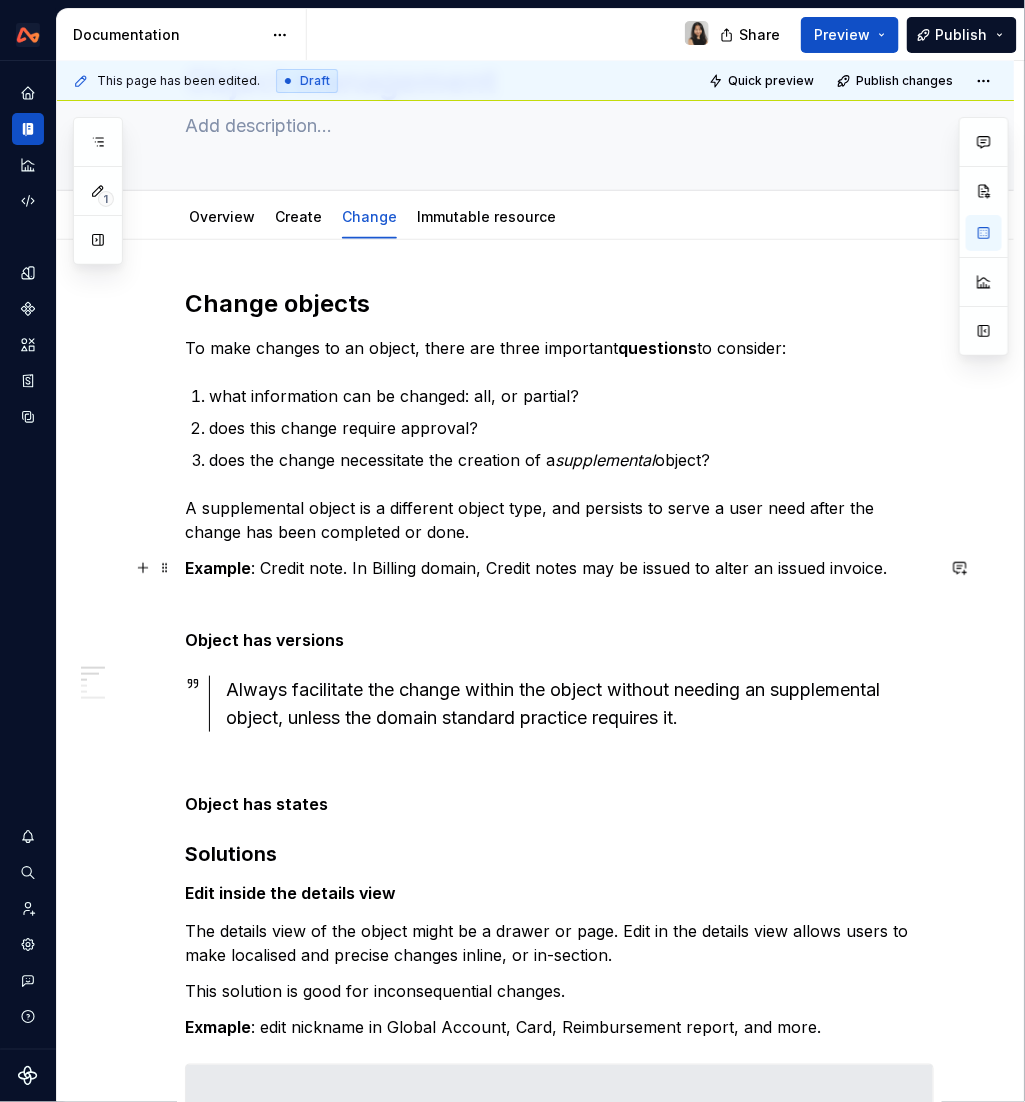 click on "Example : [CREDIT] note. In Billing domain, [CREDIT] notes may be issued to alter an issued invoice." at bounding box center [559, 568] 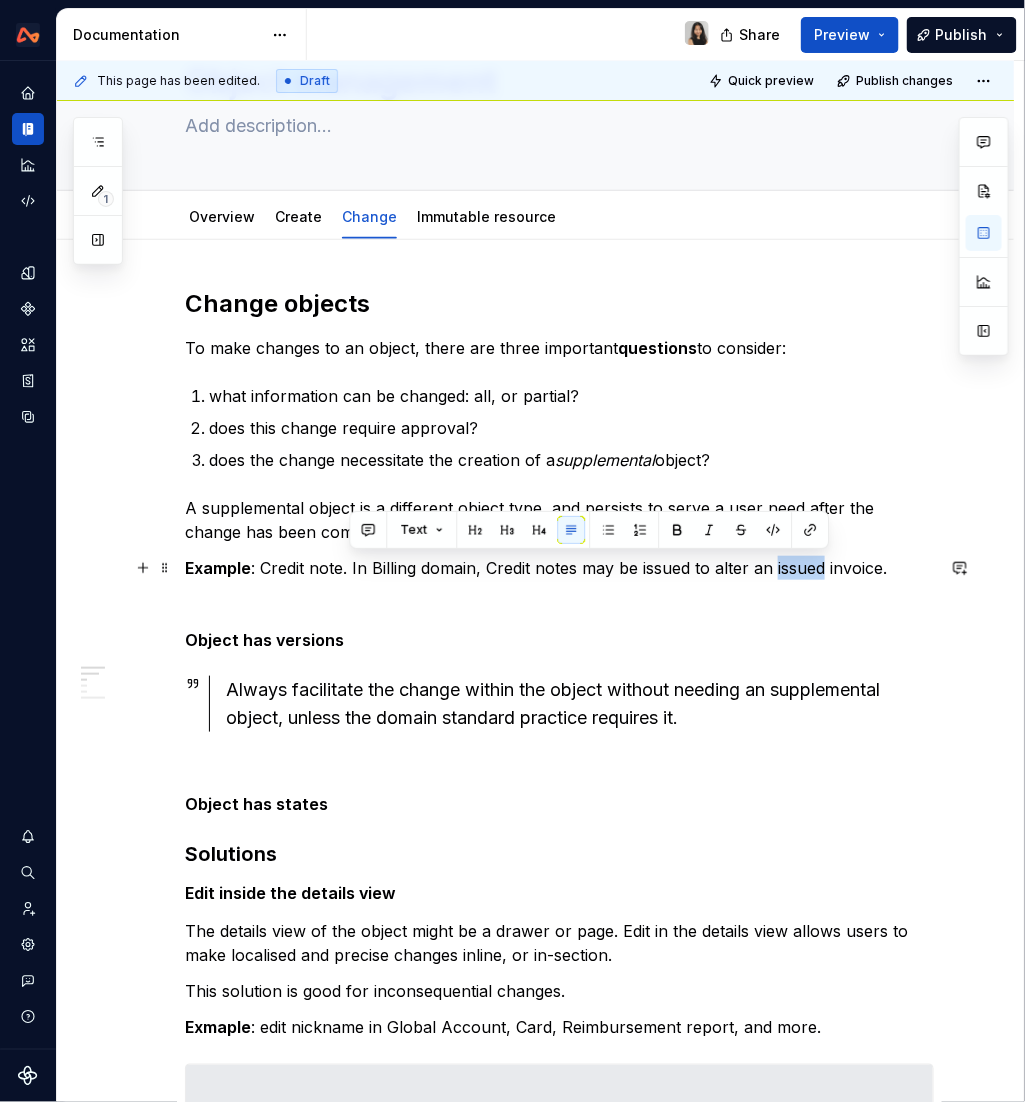click on "Example : [CREDIT] note. In Billing domain, [CREDIT] notes may be issued to alter an issued invoice." at bounding box center [559, 568] 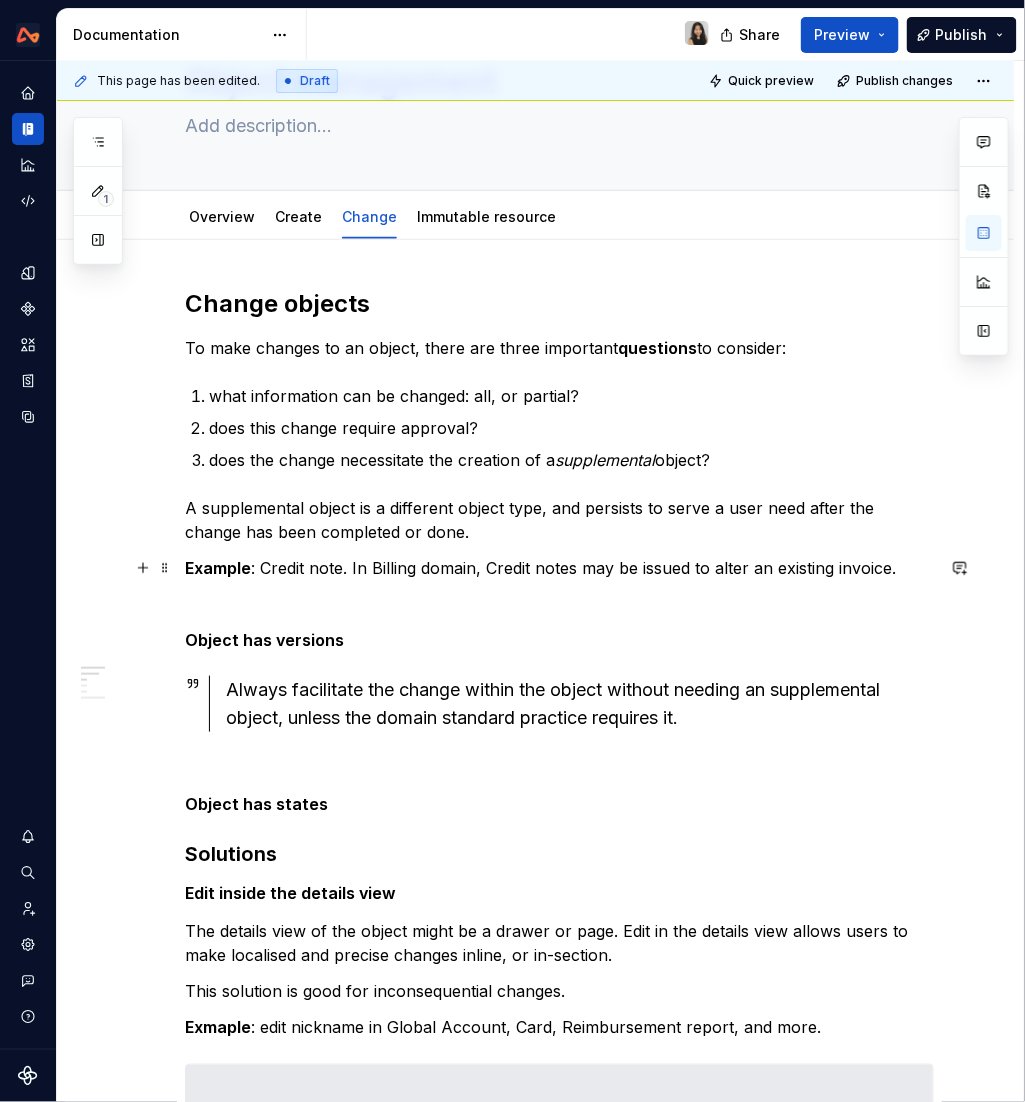 click on "Example : Credit note. In Billing domain, Credit notes may be issued to alter an existing invoice." at bounding box center (559, 568) 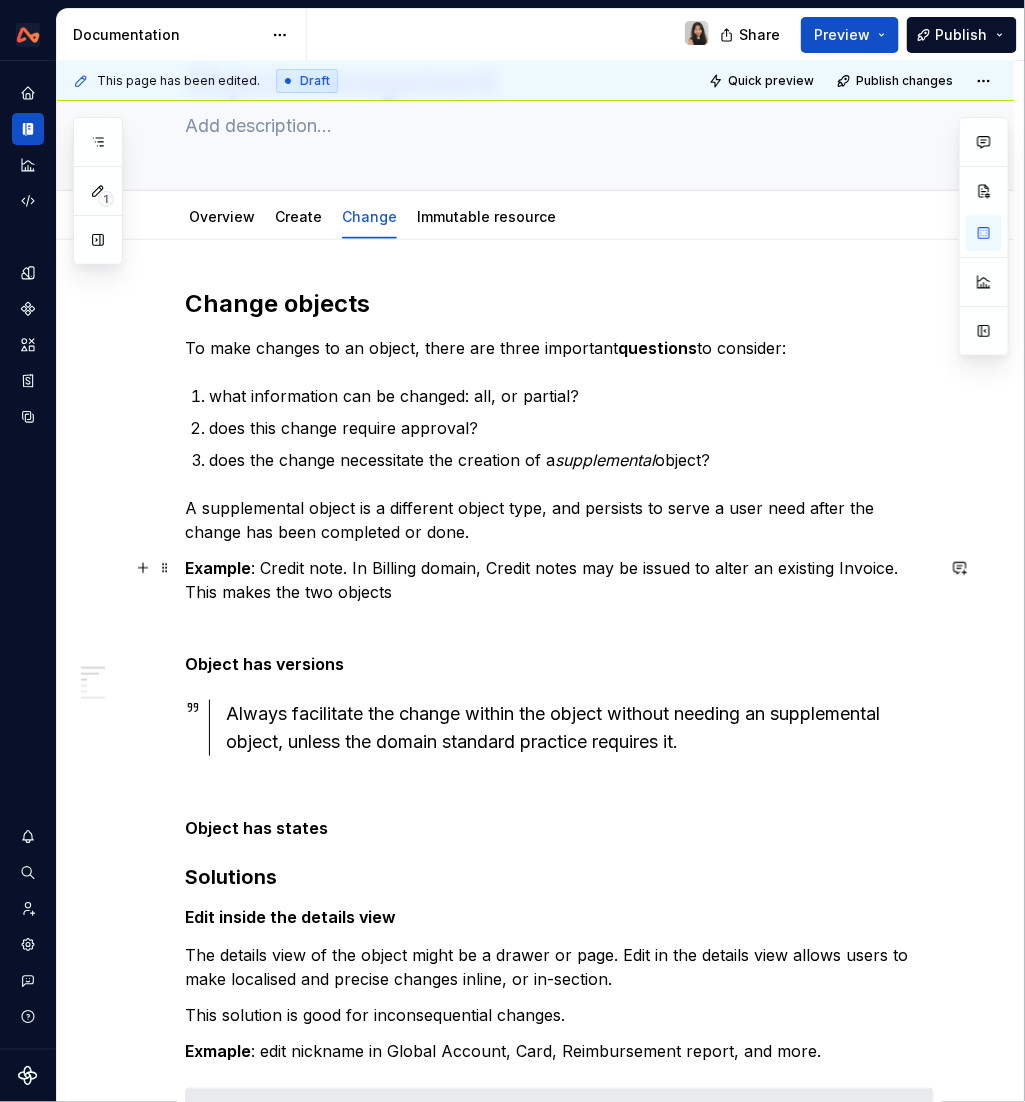 drag, startPoint x: 414, startPoint y: 595, endPoint x: 105, endPoint y: 595, distance: 309 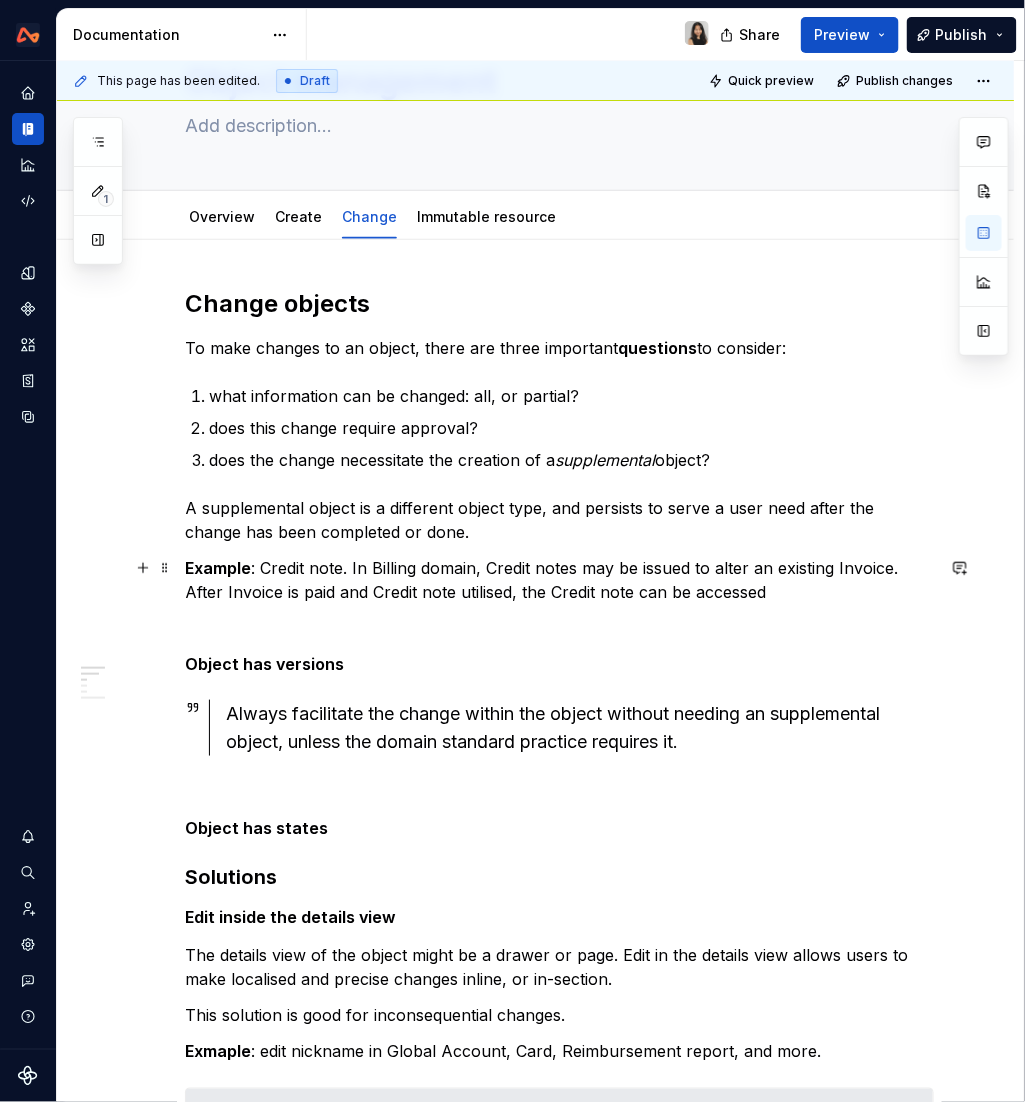 click on "Example : Credit note. In Billing domain, Credit notes may be issued to alter an existing Invoice. After Invoice is paid and Credit note utilised, the Credit note can be accessed" at bounding box center (559, 580) 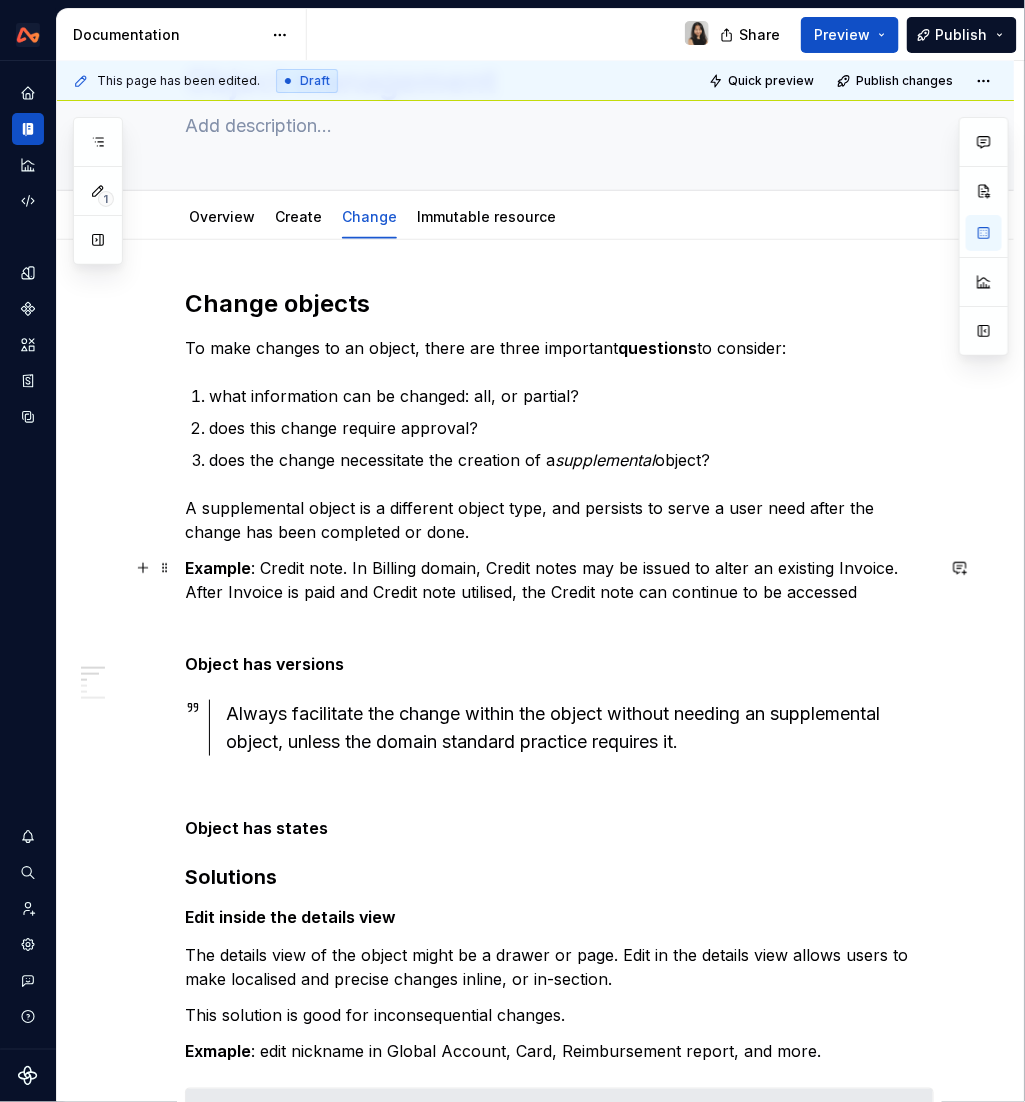 click on "Change objects To make changes to an object, there are three important questions to consider: what information can be changed: all, or partial? does this change require approval? does the change necessitate the creation of a supplemental object? A supplemental object is a different object type, and persists to serve a user need after the change has been completed or done. Example : [CREDIT] note. In Billing domain, [CREDIT] notes may be issued to alter an existing Invoice. After Invoice is paid and [CREDIT] note utilised, the [CREDIT] note can continue to be accessed Object has versions Always facilitate the change within the object without needing an supplemental object, unless the domain standard practice requires it. Object has states Solutions Edit inside the details view The details view of the object might be a drawer or page. Edit in the details view allows users to make localised and precise changes inline, or in-section. This solution is good for inconsequential changes. Exmaple Example : UAM" at bounding box center (559, 1413) 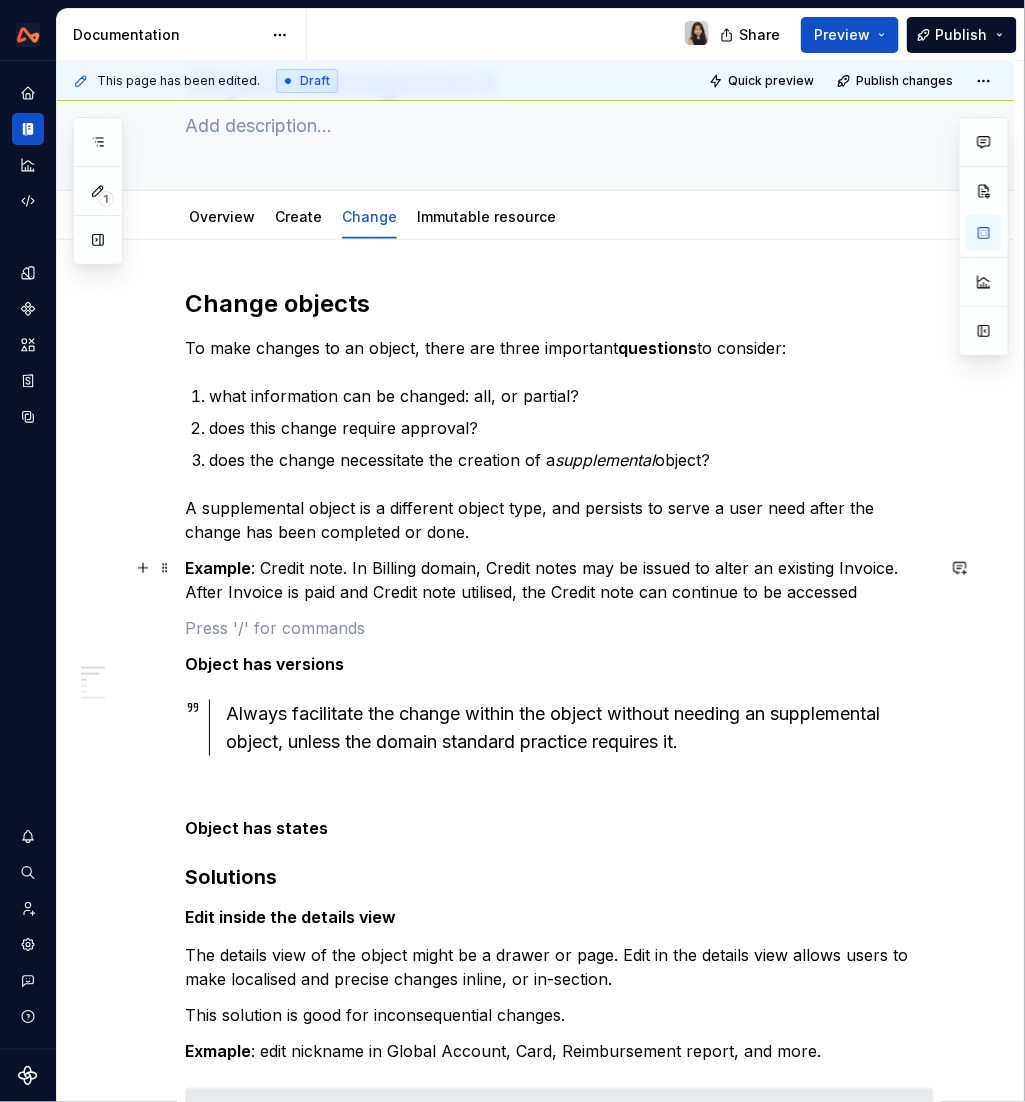 click on "Example : Credit note. In Billing domain, Credit notes may be issued to alter an existing Invoice. After Invoice is paid and Credit note utilised, the Credit note can continue to be accessed" at bounding box center [559, 580] 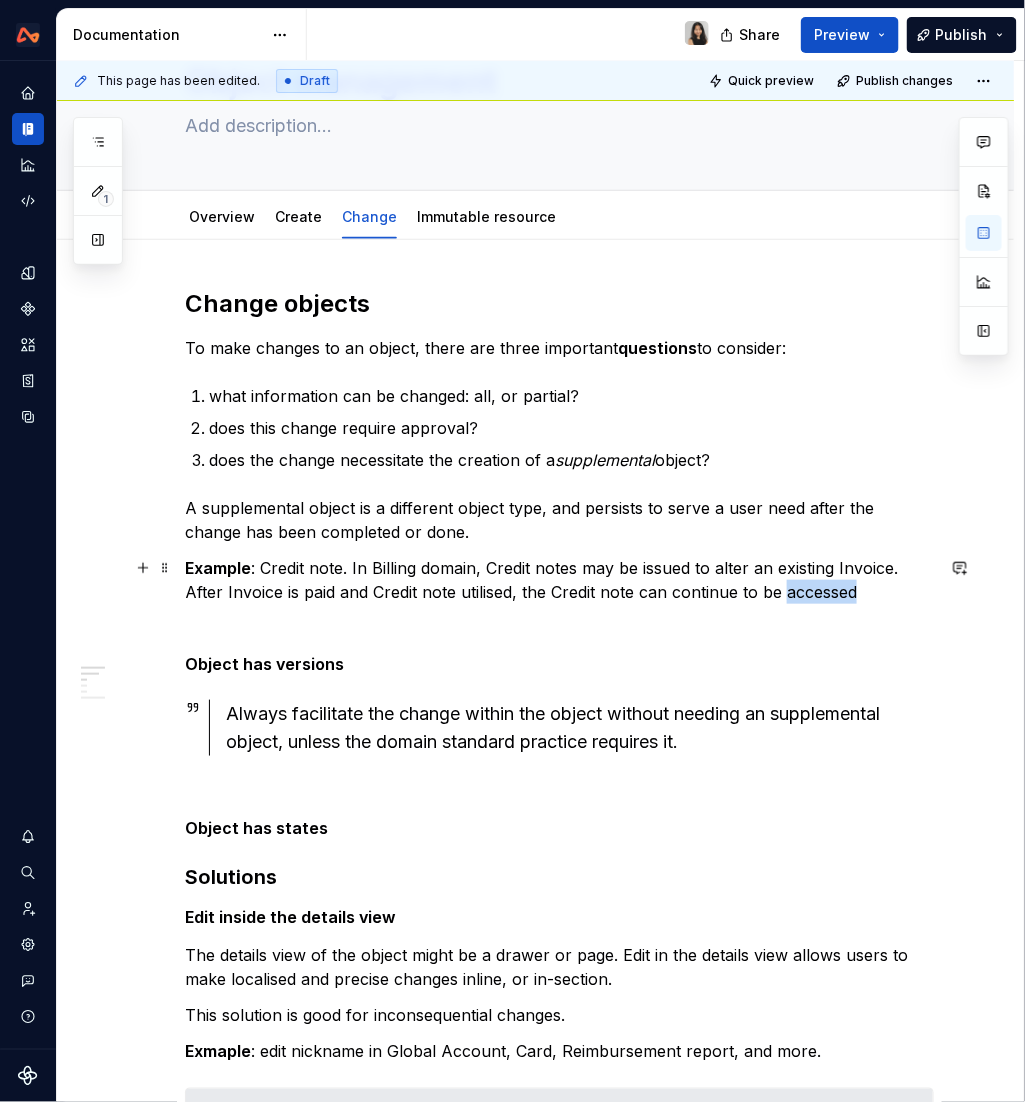 click on "Example : Credit note. In Billing domain, Credit notes may be issued to alter an existing Invoice. After Invoice is paid and Credit note utilised, the Credit note can continue to be accessed" at bounding box center [559, 580] 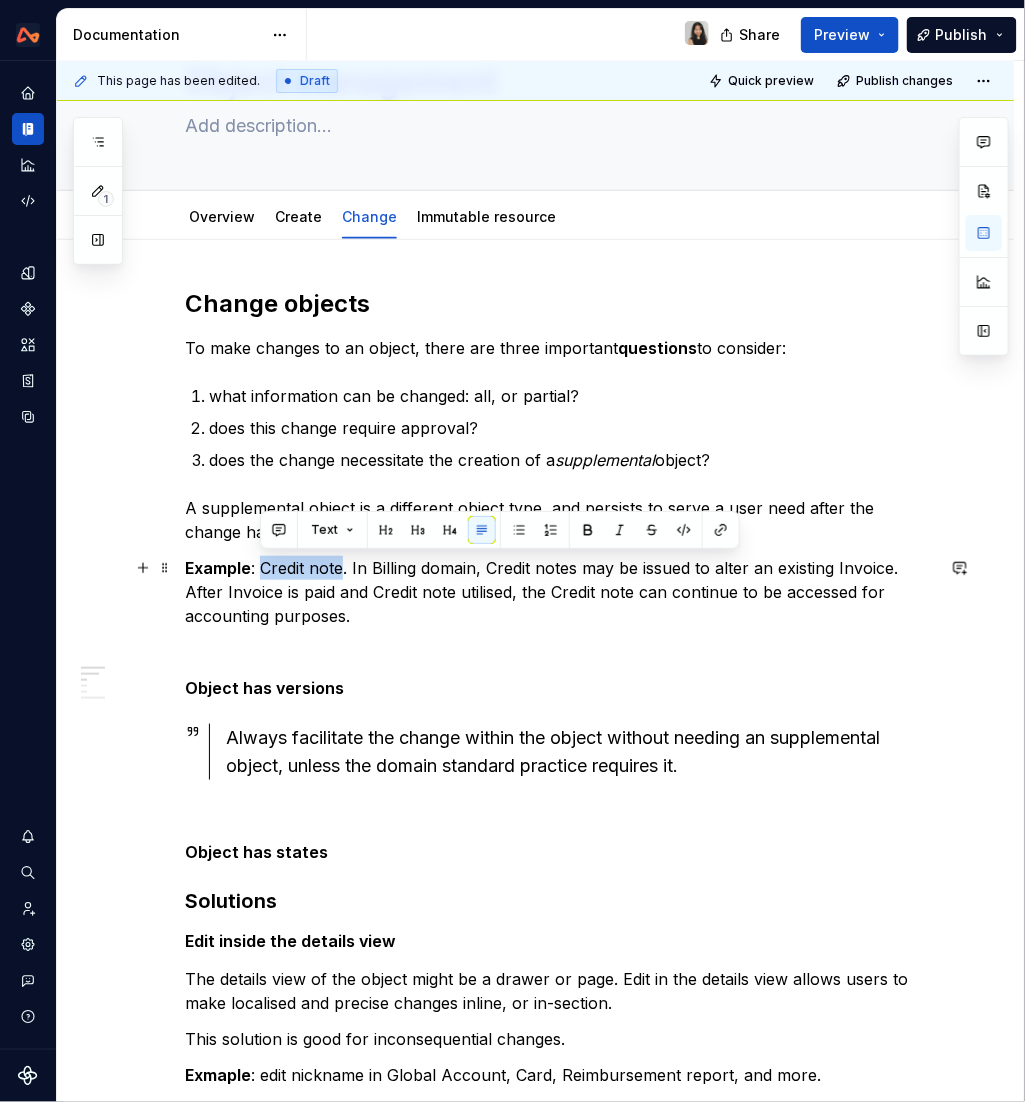 drag, startPoint x: 340, startPoint y: 569, endPoint x: 260, endPoint y: 571, distance: 80.024994 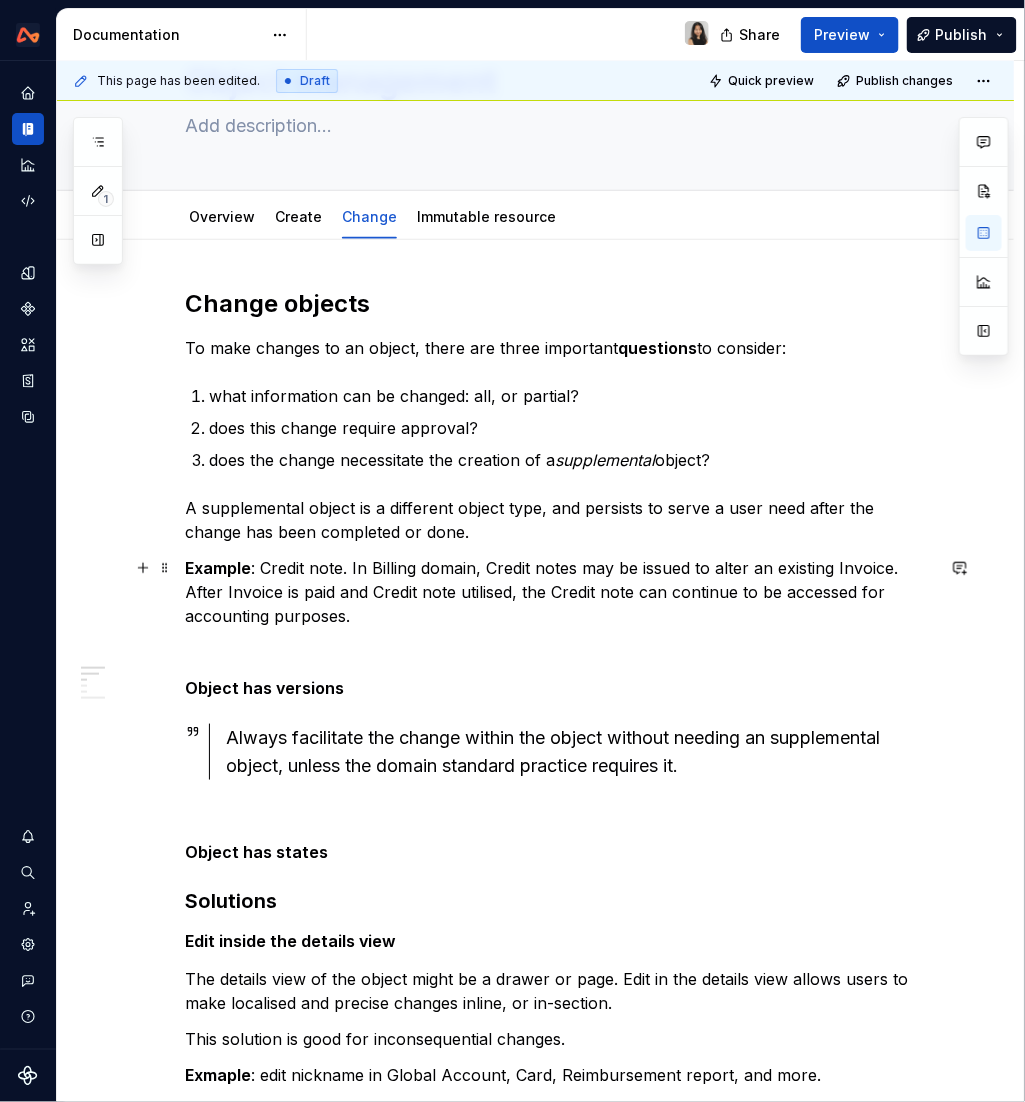 click on "Example : Credit note. In Billing domain, Credit notes may be issued to alter an existing Invoice. After Invoice is paid and Credit note utilised, the Credit note can continue to be accessed for accounting purposes." at bounding box center [559, 592] 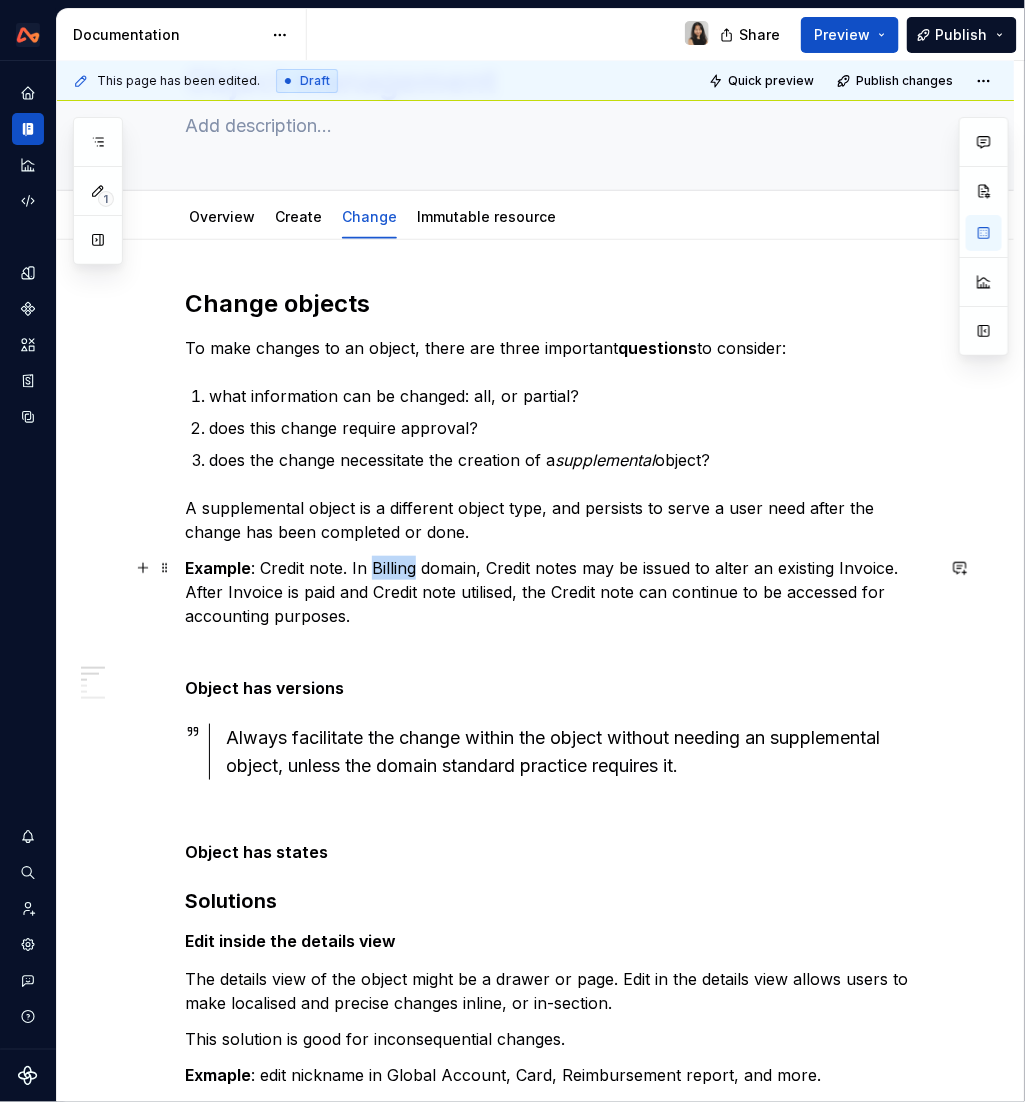 click on "Example : Credit note. In Billing domain, Credit notes may be issued to alter an existing Invoice. After Invoice is paid and Credit note utilised, the Credit note can continue to be accessed for accounting purposes." at bounding box center (559, 592) 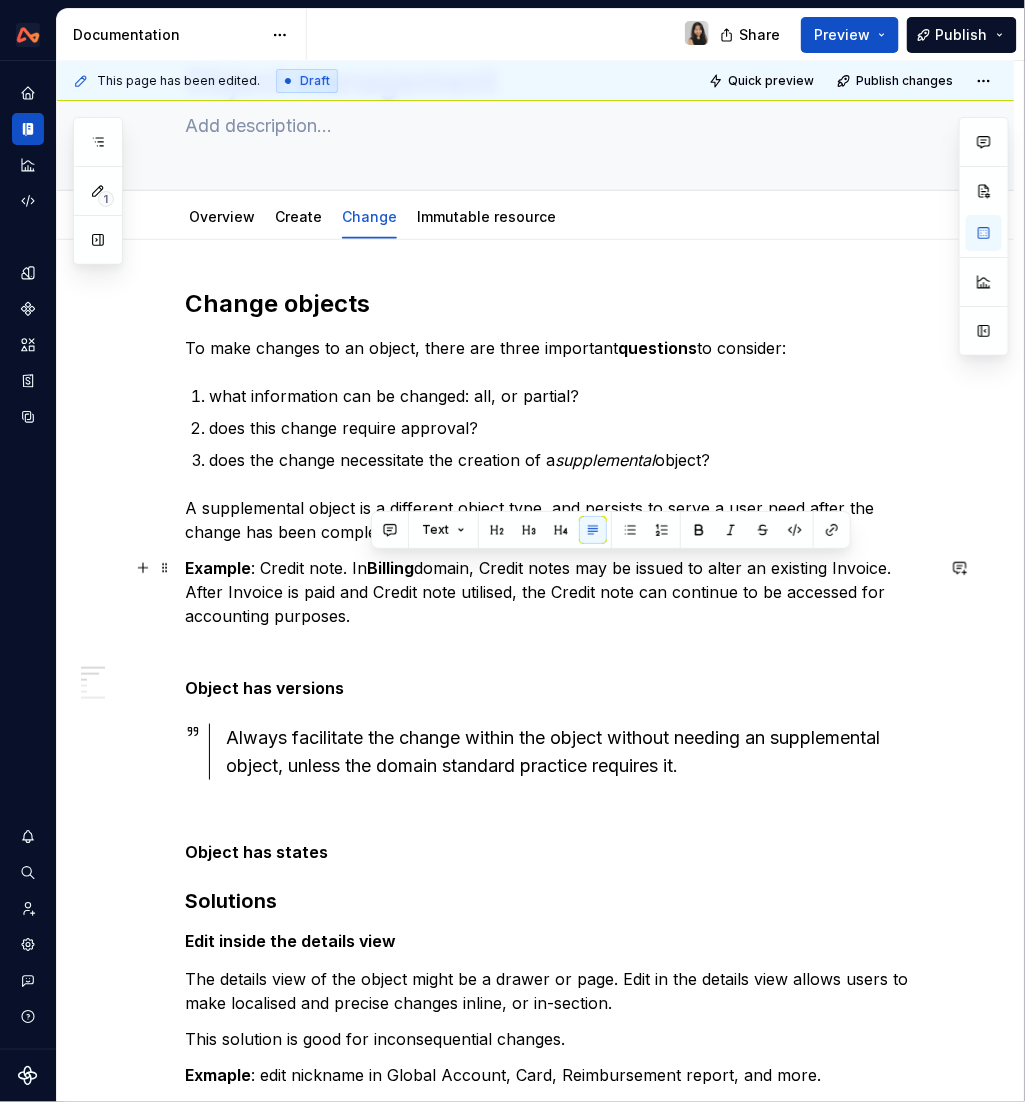 click on "Example : Credit note. In  Billing  domain, Credit notes may be issued to alter an existing Invoice. After Invoice is paid and Credit note utilised, the Credit note can continue to be accessed for accounting purposes." at bounding box center (559, 592) 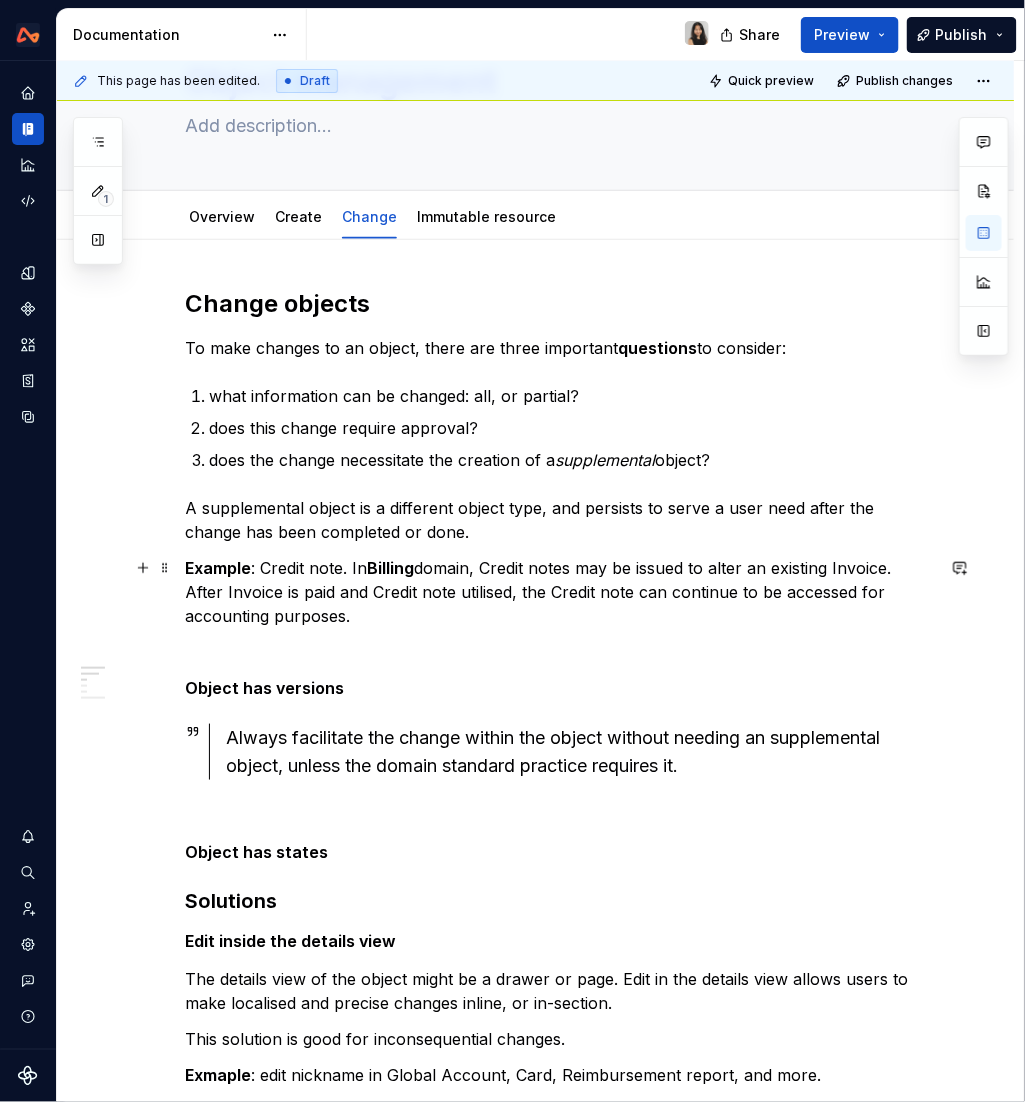 click on "Billing" at bounding box center (390, 568) 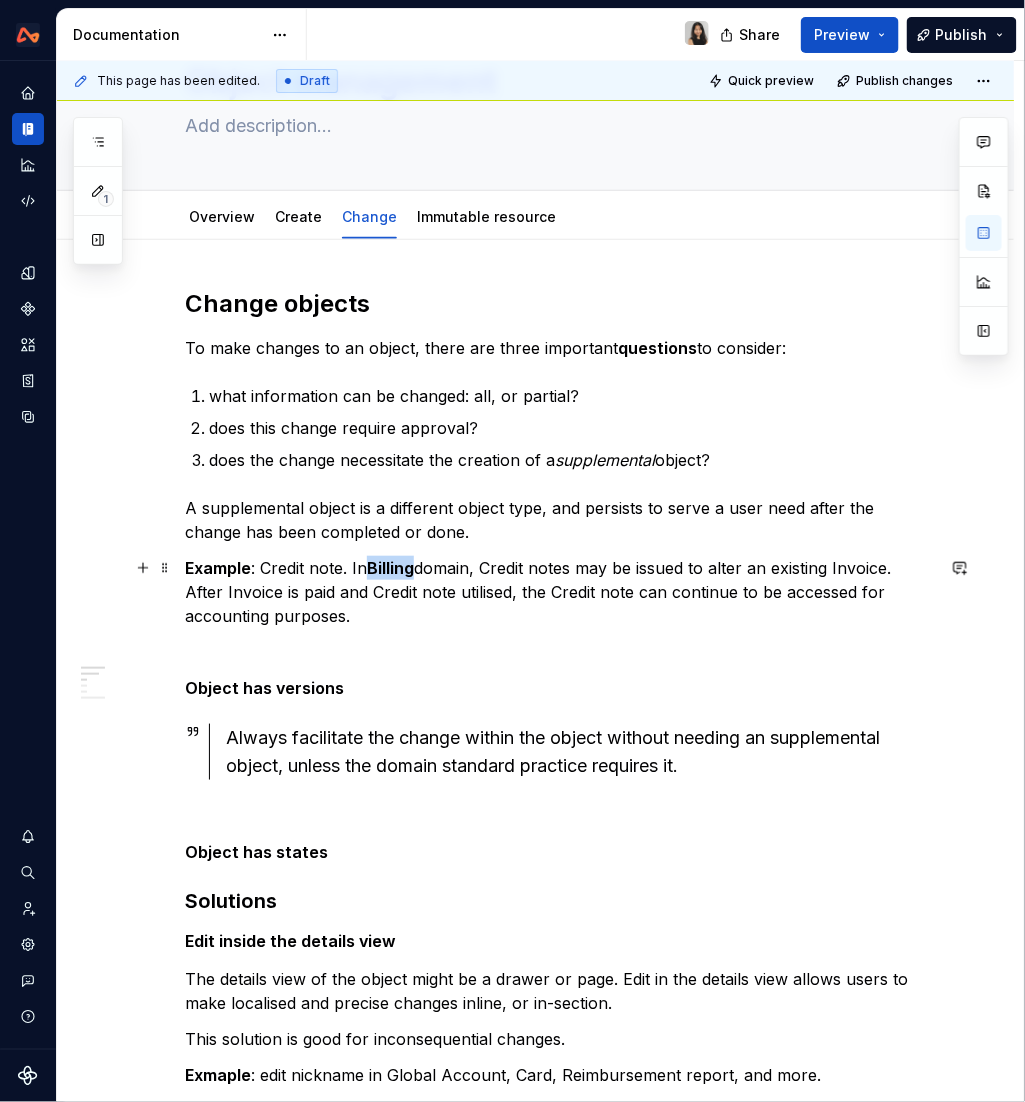 click on "Billing" at bounding box center [390, 568] 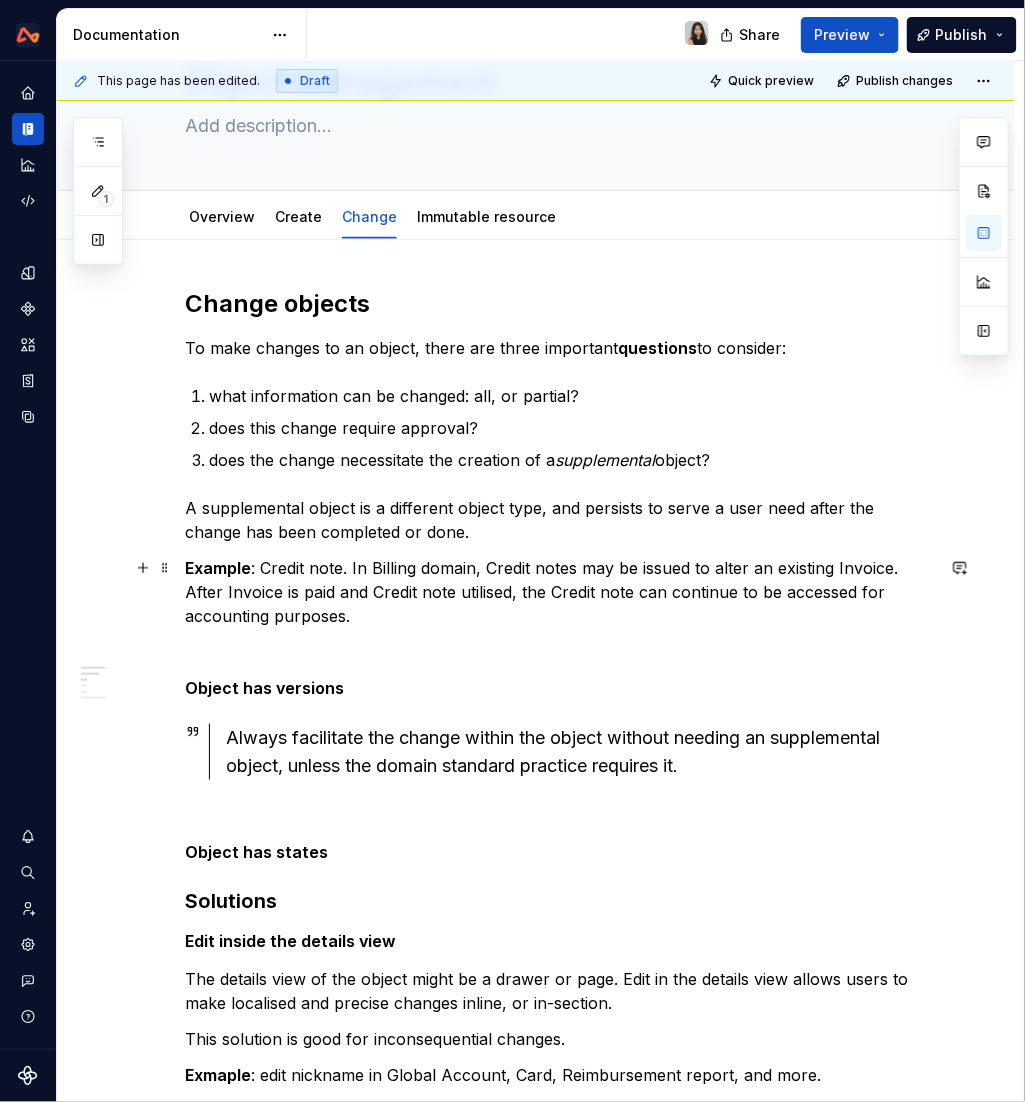 click on "Example : Credit note. In Billing domain, Credit notes may be issued to alter an existing Invoice. After Invoice is paid and Credit note utilised, the Credit note can continue to be accessed for accounting purposes." at bounding box center [559, 592] 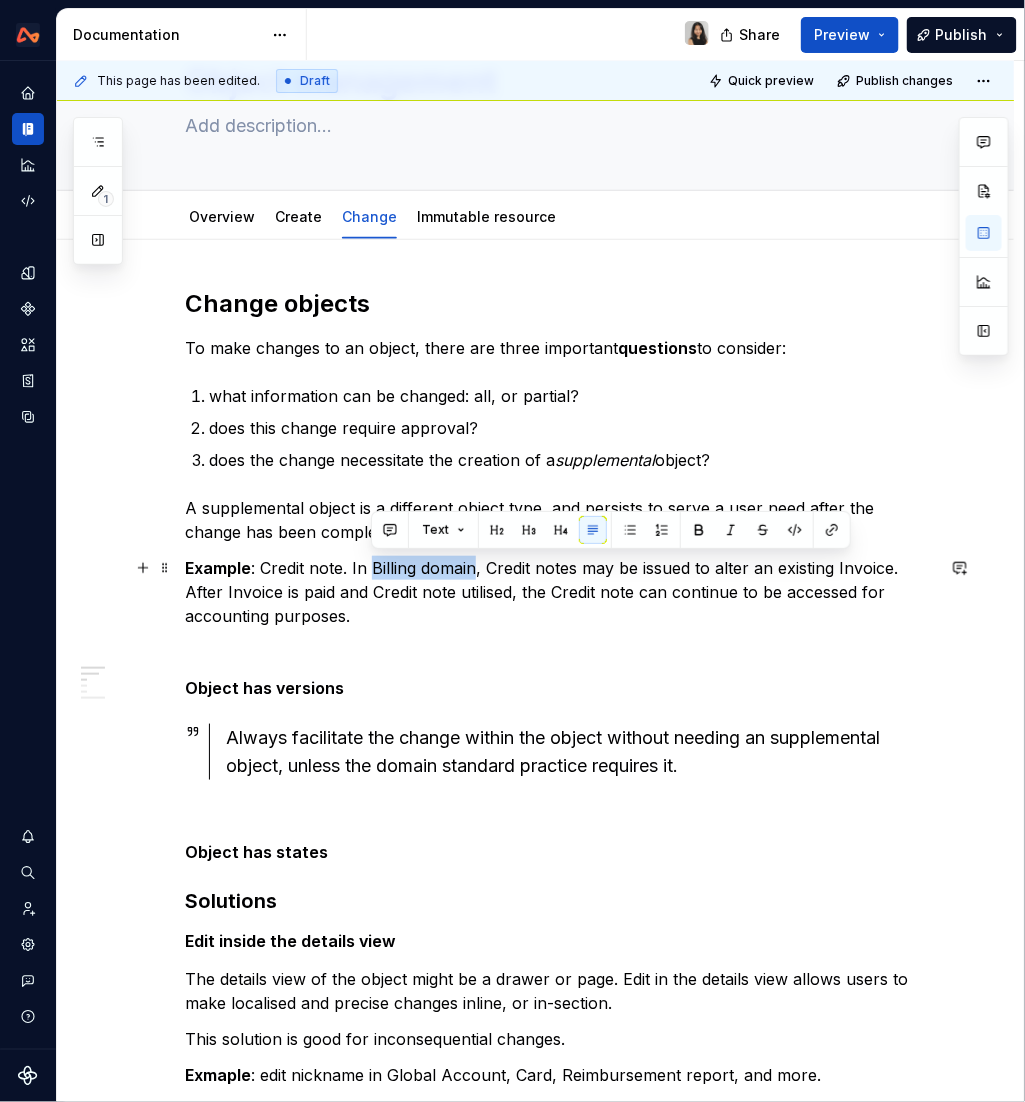 drag, startPoint x: 371, startPoint y: 567, endPoint x: 473, endPoint y: 567, distance: 102 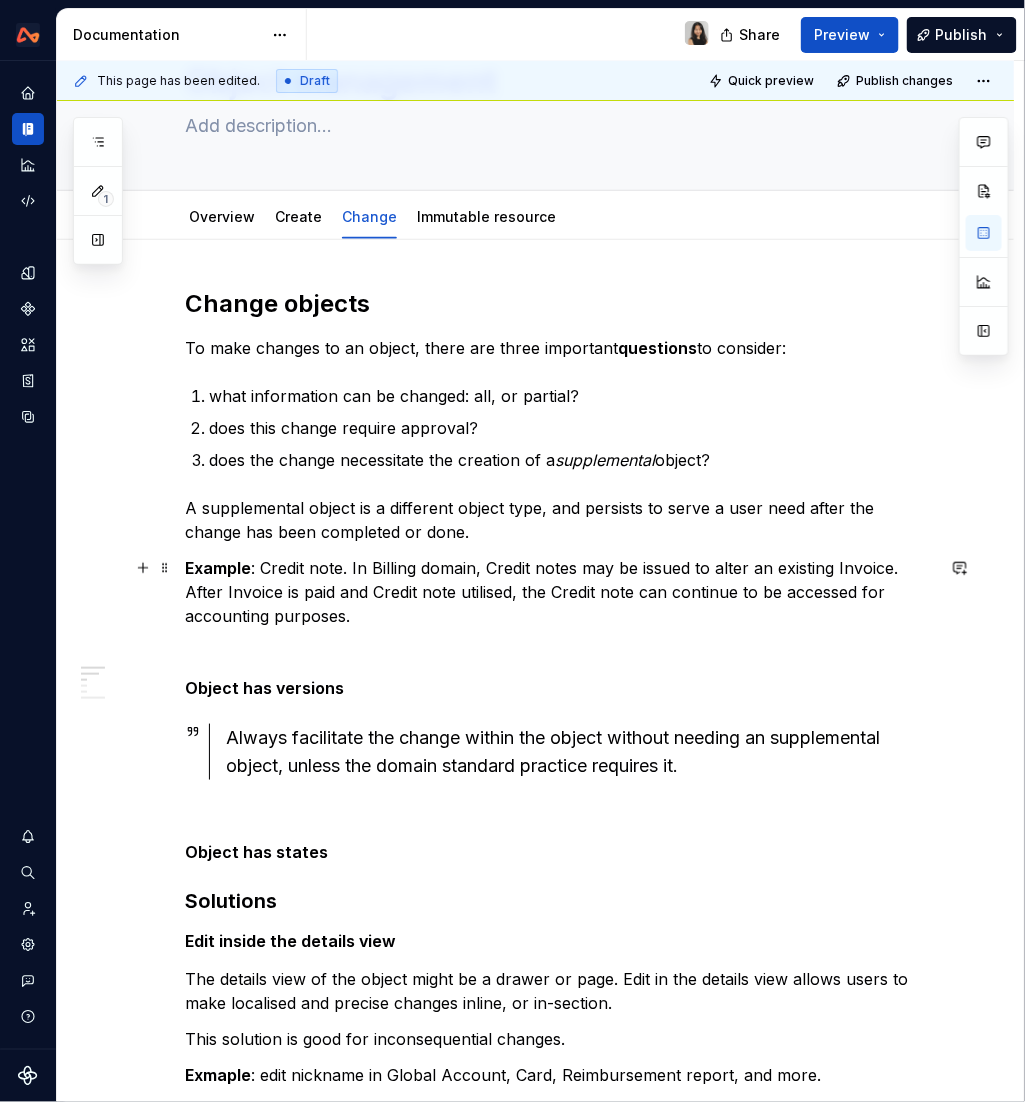 click on "Example : Credit note. In Billing domain, Credit notes may be issued to alter an existing Invoice. After Invoice is paid and Credit note utilised, the Credit note can continue to be accessed for accounting purposes." at bounding box center [559, 592] 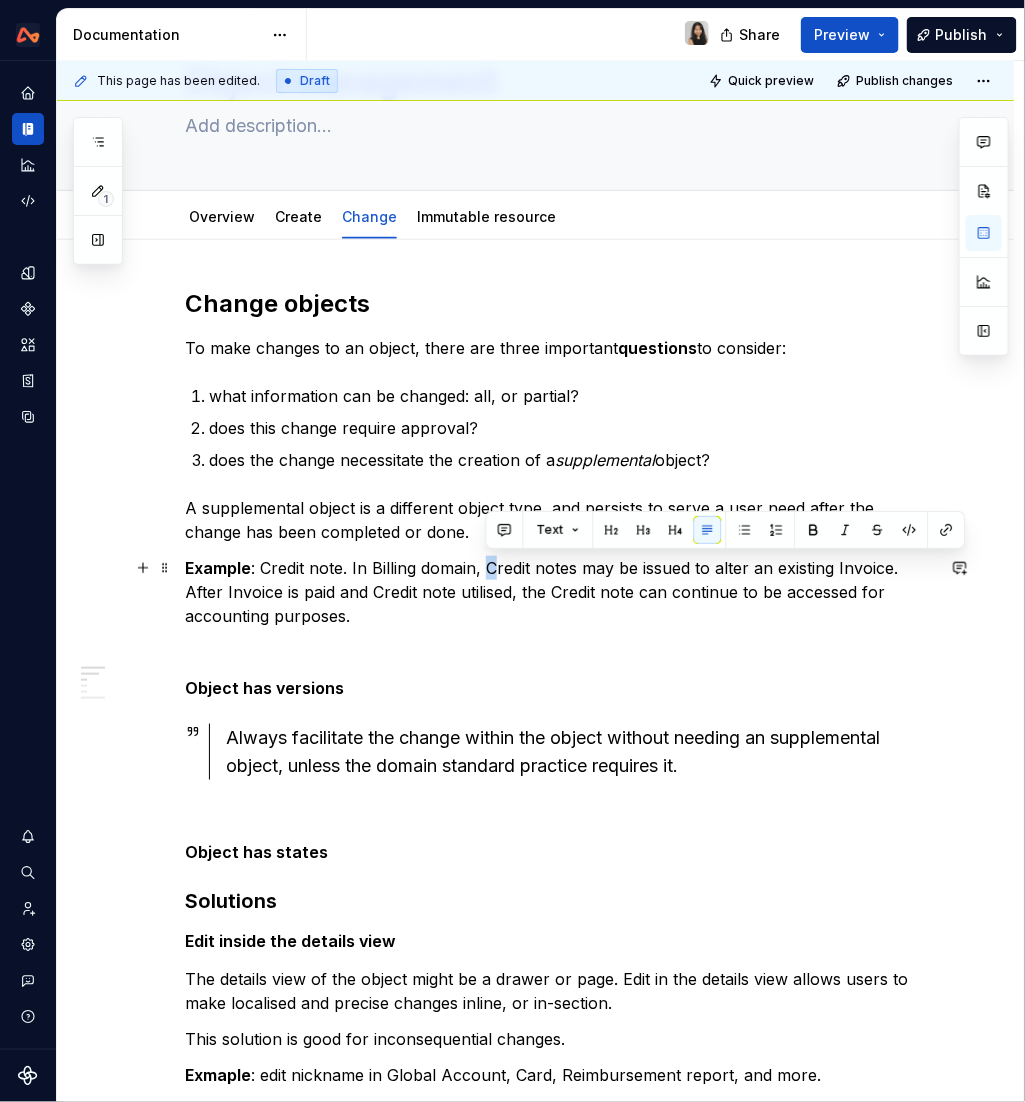 click on "Example : Credit note. In Billing domain, Credit notes may be issued to alter an existing Invoice. After Invoice is paid and Credit note utilised, the Credit note can continue to be accessed for accounting purposes." at bounding box center (559, 592) 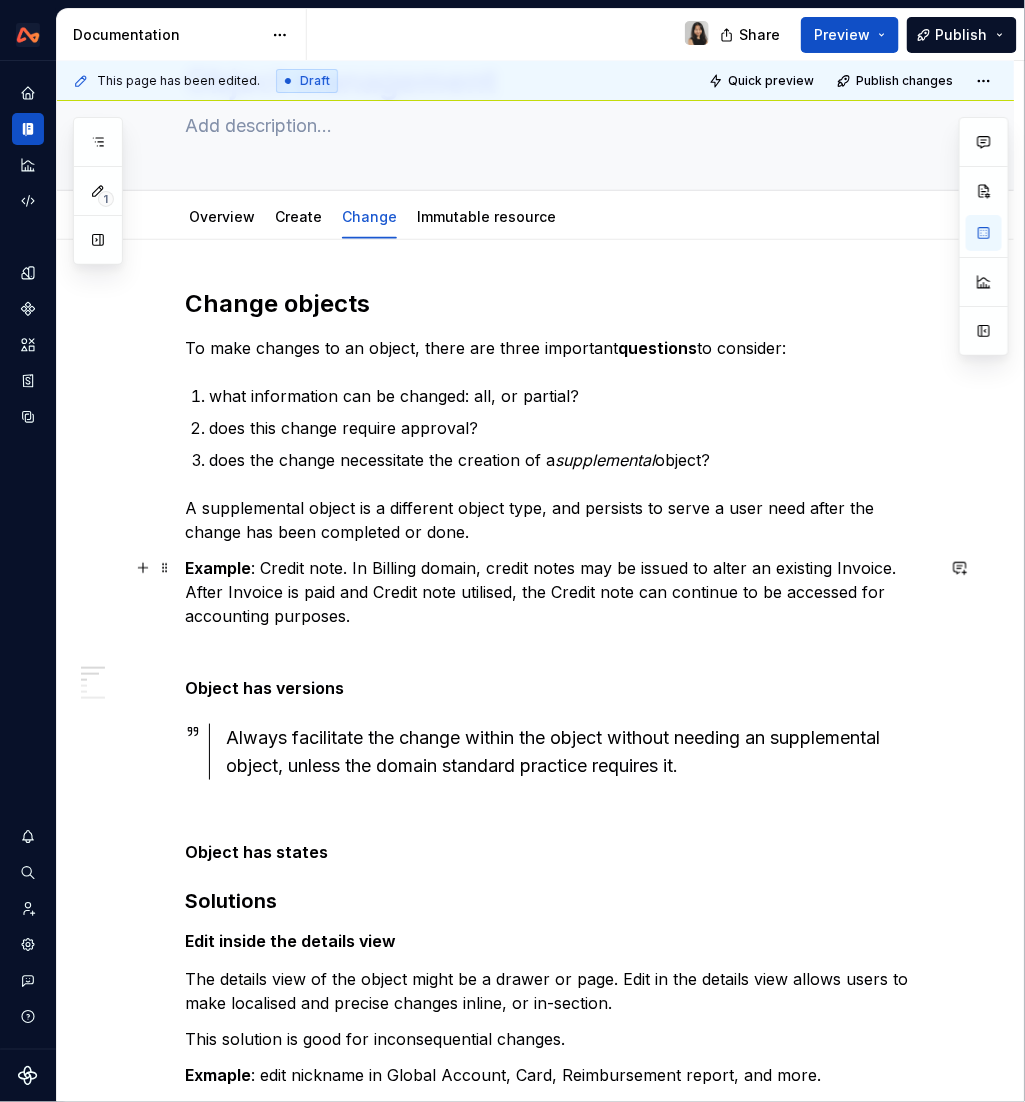 click on "Example : Credit note. In Billing domain, credit notes may be issued to alter an existing Invoice. After Invoice is paid and Credit note utilised, the Credit note can continue to be accessed for accounting purposes." at bounding box center (559, 592) 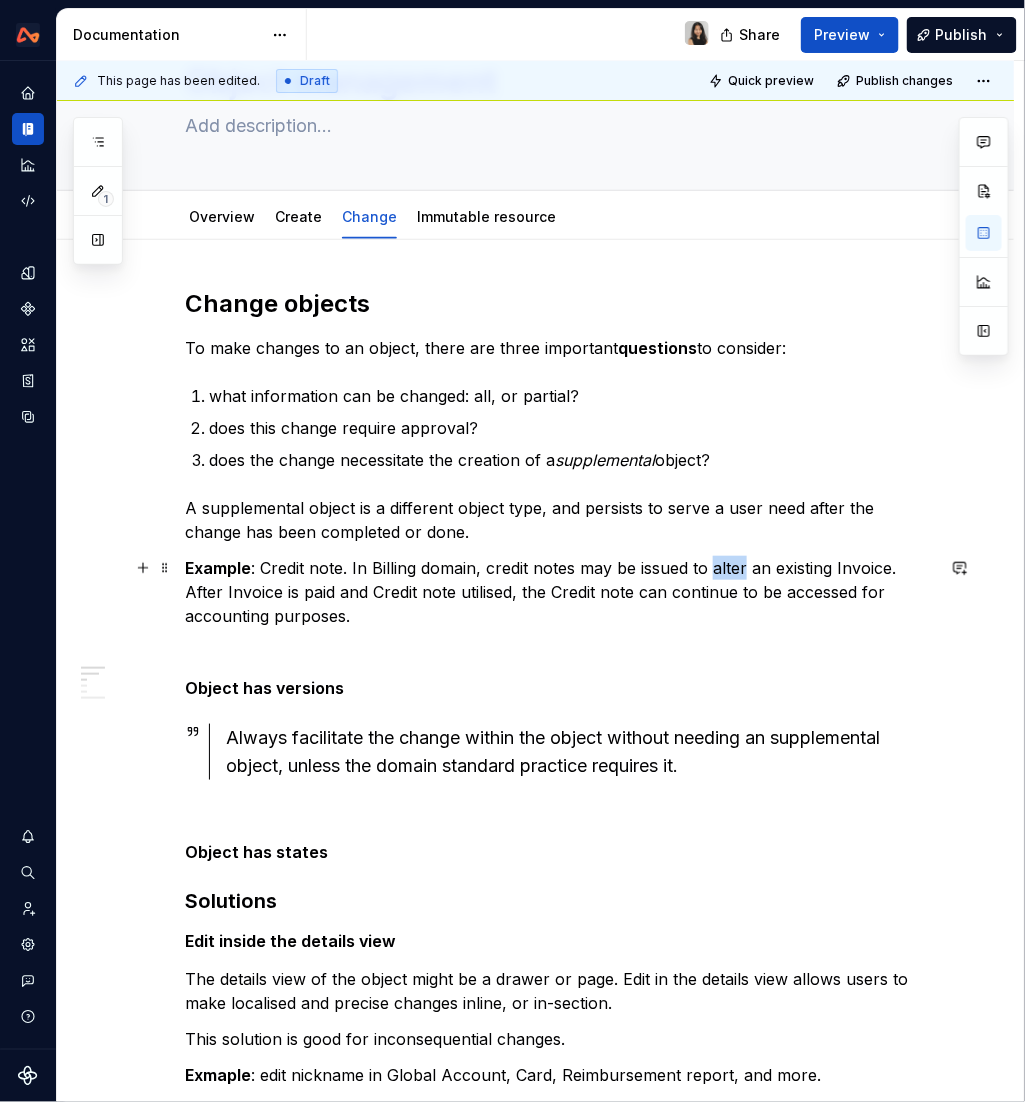 click on "Example : Credit note. In Billing domain, credit notes may be issued to alter an existing Invoice. After Invoice is paid and Credit note utilised, the Credit note can continue to be accessed for accounting purposes." at bounding box center [559, 592] 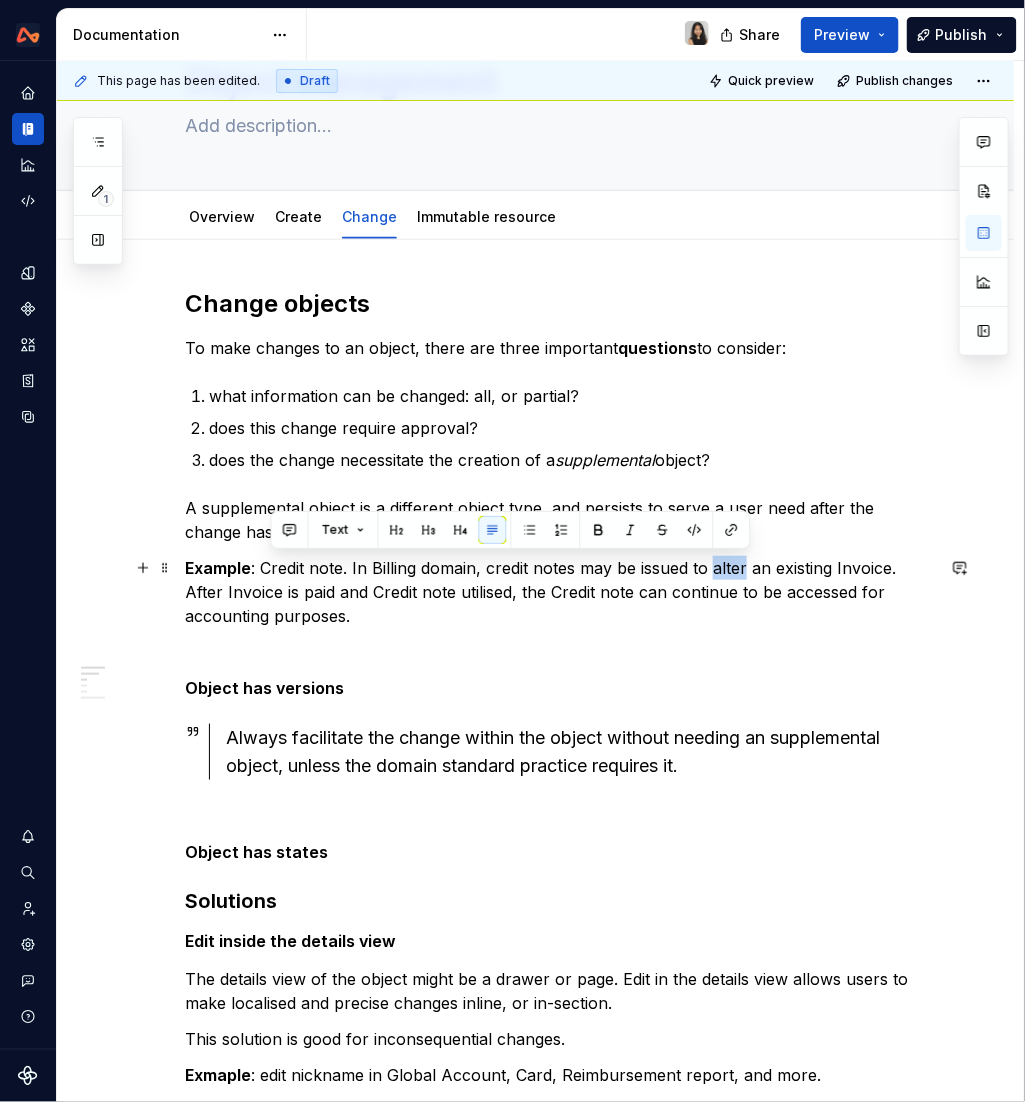 click on "Example : Credit note. In Billing domain, credit notes may be issued to alter an existing Invoice. After Invoice is paid and Credit note utilised, the Credit note can continue to be accessed for accounting purposes." at bounding box center [559, 592] 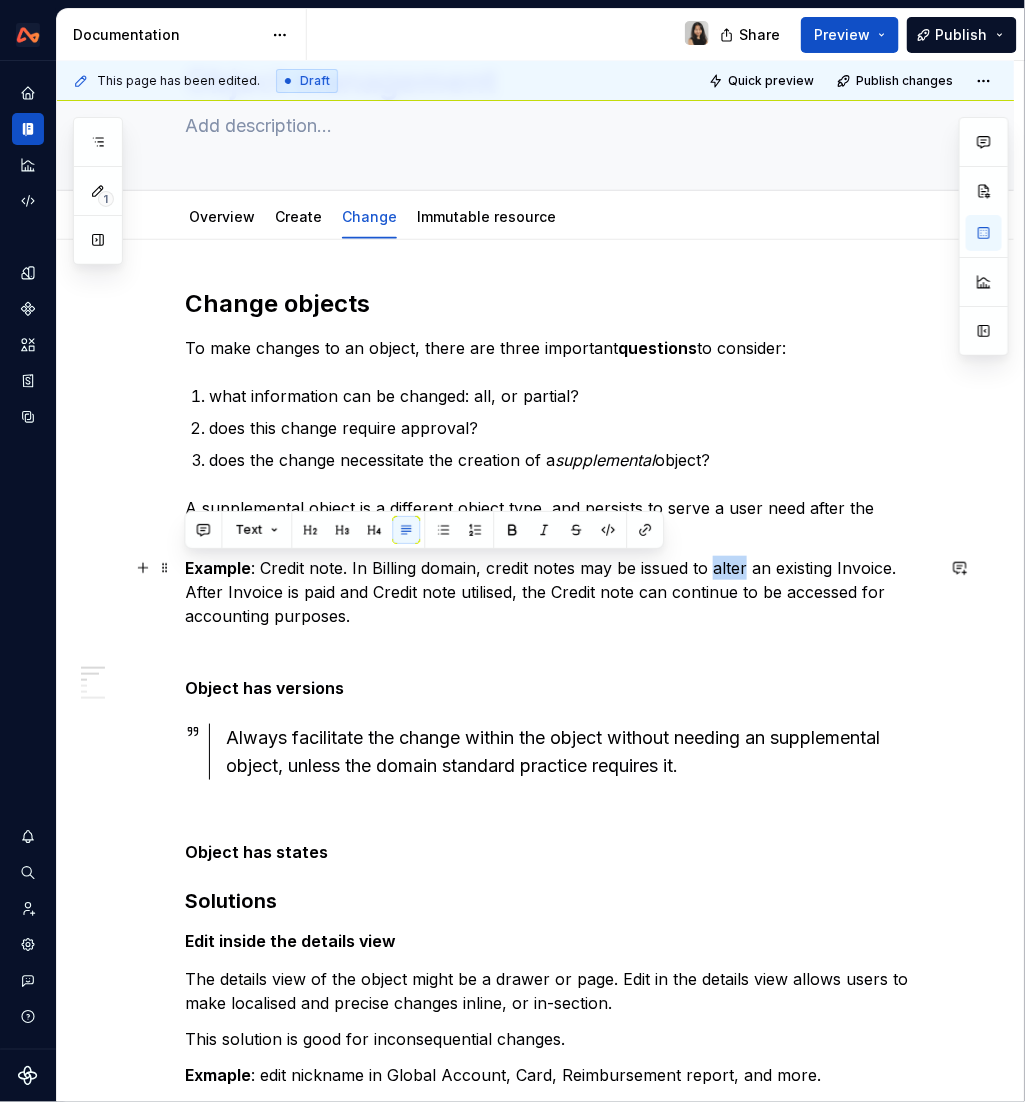 click on "Example : Credit note. In Billing domain, credit notes may be issued to alter an existing Invoice. After Invoice is paid and Credit note utilised, the Credit note can continue to be accessed for accounting purposes." at bounding box center [559, 592] 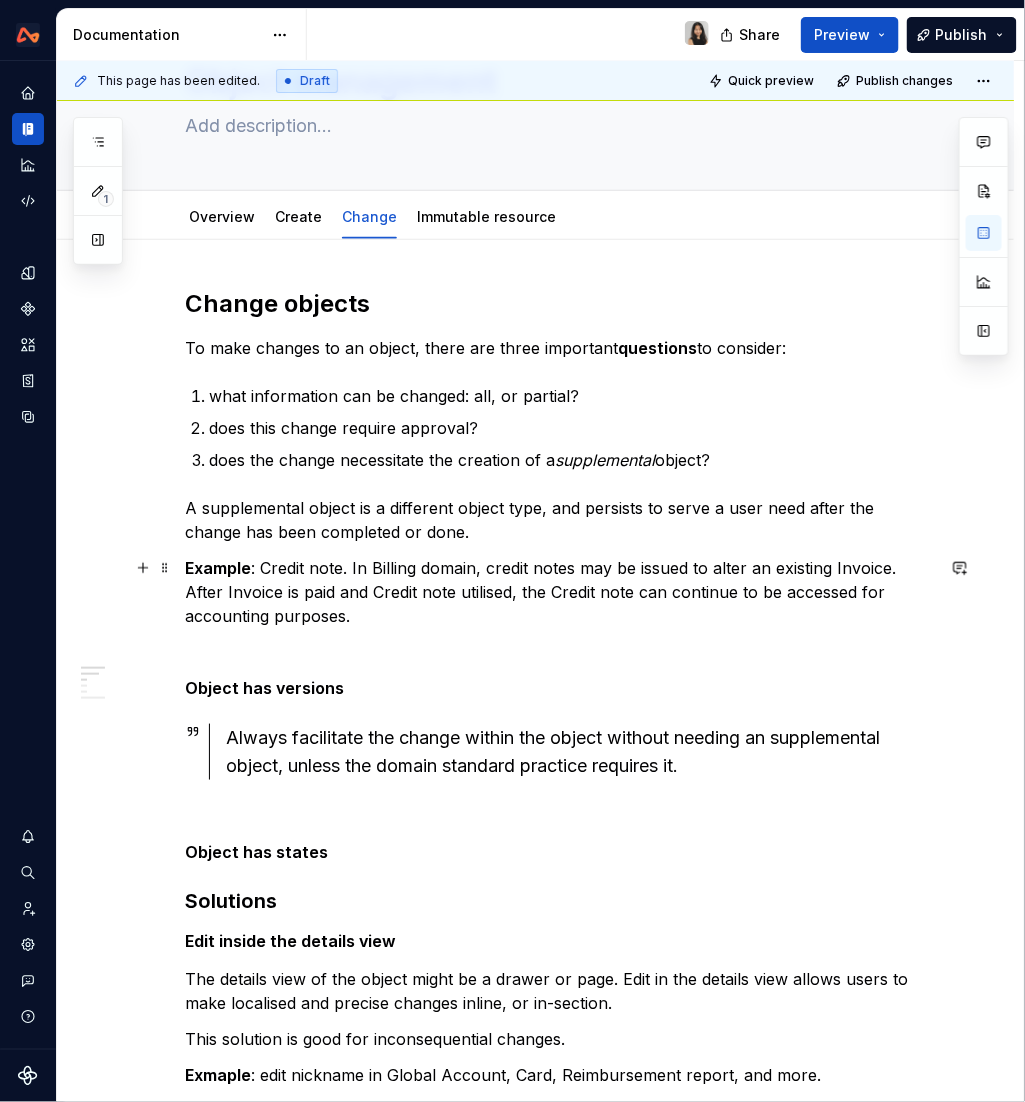 click on "Example : Credit note. In Billing domain, credit notes may be issued to alter an existing Invoice. After Invoice is paid and Credit note utilised, the Credit note can continue to be accessed for accounting purposes." at bounding box center (559, 592) 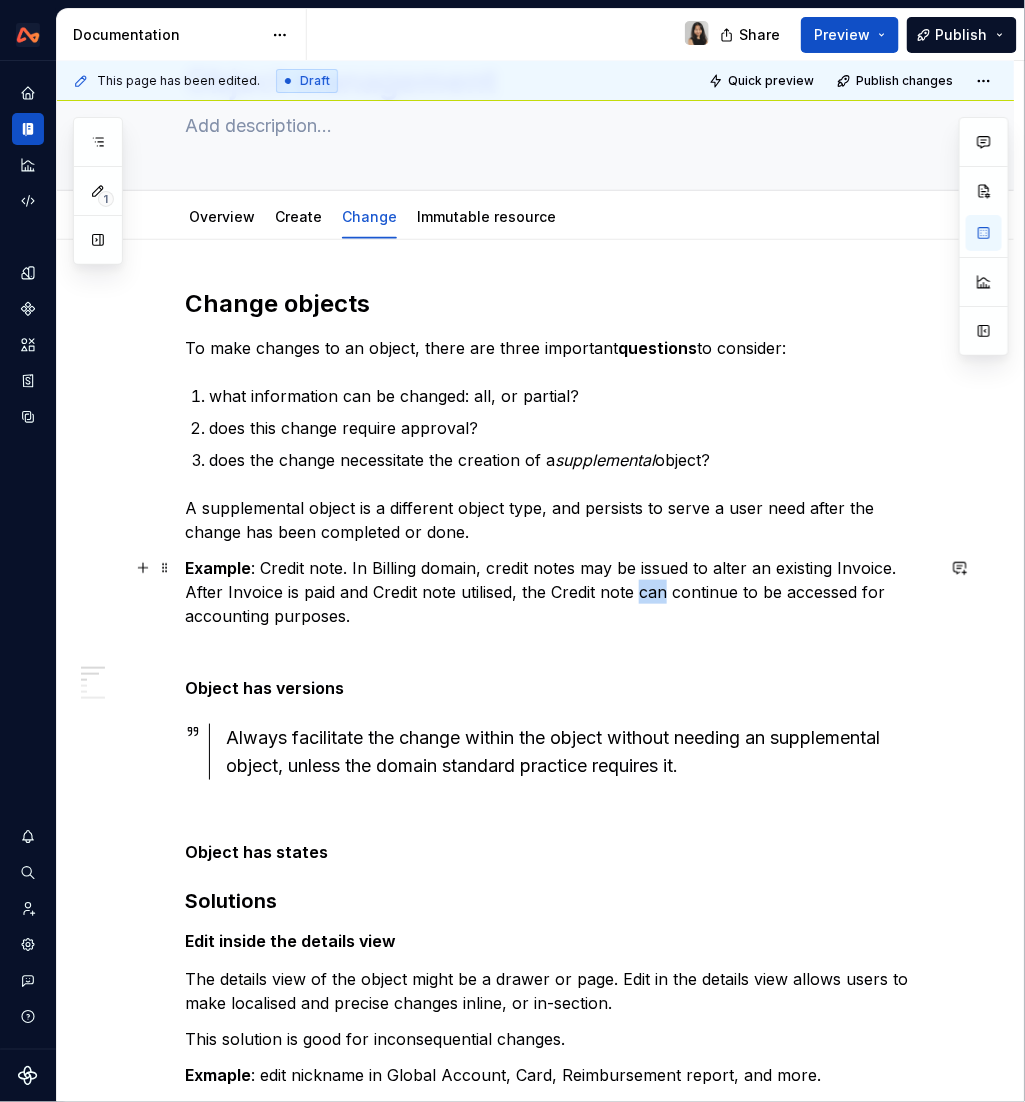 click on "Example : Credit note. In Billing domain, credit notes may be issued to alter an existing Invoice. After Invoice is paid and Credit note utilised, the Credit note can continue to be accessed for accounting purposes." at bounding box center [559, 592] 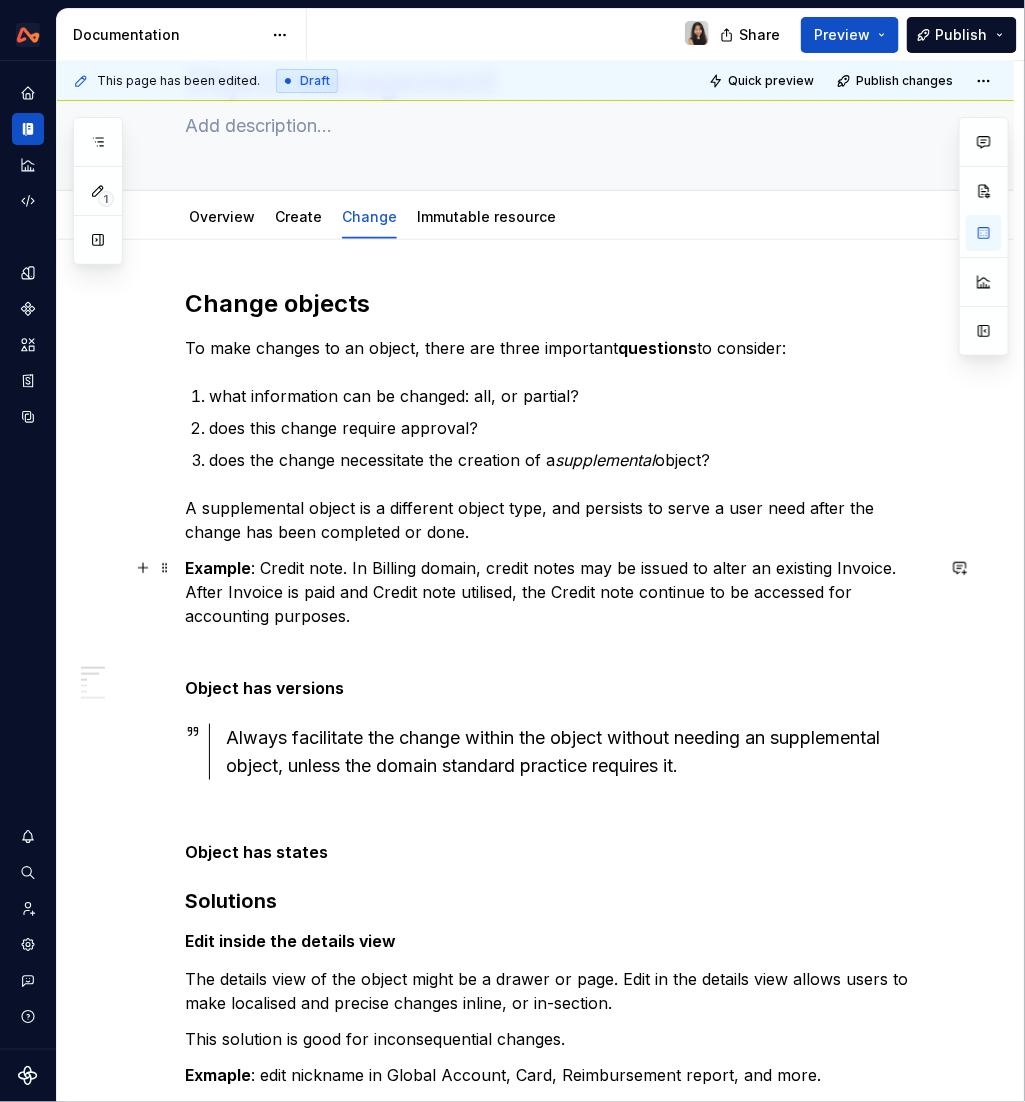 click on "Example : [CREDIT] note. In Billing domain, [CREDIT] notes may be issued to alter an existing Invoice. After Invoice is paid and [CREDIT] note utilised, the [CREDIT] note continue to be accessed for accounting purposes." at bounding box center (559, 592) 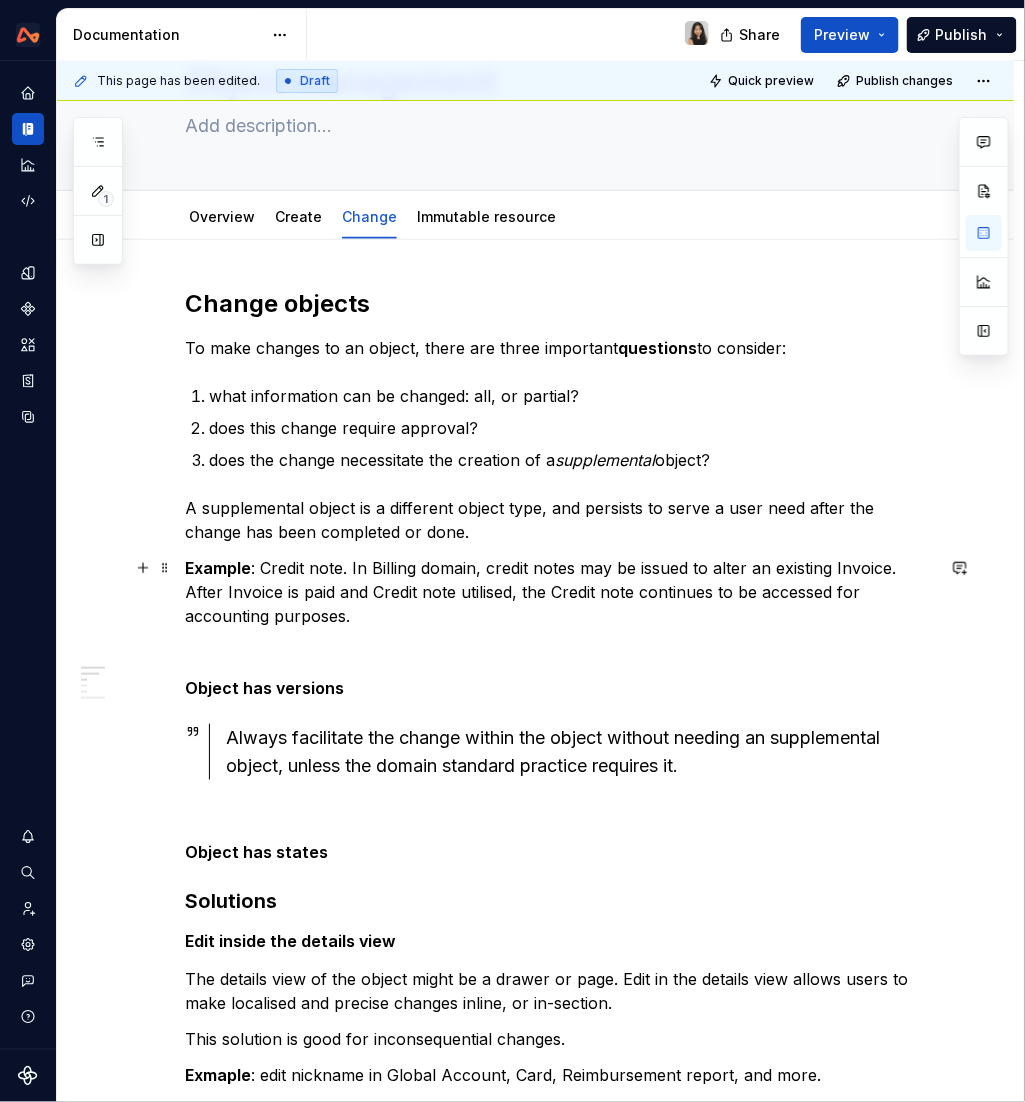 click on "Example : Credit note. In Billing domain, credit notes may be issued to alter an existing Invoice. After Invoice is paid and Credit note utilised, the Credit note continues to be accessed for accounting purposes." at bounding box center [559, 592] 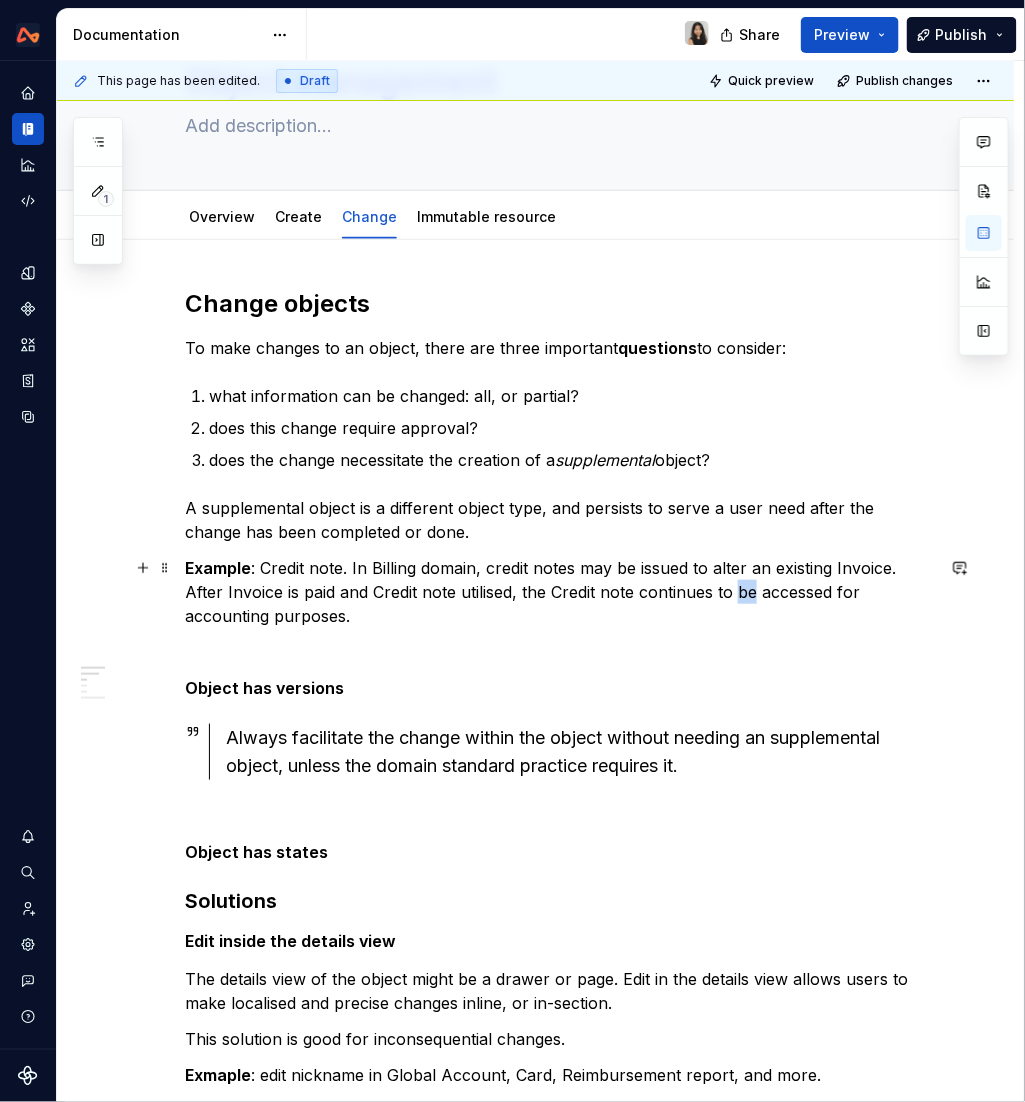 click on "Example : Credit note. In Billing domain, credit notes may be issued to alter an existing Invoice. After Invoice is paid and Credit note utilised, the Credit note continues to be accessed for accounting purposes." at bounding box center (559, 592) 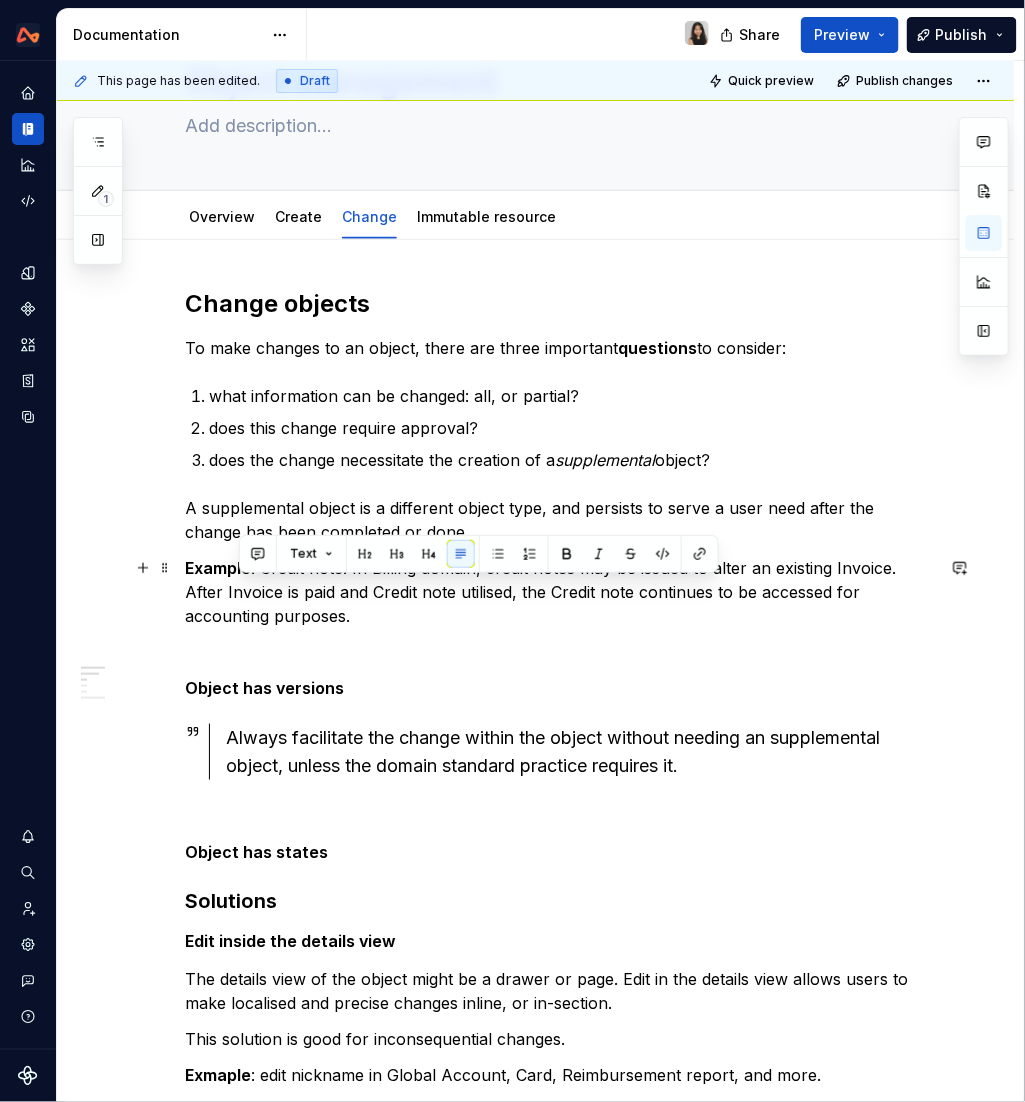click on "Example : Credit note. In Billing domain, credit notes may be issued to alter an existing Invoice. After Invoice is paid and Credit note utilised, the Credit note continues to be accessed for accounting purposes." at bounding box center [559, 592] 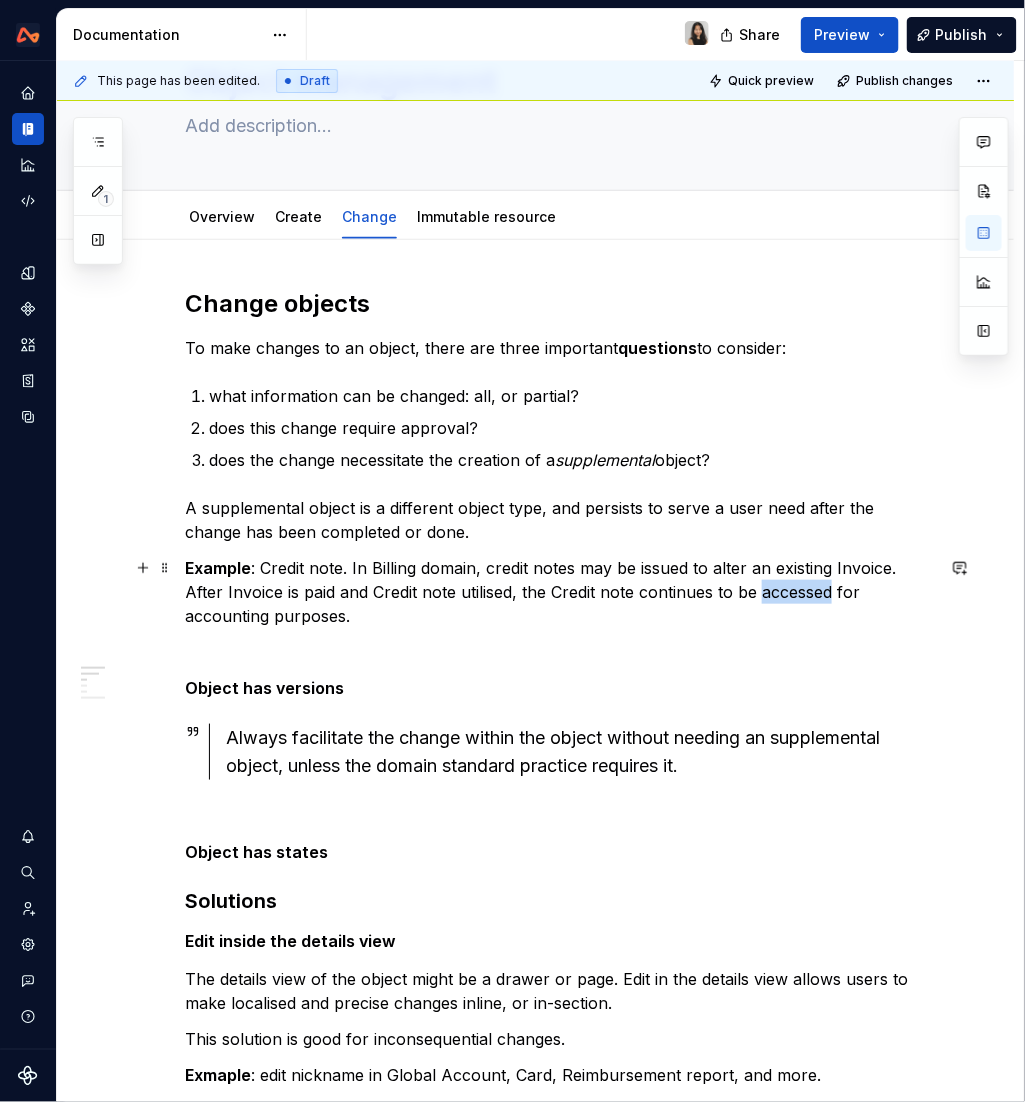 click on "Example : Credit note. In Billing domain, credit notes may be issued to alter an existing Invoice. After Invoice is paid and Credit note utilised, the Credit note continues to be accessed for accounting purposes." at bounding box center [559, 592] 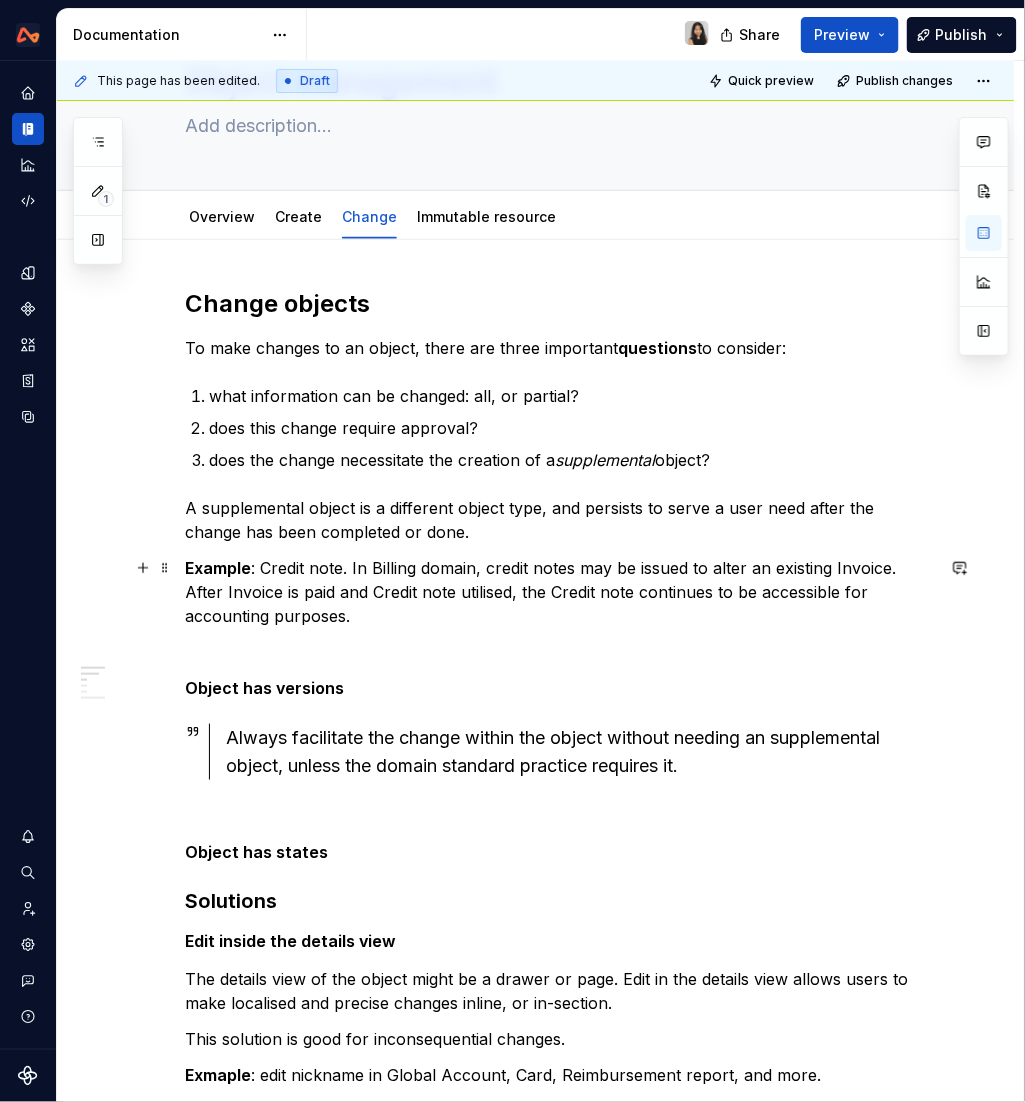 click on "Example : Credit note. In Billing domain, credit notes may be issued to alter an existing Invoice. After Invoice is paid and Credit note utilised, the Credit note continues to be accessible for accounting purposes." at bounding box center (559, 592) 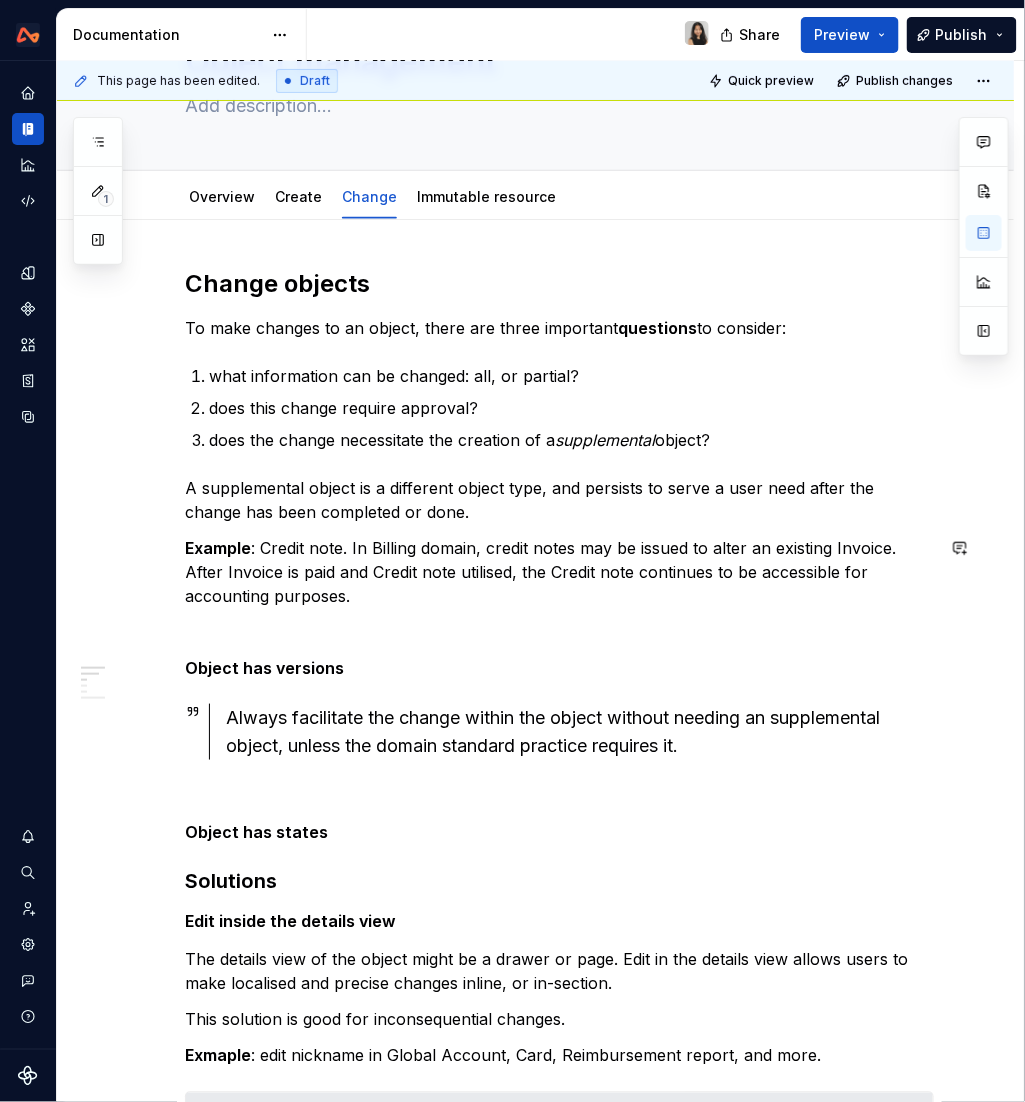 click on "Change objects To make changes to an object, there are three important  questions  to consider:  what information can be changed: all, or partial?  does this change require approval?  does the change necessitate the creation of a  supplemental  object?  A supplemental object is a different object type, and persists to serve a user need after the change has been completed or done.  Example : Credit note. In Billing domain, credit notes may be issued to alter an existing Invoice. After Invoice is paid and Credit note utilised, the Credit note continues to be accessible for accounting purposes.   Object has versions Always facilitate the change within the object without needing an supplemental object, unless the domain standard practice requires it.  Object has states Solutions  Edit inside the details view The details view of the object might be a drawer or page. Edit in the details view allows users to make localised and precise changes inline, or in-section. This solution is good for inconsequential changes." at bounding box center [559, 1405] 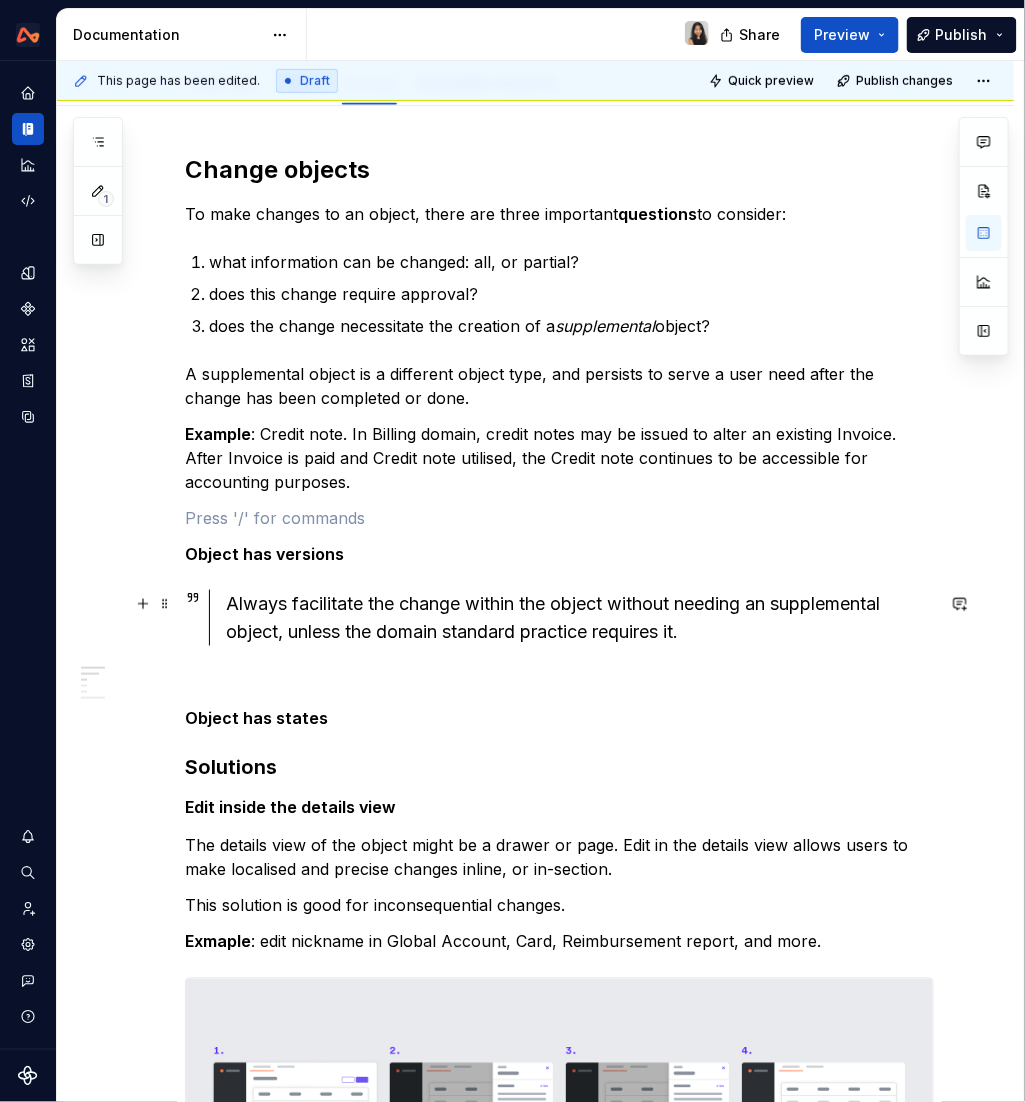scroll, scrollTop: 244, scrollLeft: 0, axis: vertical 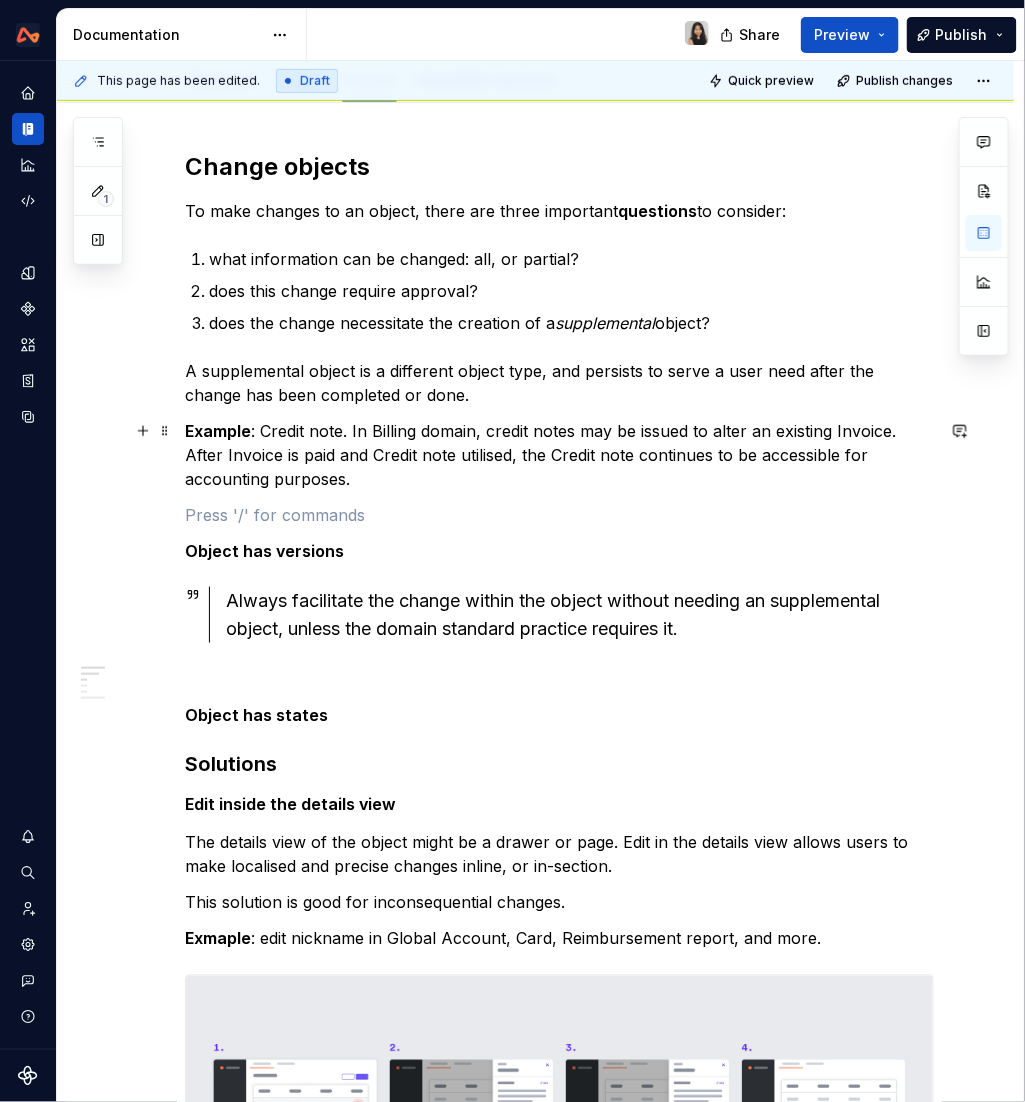 click on "Example : Credit note. In Billing domain, credit notes may be issued to alter an existing Invoice. After Invoice is paid and Credit note utilised, the Credit note continues to be accessible for accounting purposes." at bounding box center [559, 455] 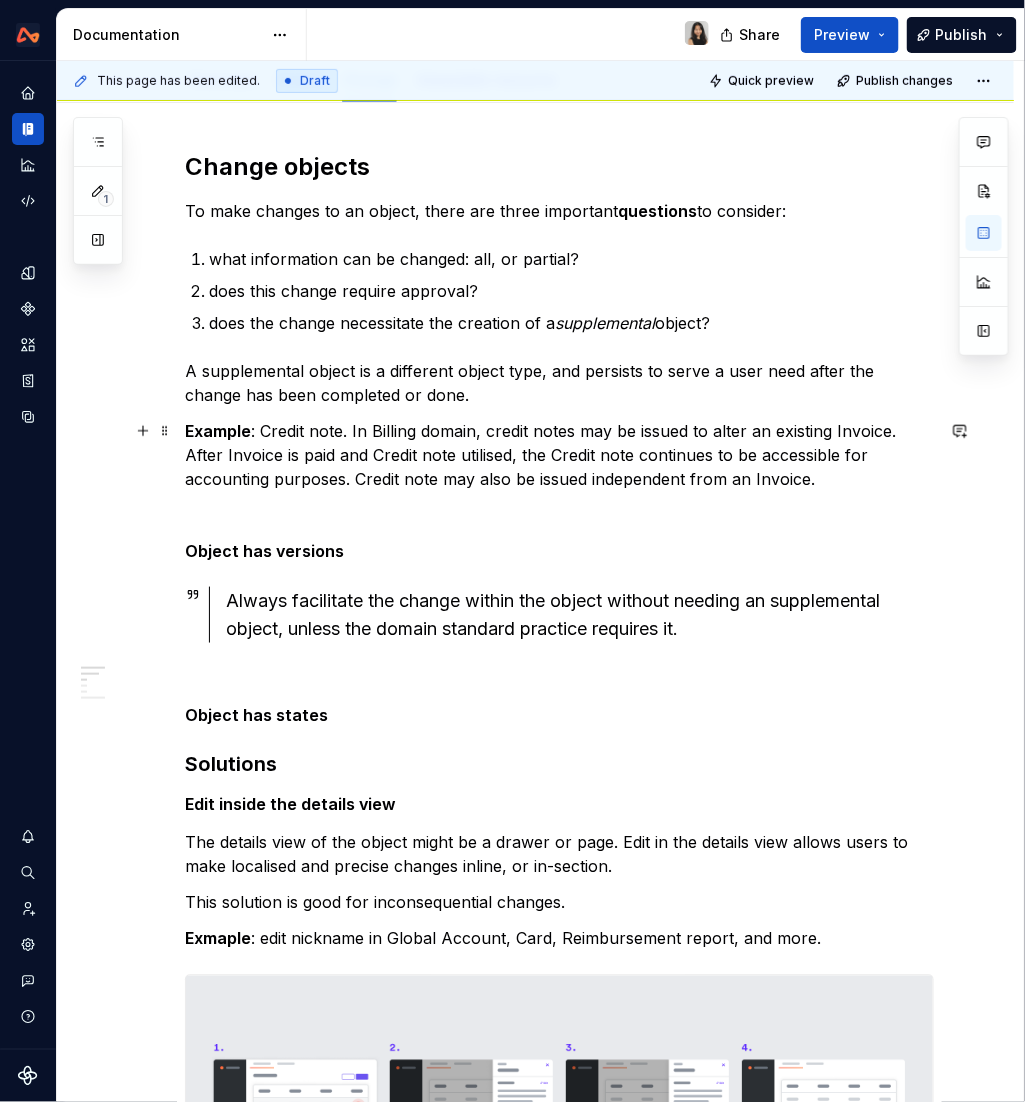 click on "Example : Credit note. In Billing domain, credit notes may be issued to alter an existing Invoice. After Invoice is paid and Credit note utilised, the Credit note continues to be accessible for accounting purposes. Credit note may also be issued independent from an Invoice." at bounding box center [559, 455] 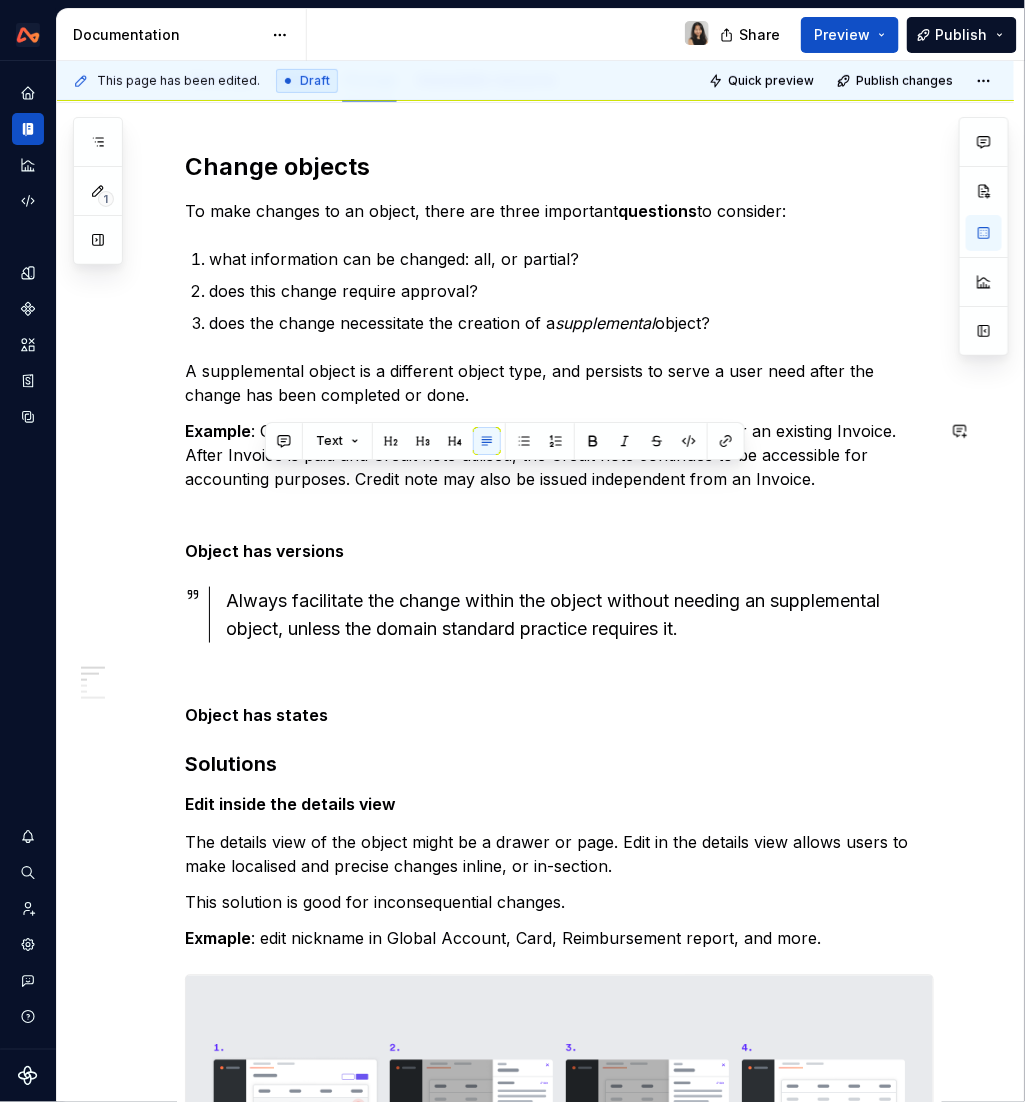copy on "Credit note may also be issued independent from an Invoice." 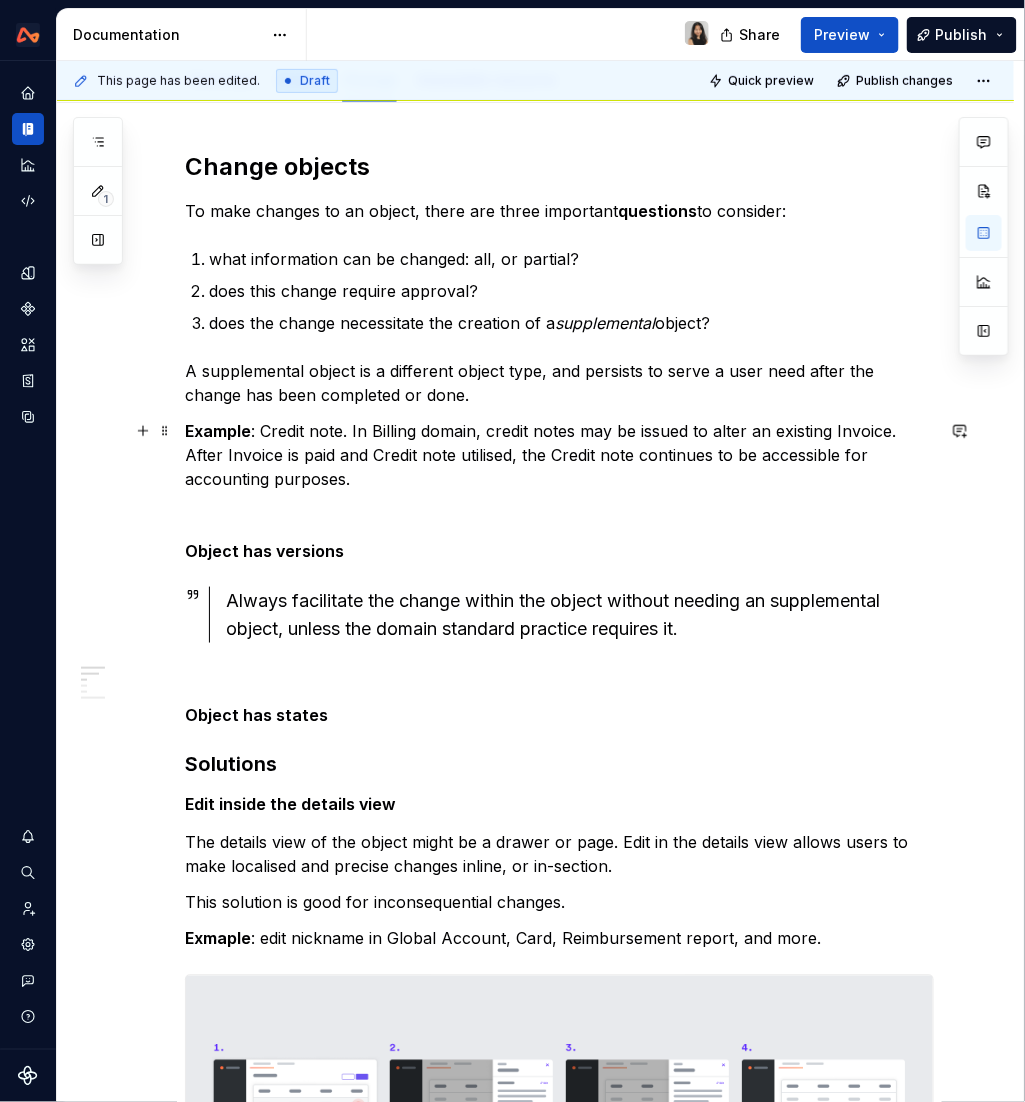 click on "Example : Credit note. In Billing domain, credit notes may be issued to alter an existing Invoice. After Invoice is paid and Credit note utilised, the Credit note continues to be accessible for accounting purposes." at bounding box center [559, 455] 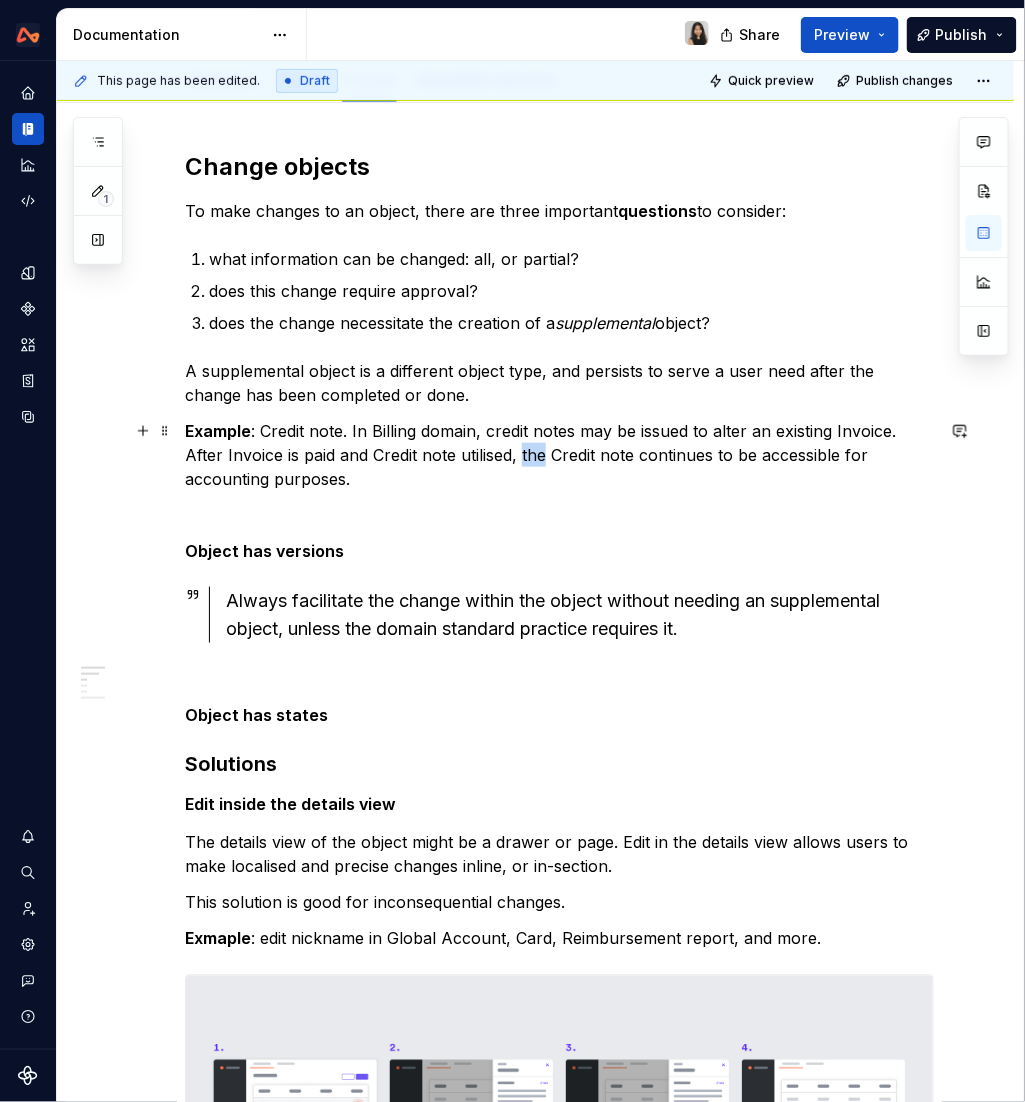 click on "Example : Credit note. In Billing domain, credit notes may be issued to alter an existing Invoice. After Invoice is paid and Credit note utilised, the Credit note continues to be accessible for accounting purposes." at bounding box center (559, 455) 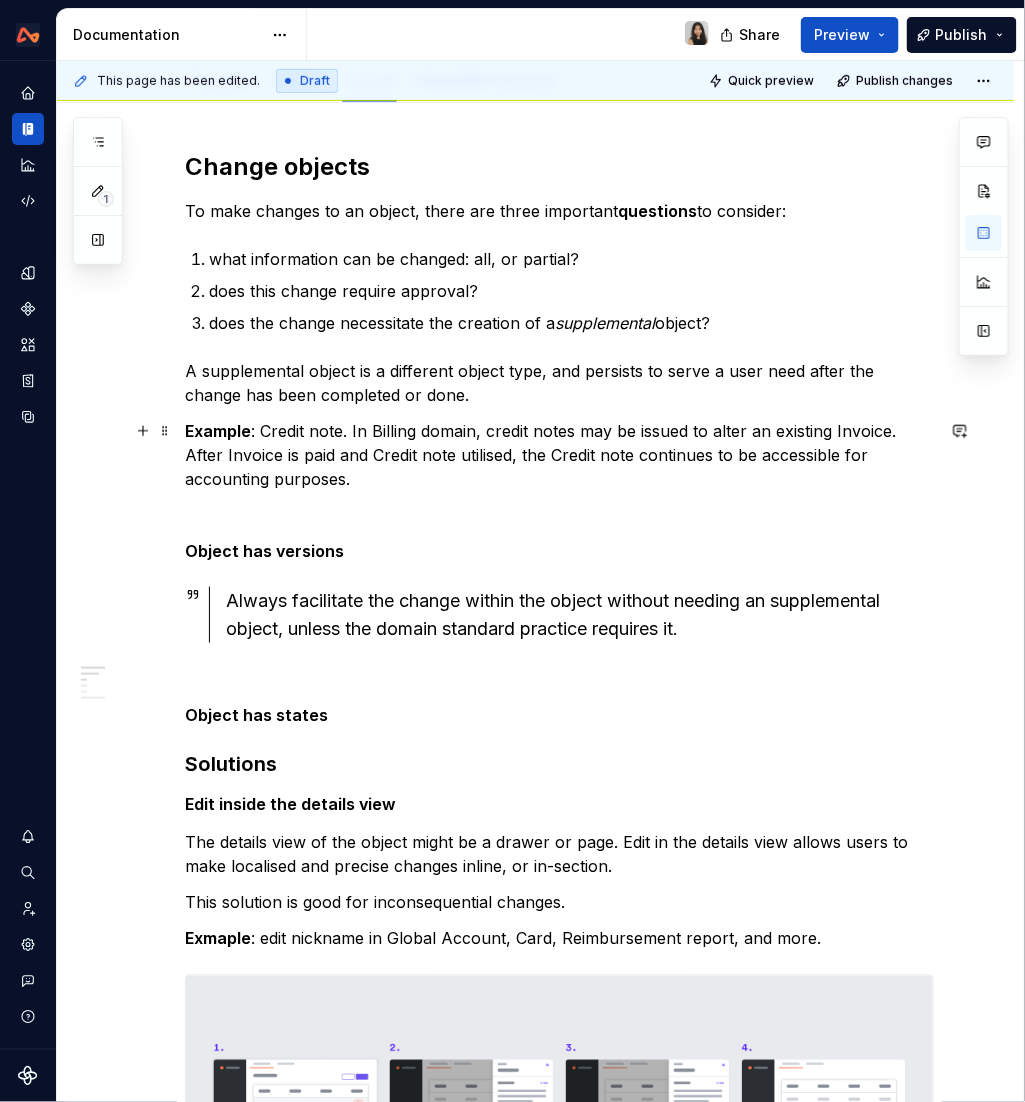 click on "Example : Credit note. In Billing domain, credit notes may be issued to alter an existing Invoice. After Invoice is paid and Credit note utilised, the Credit note continues to be accessible for accounting purposes." at bounding box center (559, 455) 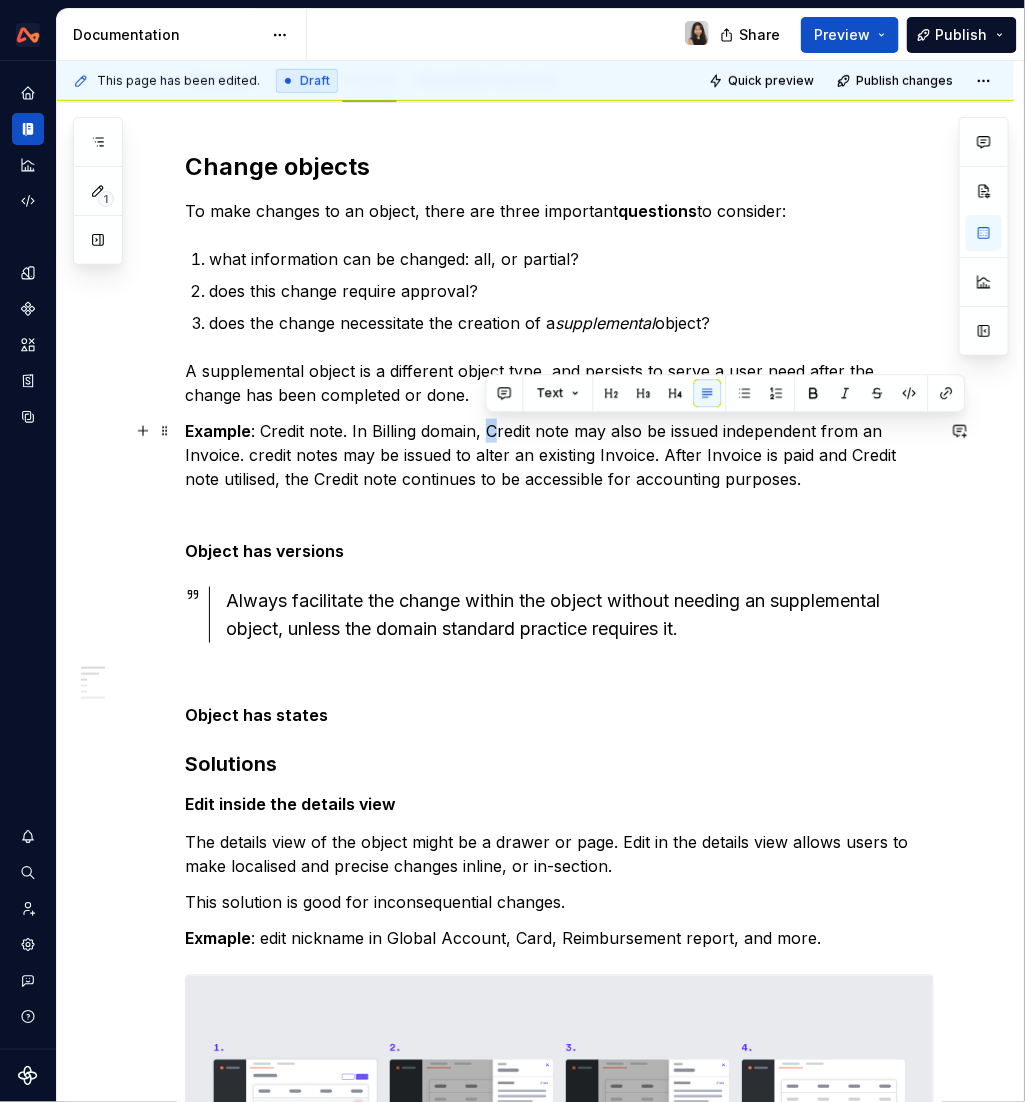 click on "Example : [CREDIT] note. In Billing domain, [CREDIT] note may also be issued independent from an Invoice. [CREDIT] notes may be issued to alter an existing Invoice. After Invoice is paid and [CREDIT] note utilised, the [CREDIT] note continues to be accessible for accounting purposes." at bounding box center [559, 455] 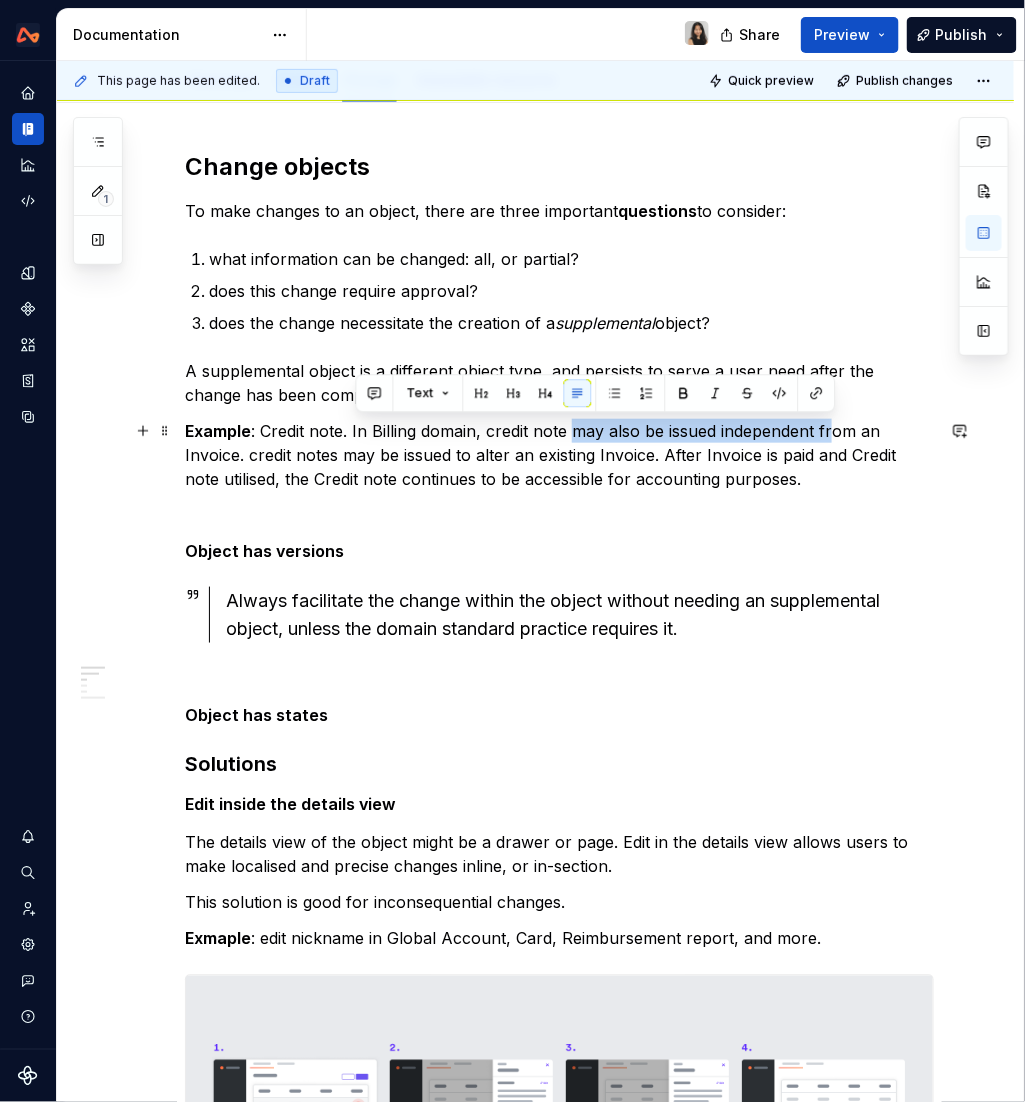 drag, startPoint x: 573, startPoint y: 430, endPoint x: 833, endPoint y: 432, distance: 260.0077 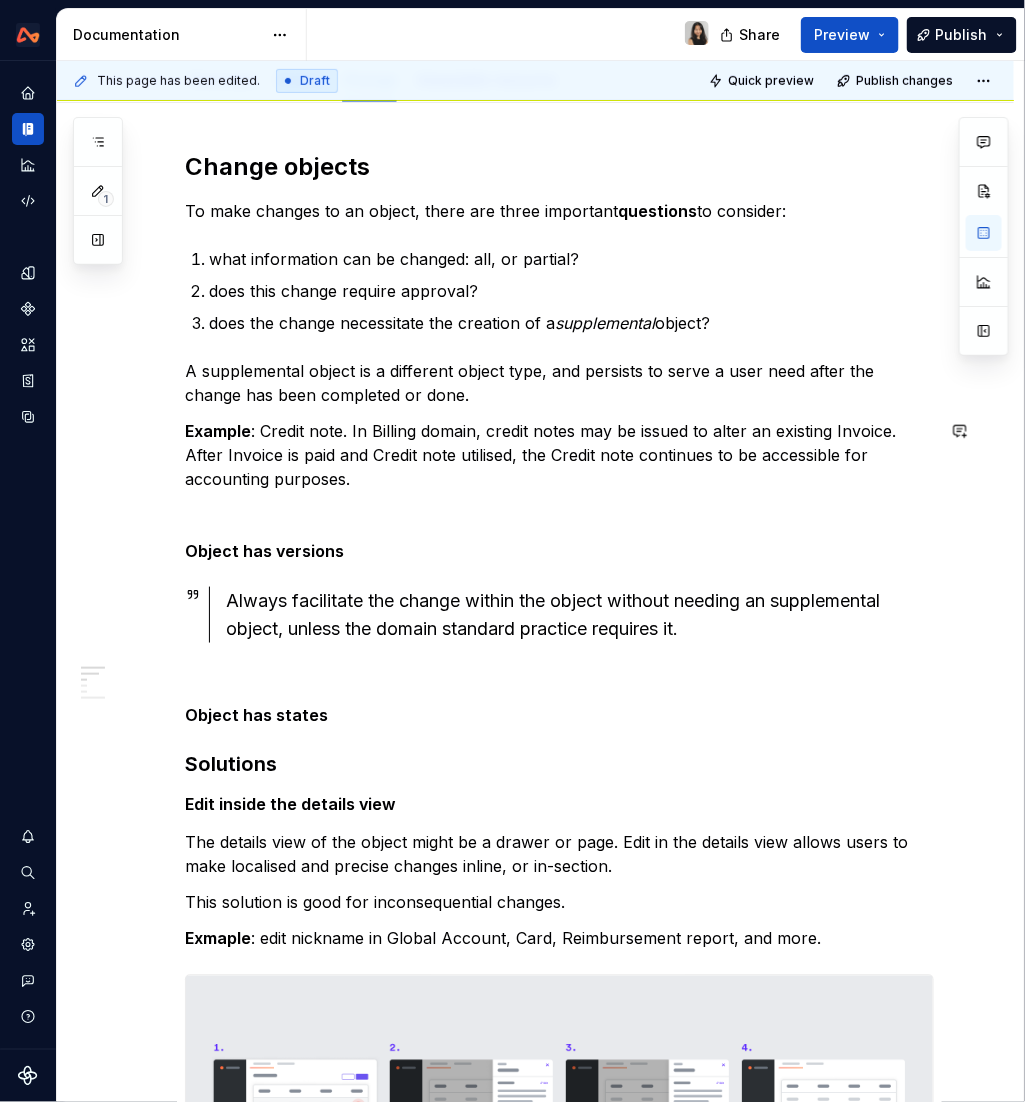 click on "Example : Credit note. In Billing domain, credit notes may be issued to alter an existing Invoice. After Invoice is paid and Credit note utilised, the Credit note continues to be accessible for accounting purposes." at bounding box center [559, 455] 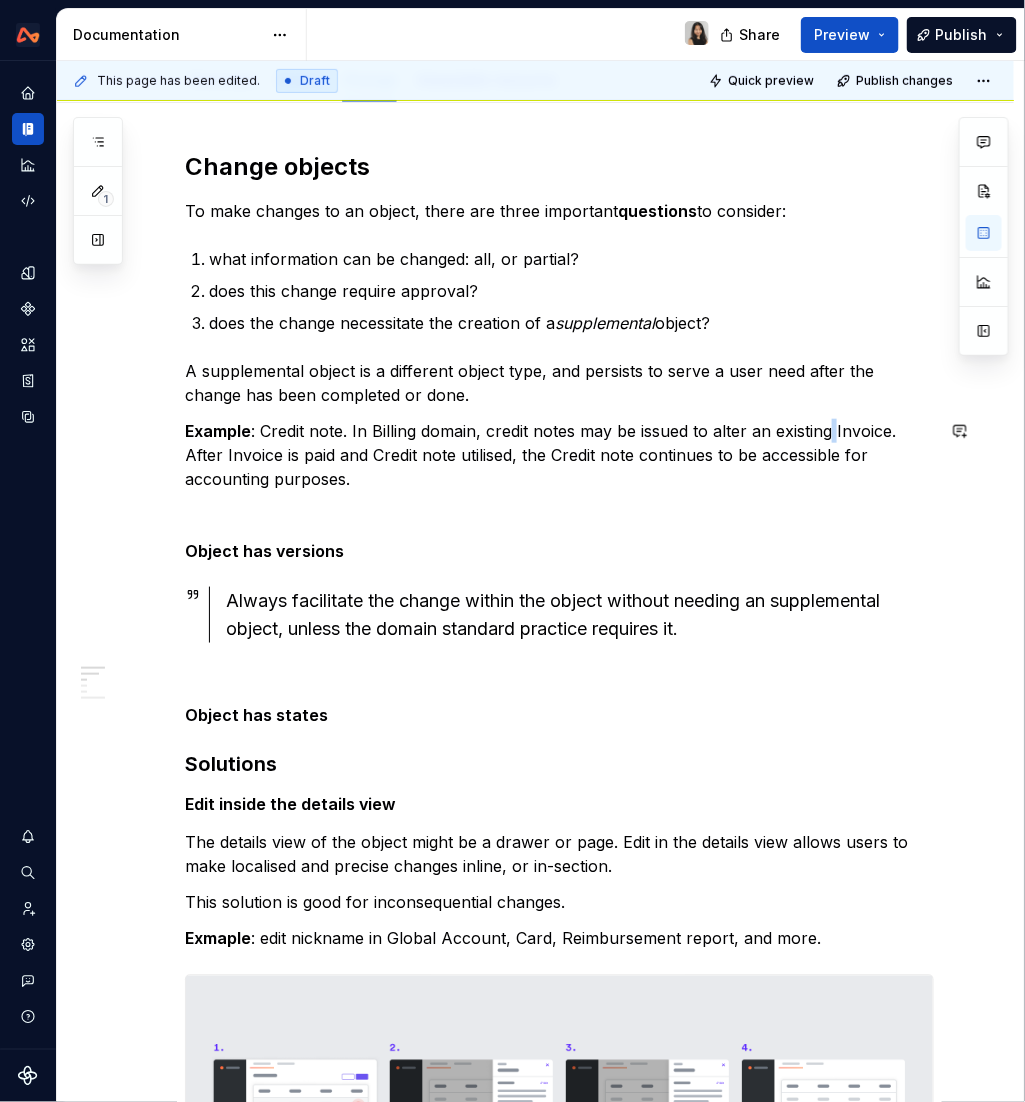 click on "Example : Credit note. In Billing domain, credit notes may be issued to alter an existing Invoice. After Invoice is paid and Credit note utilised, the Credit note continues to be accessible for accounting purposes." at bounding box center (559, 455) 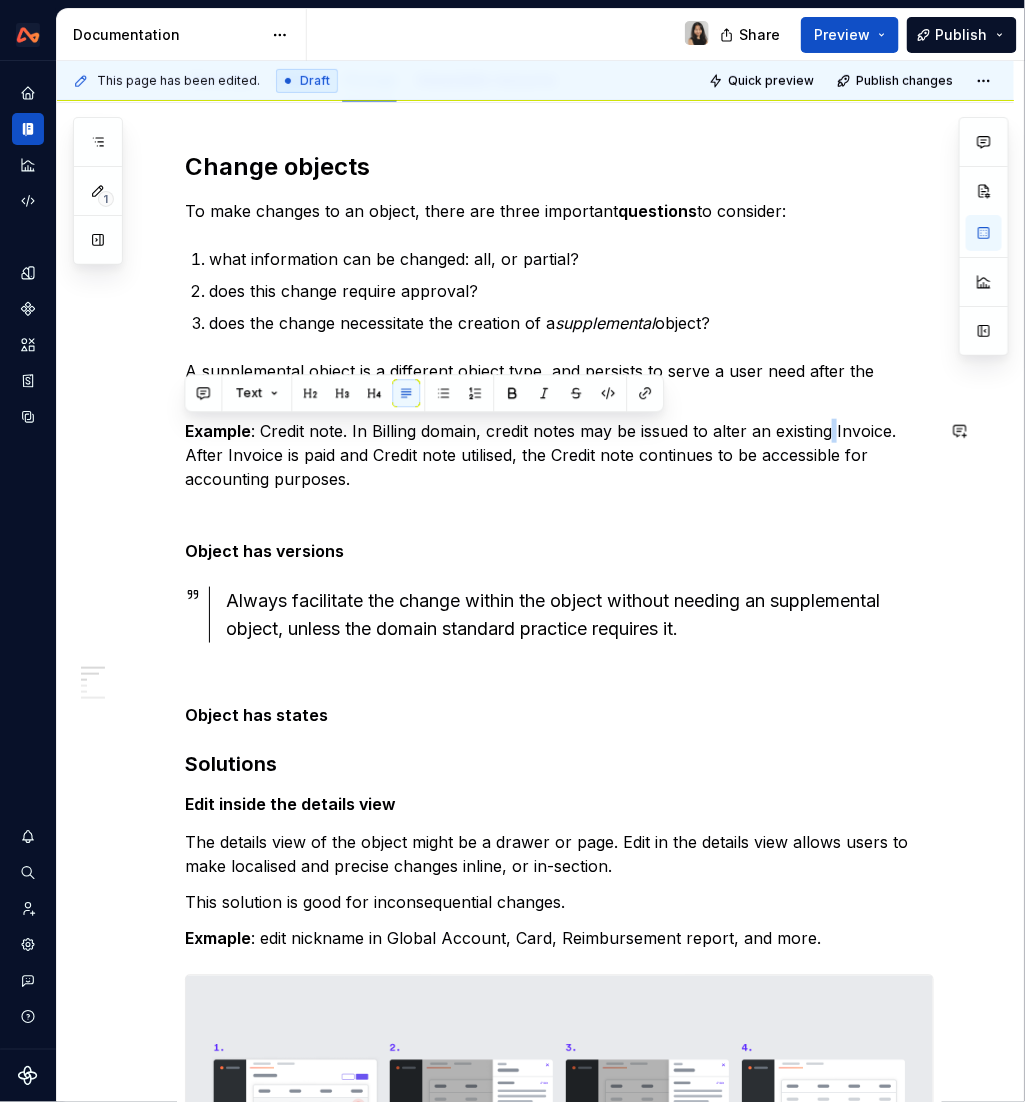 click on "Example : Credit note. In Billing domain, credit notes may be issued to alter an existing Invoice. After Invoice is paid and Credit note utilised, the Credit note continues to be accessible for accounting purposes." at bounding box center (559, 455) 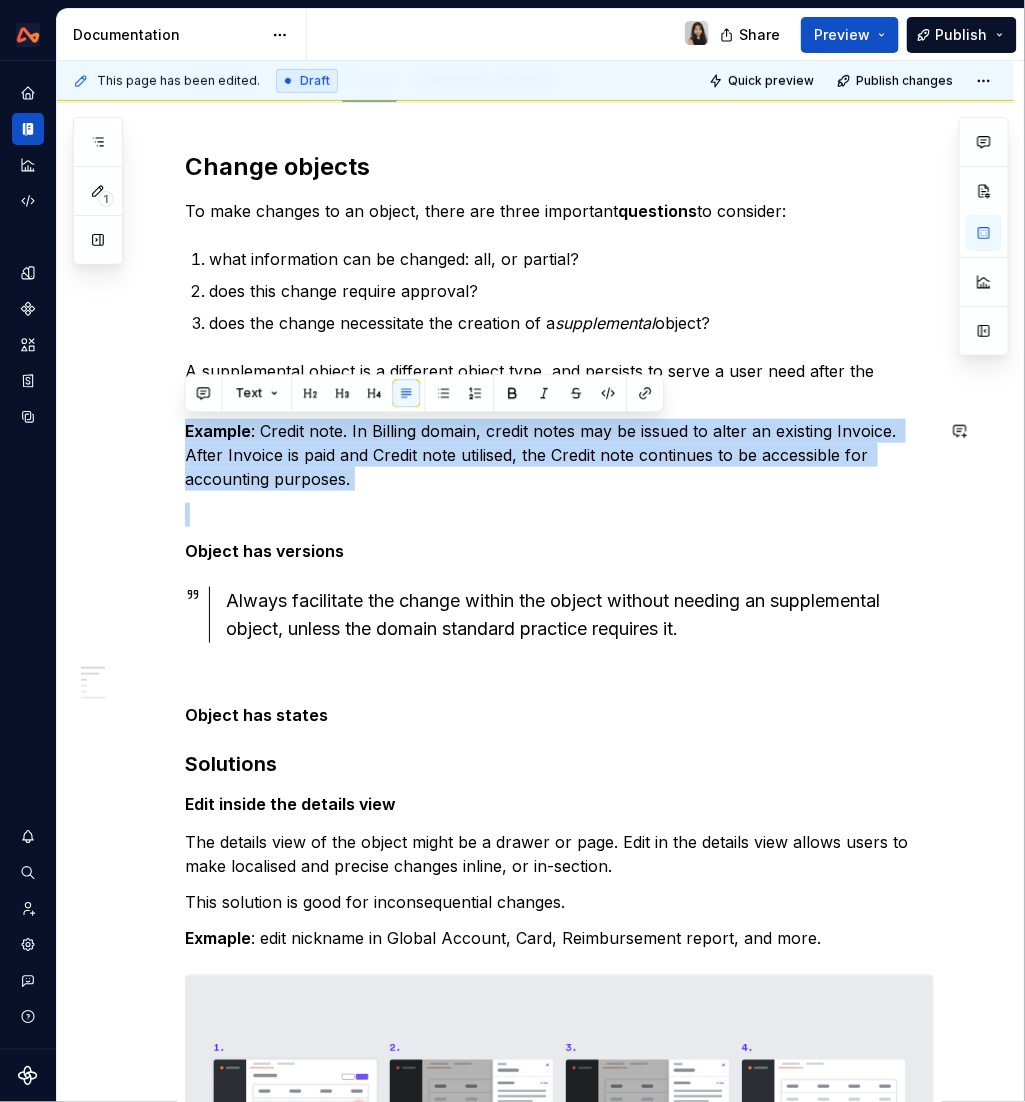 click on "Example : Credit note. In Billing domain, credit notes may be issued to alter an existing Invoice. After Invoice is paid and Credit note utilised, the Credit note continues to be accessible for accounting purposes." at bounding box center [559, 455] 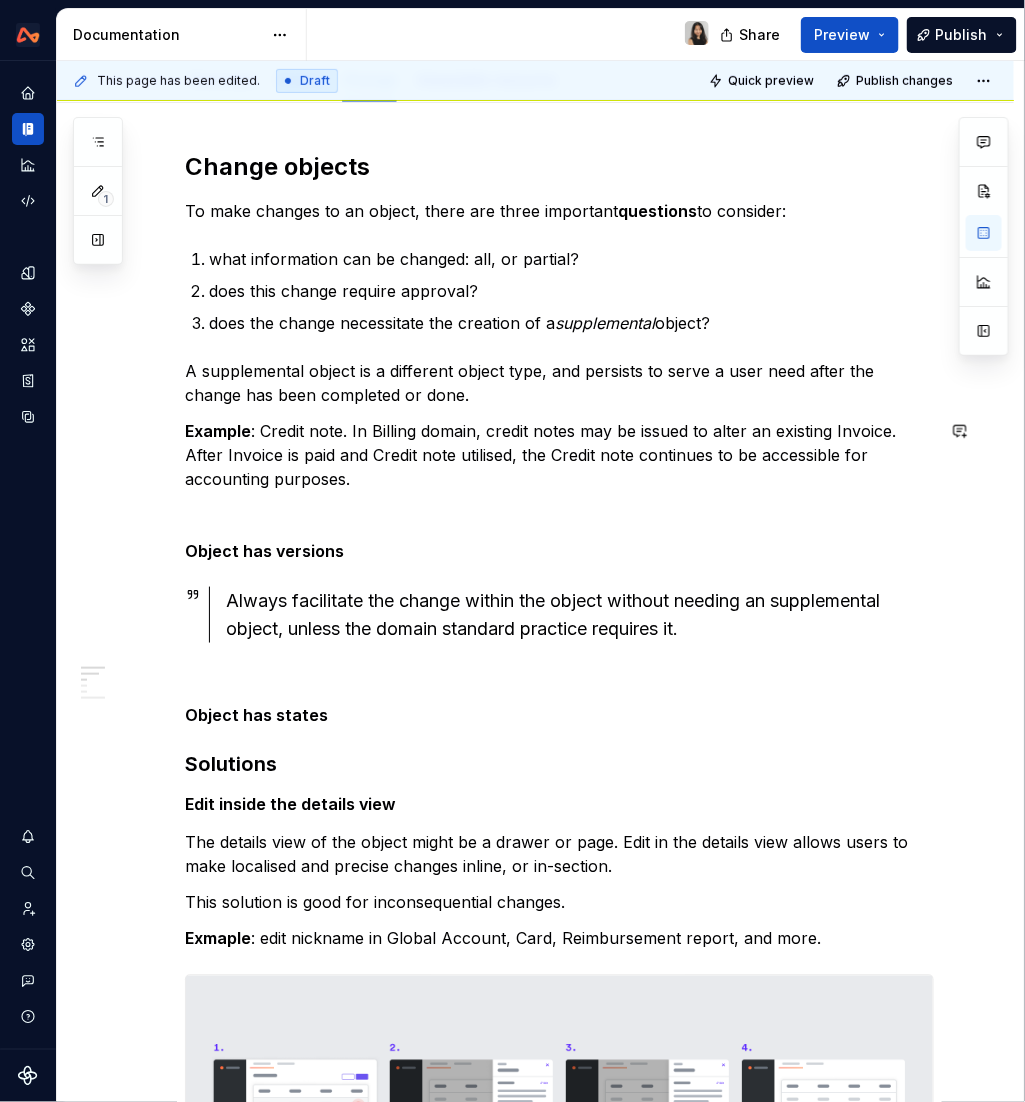 click on "Example : Credit note. In Billing domain, credit notes may be issued to alter an existing Invoice. After Invoice is paid and Credit note utilised, the Credit note continues to be accessible for accounting purposes." at bounding box center [559, 455] 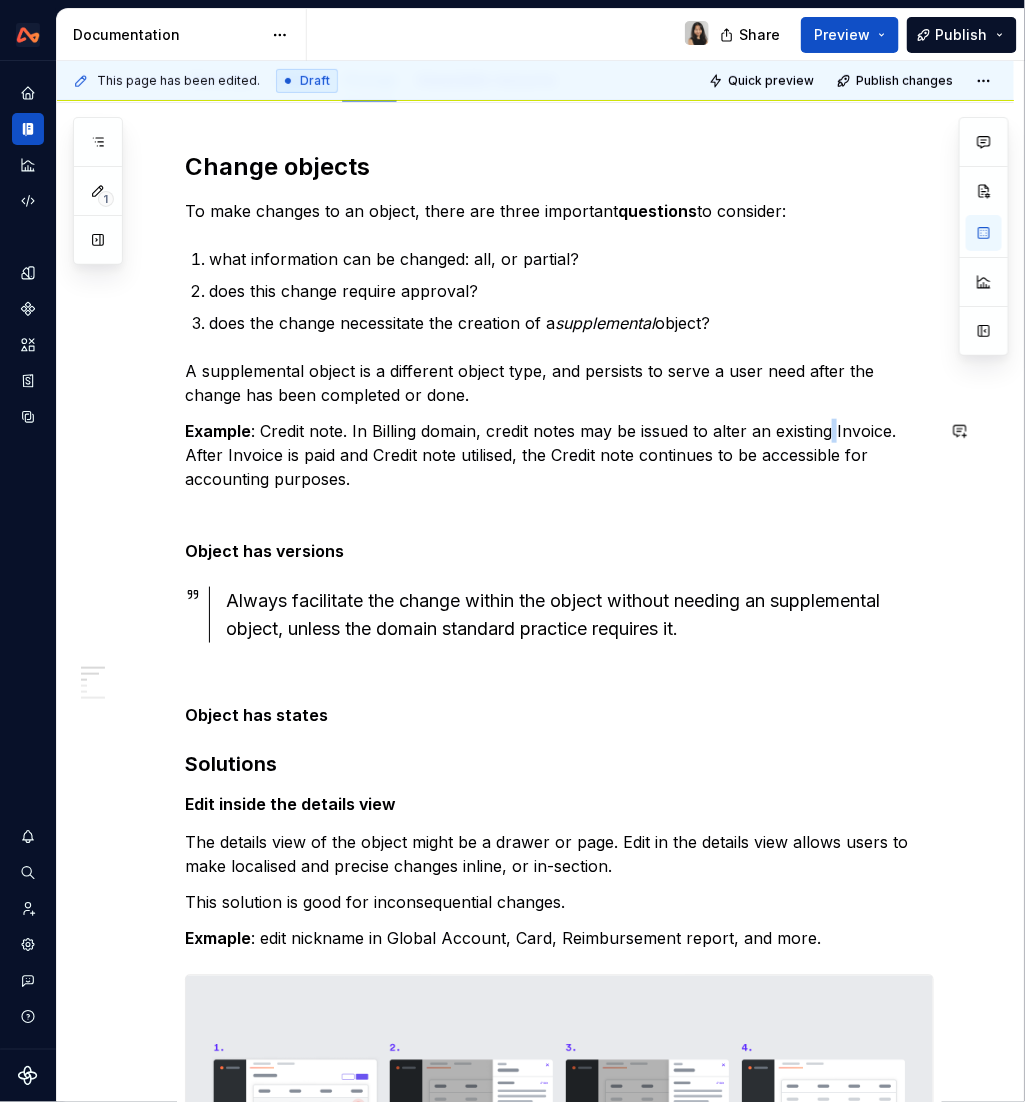 click on "Example : Credit note. In Billing domain, credit notes may be issued to alter an existing Invoice. After Invoice is paid and Credit note utilised, the Credit note continues to be accessible for accounting purposes." at bounding box center [559, 455] 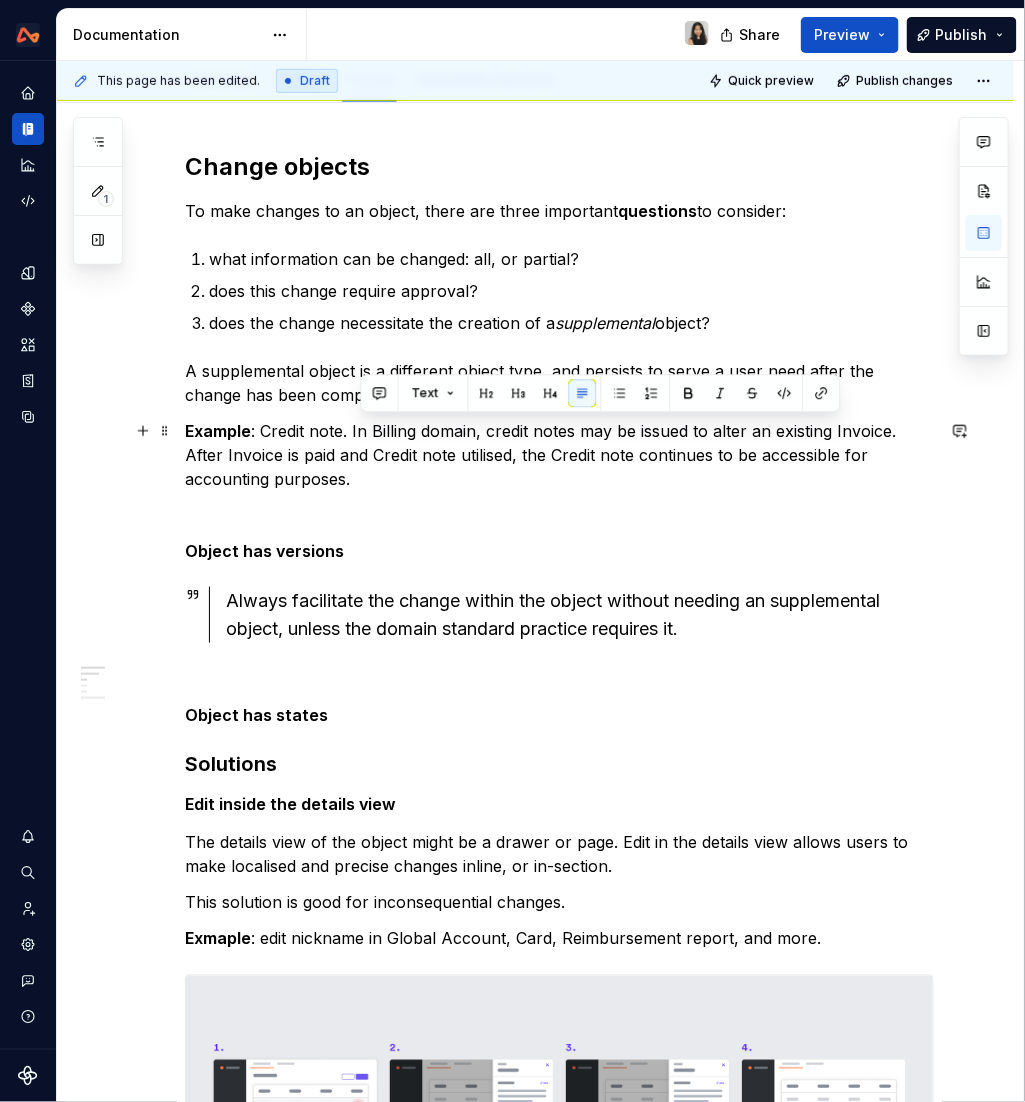 click on "Example : Credit note. In Billing domain, credit notes may be issued to alter an existing Invoice. After Invoice is paid and Credit note utilised, the Credit note continues to be accessible for accounting purposes." at bounding box center (559, 455) 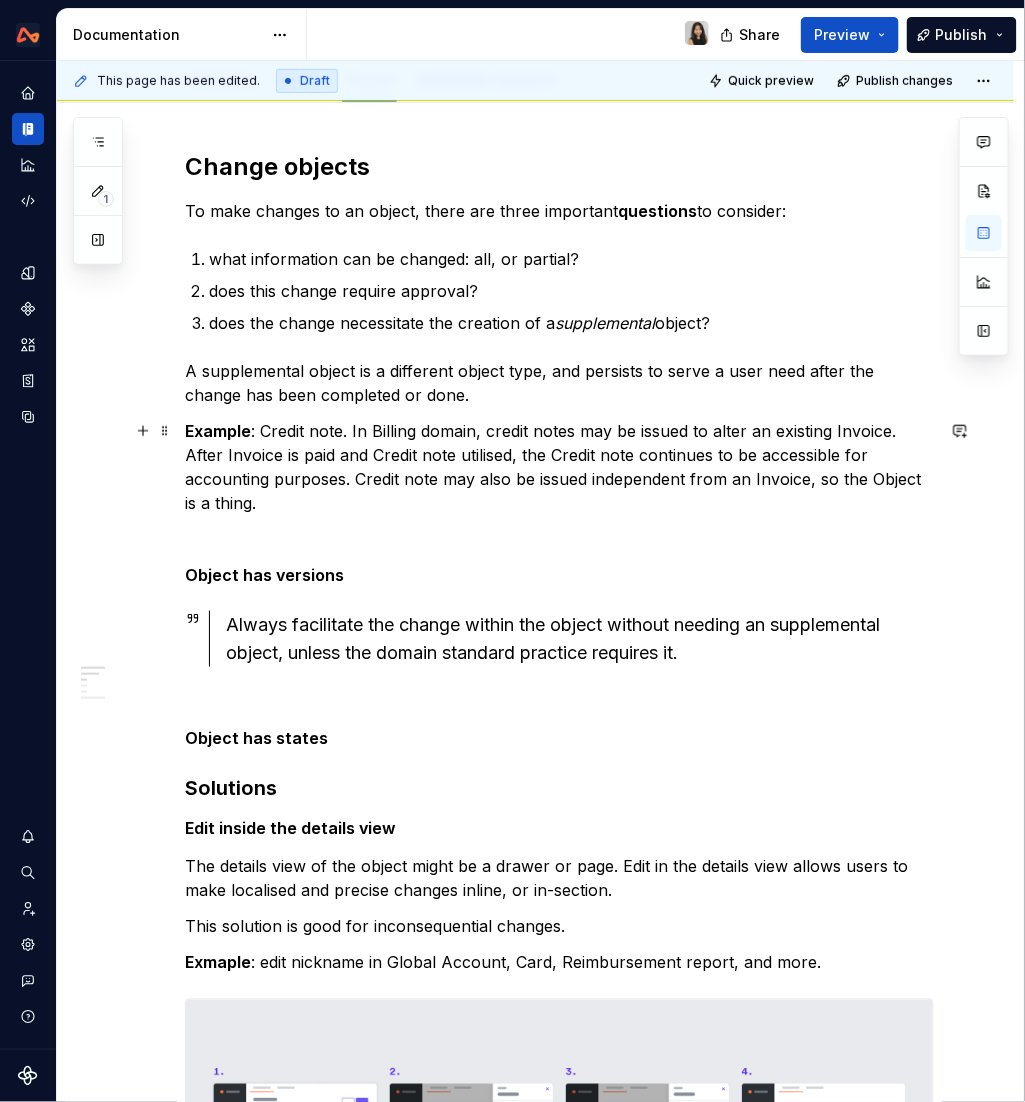 click on "Example : Credit note. In Billing domain, credit notes may be issued to alter an existing Invoice. After Invoice is paid and Credit note utilised, the Credit note continues to be accessible for accounting purposes. Credit note may also be issued independent from an Invoice, so the Object is a thing." at bounding box center [559, 467] 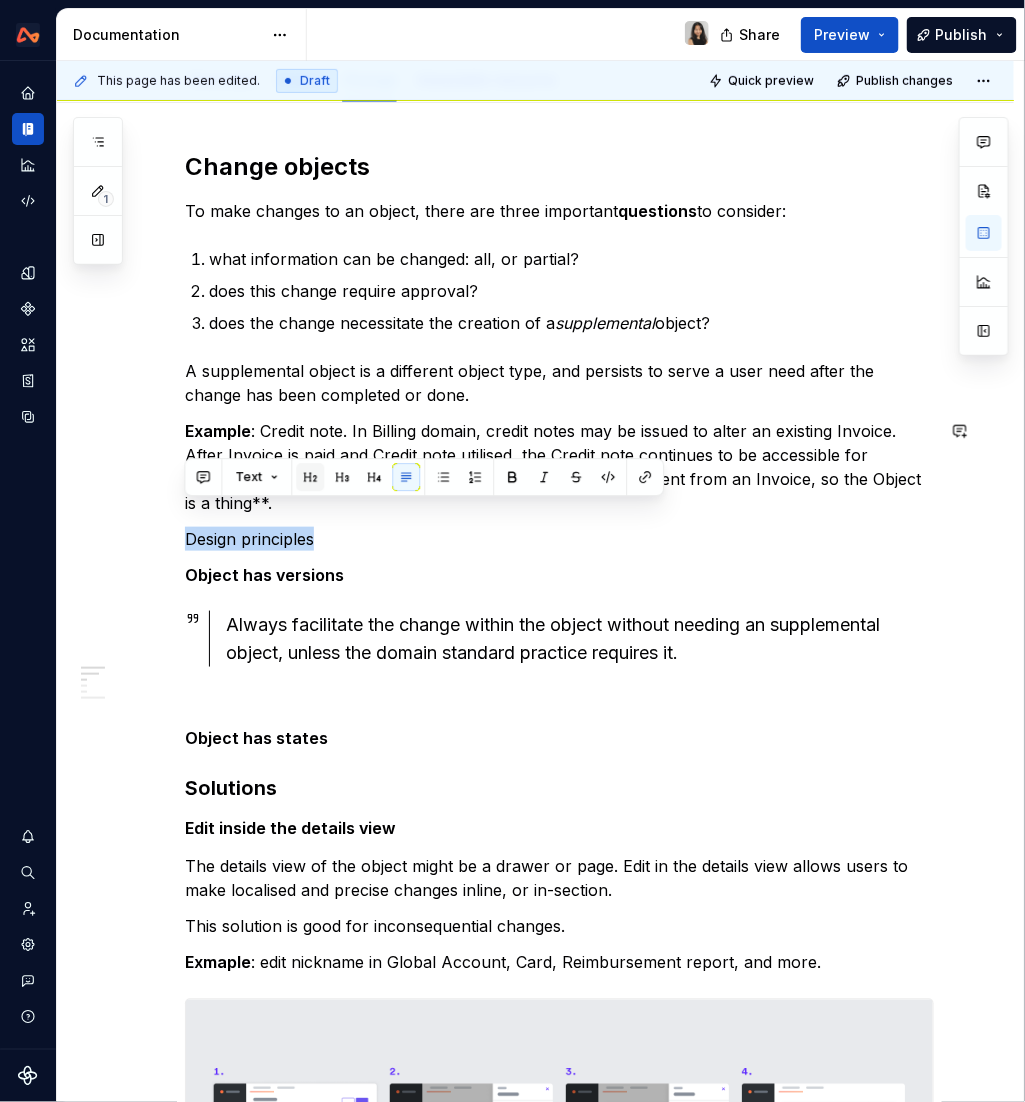 click at bounding box center (310, 477) 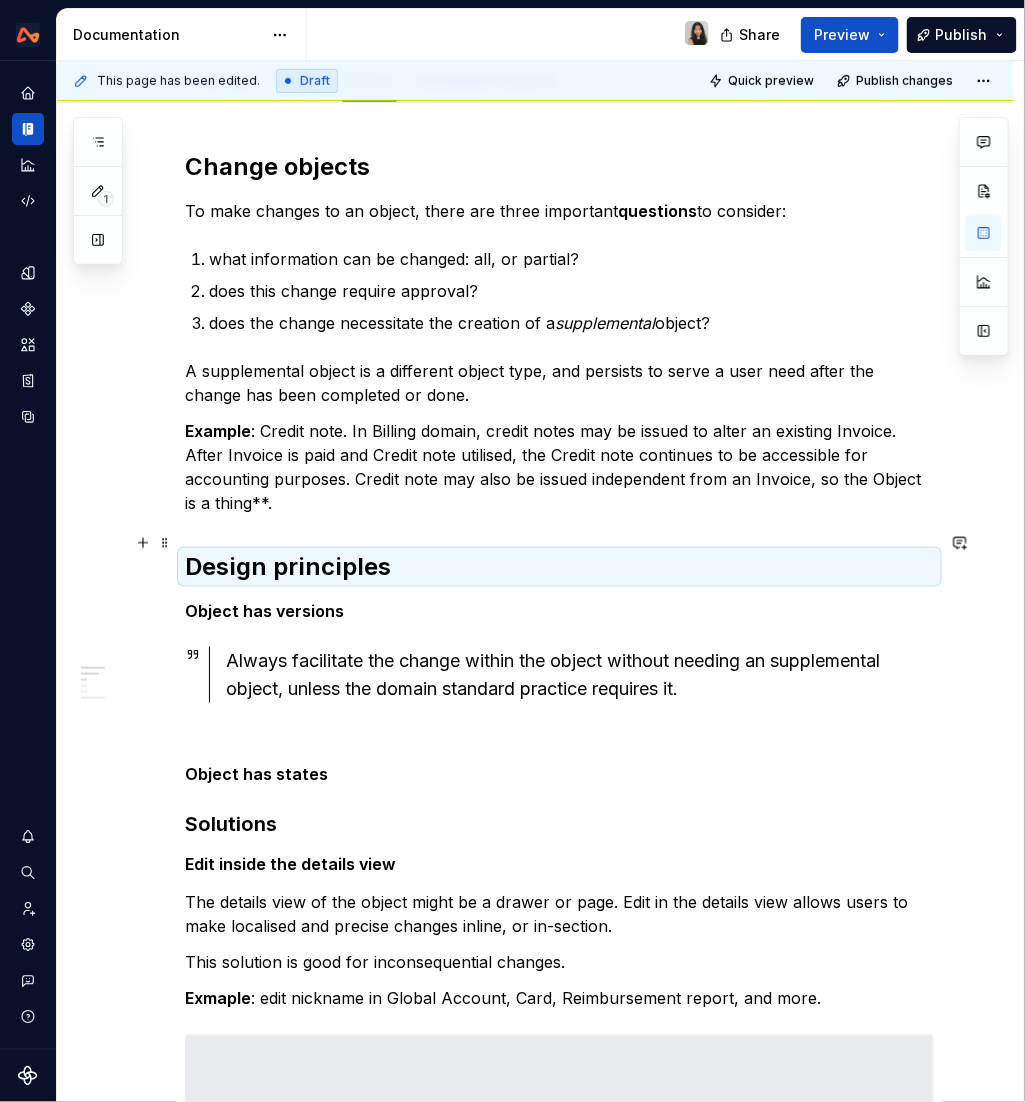 click on "Change objects To make changes to an object, there are three important  questions  to consider:  what information can be changed: all, or partial?  does this change require approval?  does the change necessitate the creation of a  supplemental  object?  A supplemental object is a different object type, and persists to serve a user need after the change has been completed or done.  Example : Credit note. In Billing domain, credit notes may be issued to alter an existing Invoice. After Invoice is paid and Credit note utilised, the Credit note continues to be accessible for accounting purposes. Credit note may also be issued independent from an Invoice, so the Object is a thing**.  Design principles Object has versions Always facilitate the change within the object without needing an supplemental object, unless the domain standard practice requires it.  Object has states Solutions  Edit inside the details view This solution is good for inconsequential changes.  Exmaple Edit on details page Example : UAM" at bounding box center (559, 1318) 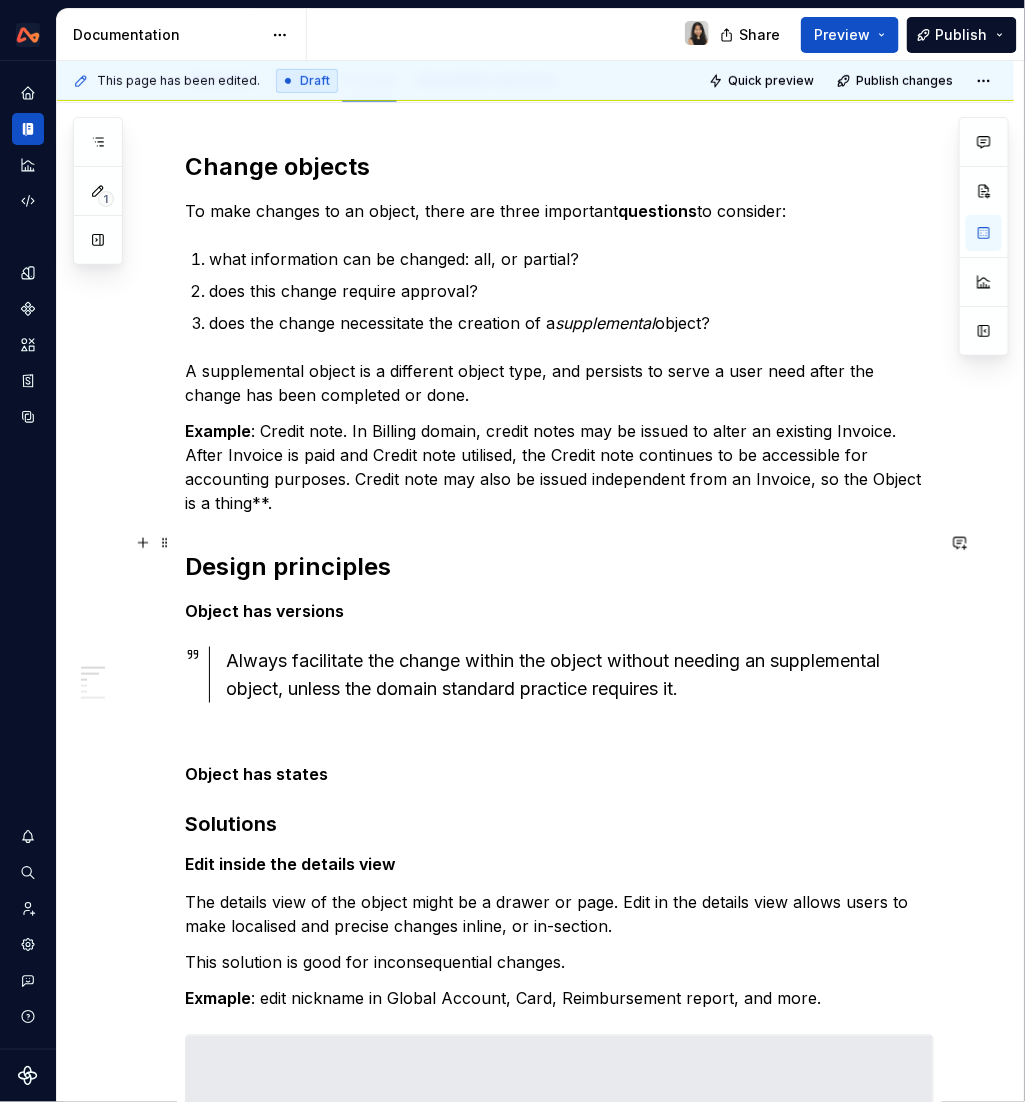 click on "Design principles" at bounding box center [559, 567] 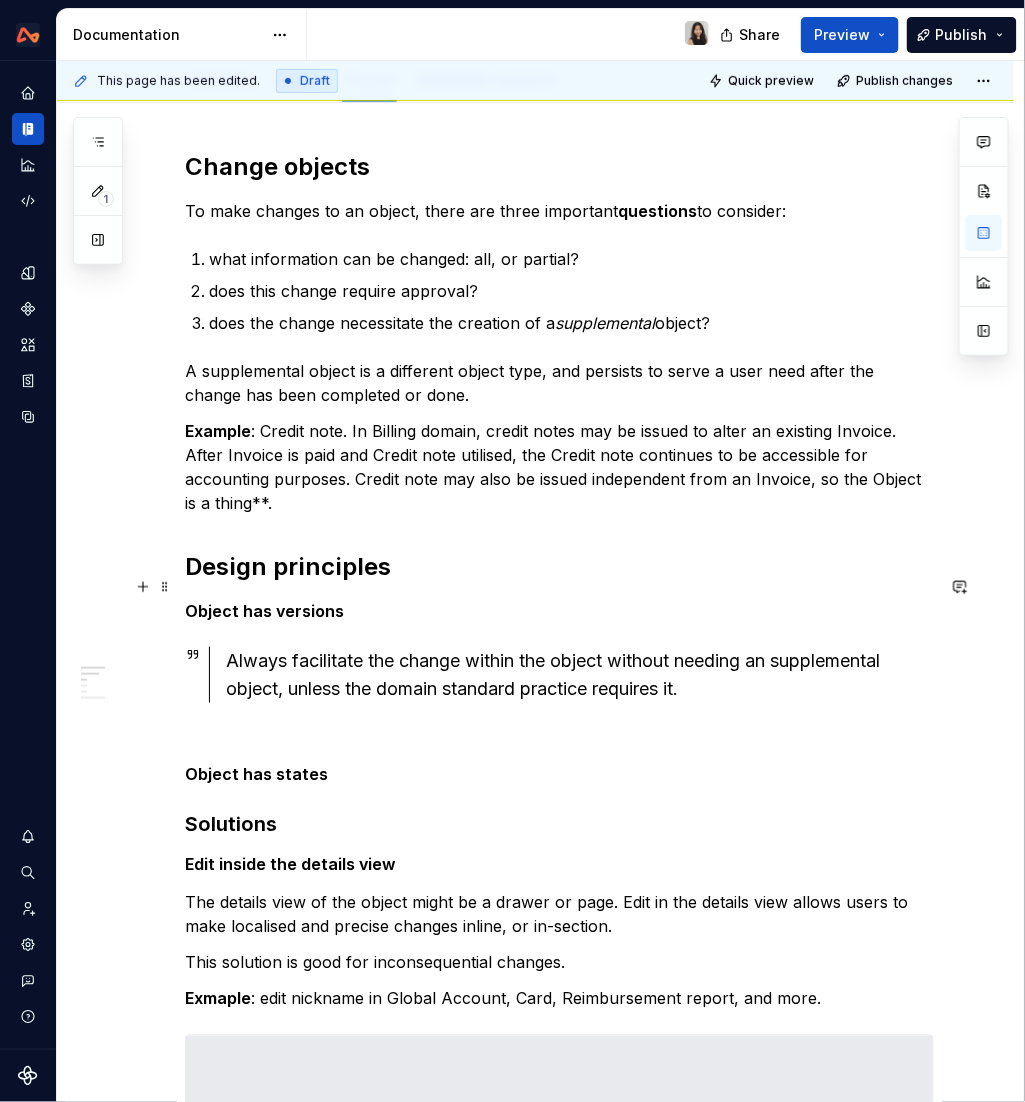 click on "Object has versions" at bounding box center (559, 611) 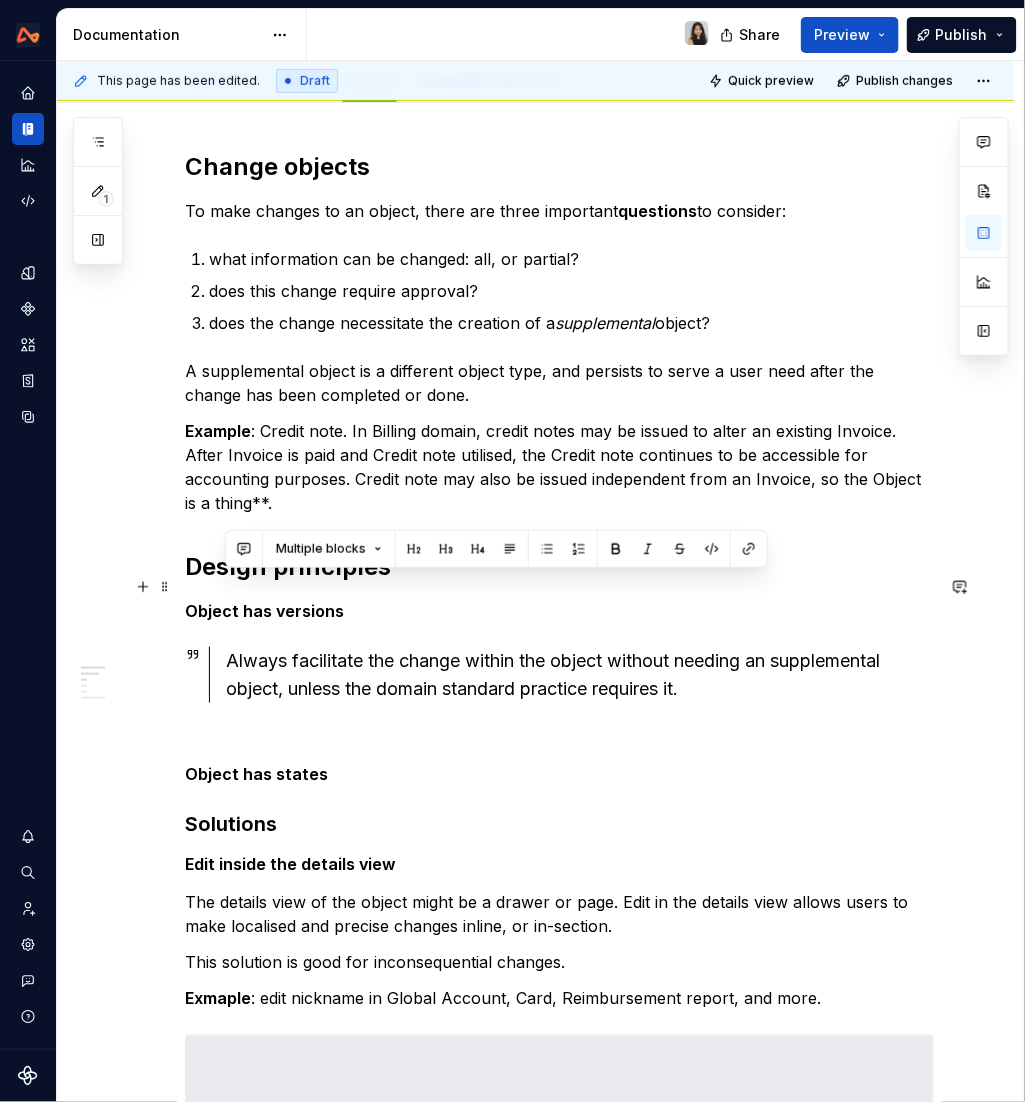 click on "Object has versions" at bounding box center [559, 611] 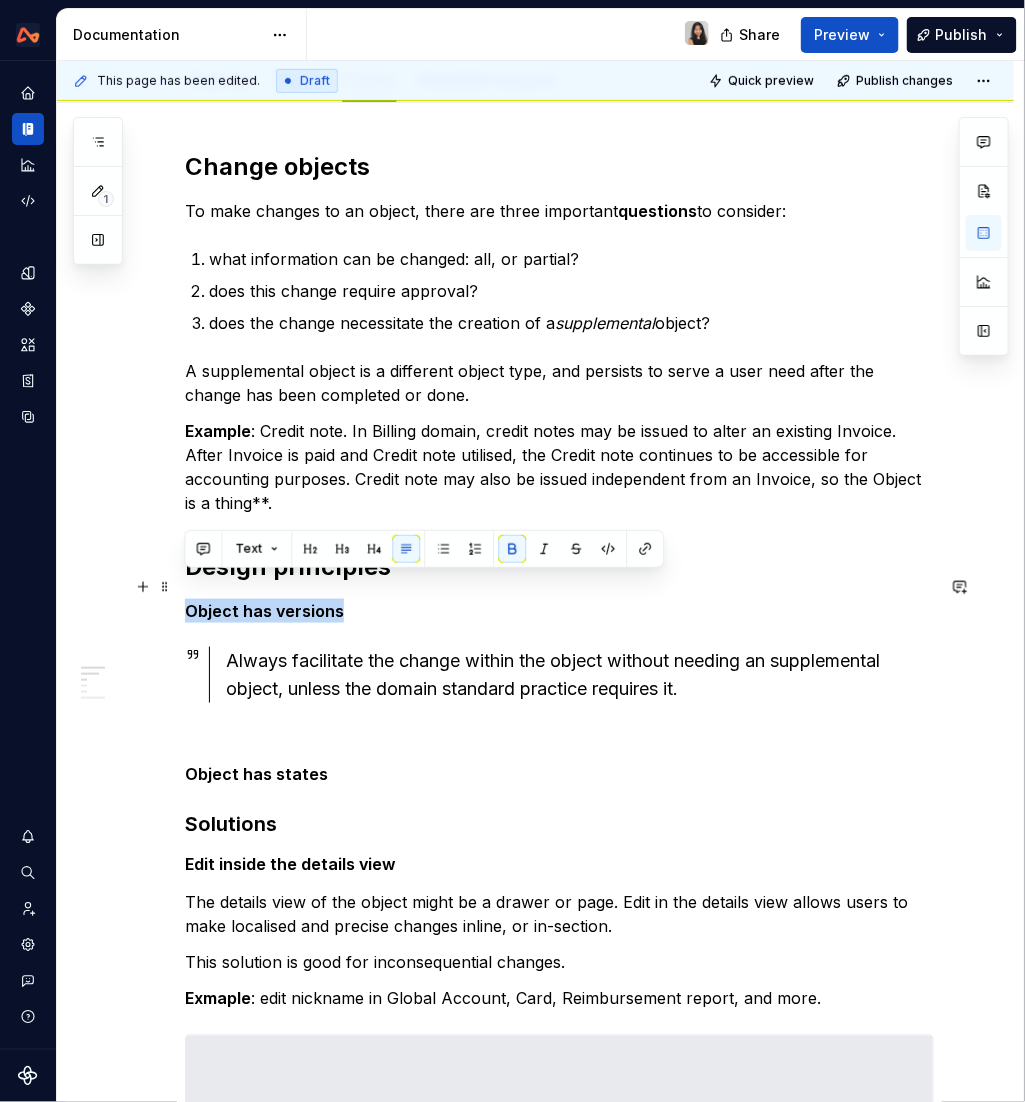 click on "Object has versions" at bounding box center [559, 611] 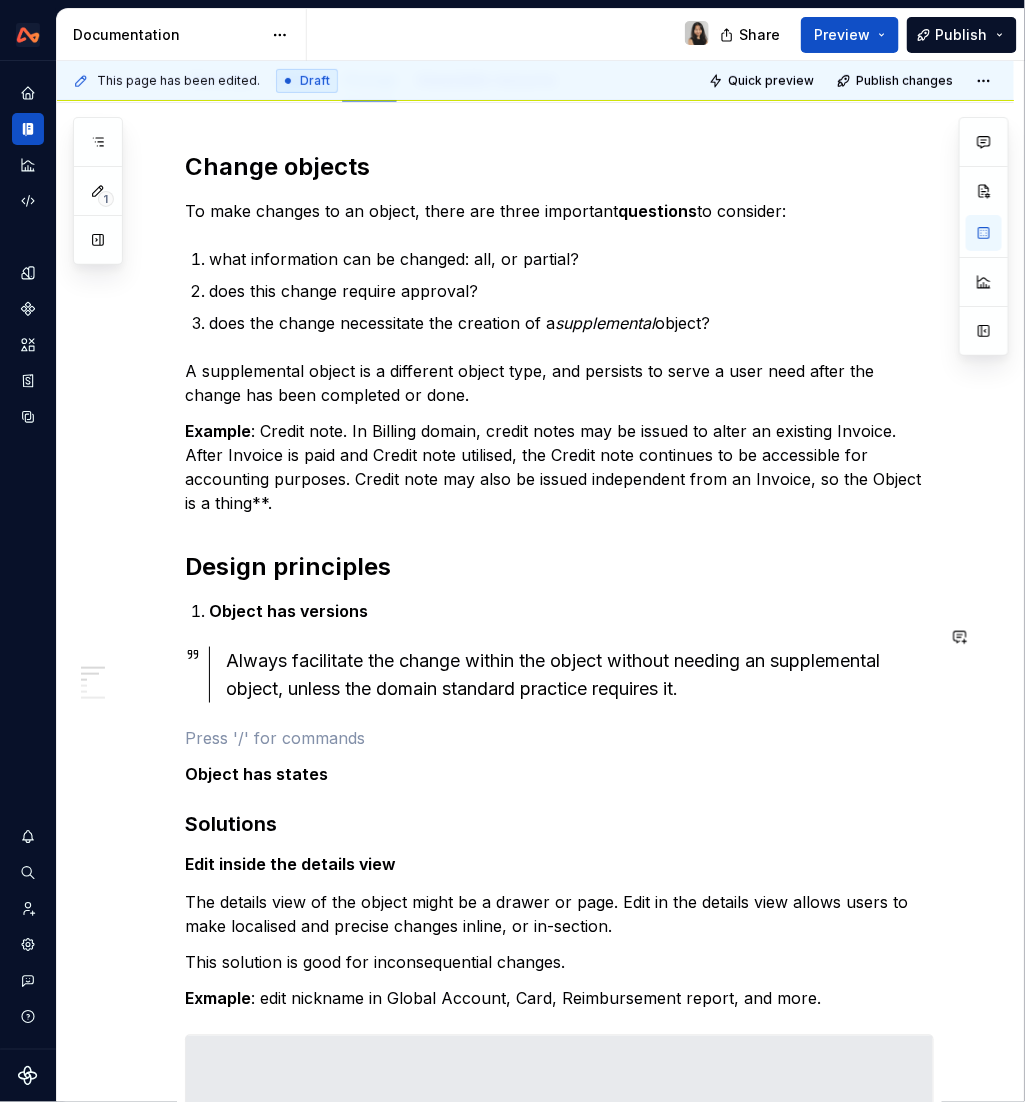 click on "Change objects To make changes to an object, there are three important  questions  to consider:  what information can be changed: all, or partial?  does this change require approval?  does the change necessitate the creation of a  supplemental  object?  A supplemental object is a different object type, and persists to serve a user need after the change has been completed or done.  Example : Credit note. In Billing domain, credit notes may be issued to alter an existing Invoice. After Invoice is paid and Credit note utilised, the Credit note continues to be accessible for accounting purposes. Credit note may also be issued independent from an Invoice, so the Object is a thing**.  Design principles Object has versions Always facilitate the change within the object without needing an supplemental object, unless the domain standard practice requires it.  Object has states Solutions  Edit inside the details view This solution is good for inconsequential changes.  Exmaple Edit on details page Example : UAM" at bounding box center (559, 1318) 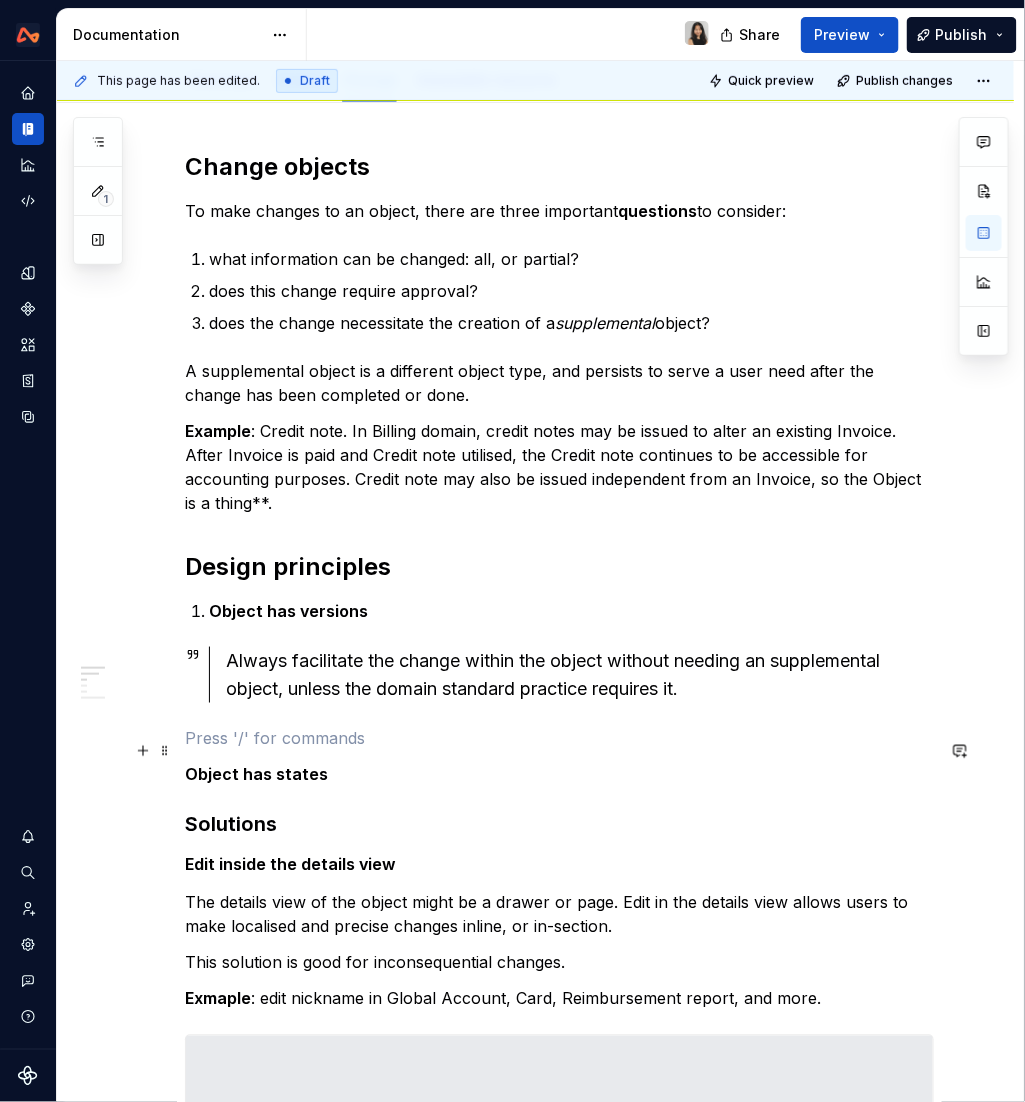 click on "Object has states" at bounding box center (256, 775) 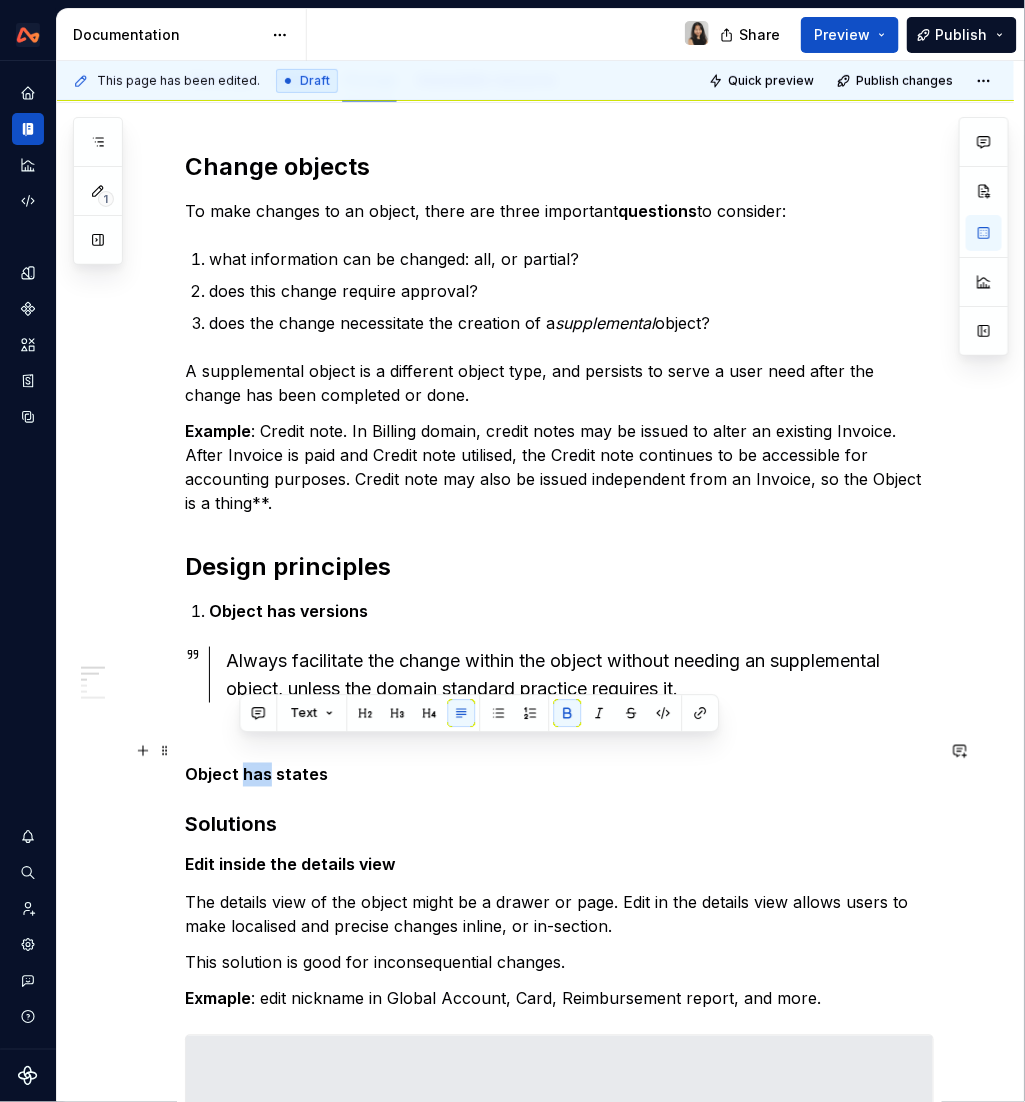 click on "Object has states" at bounding box center [256, 775] 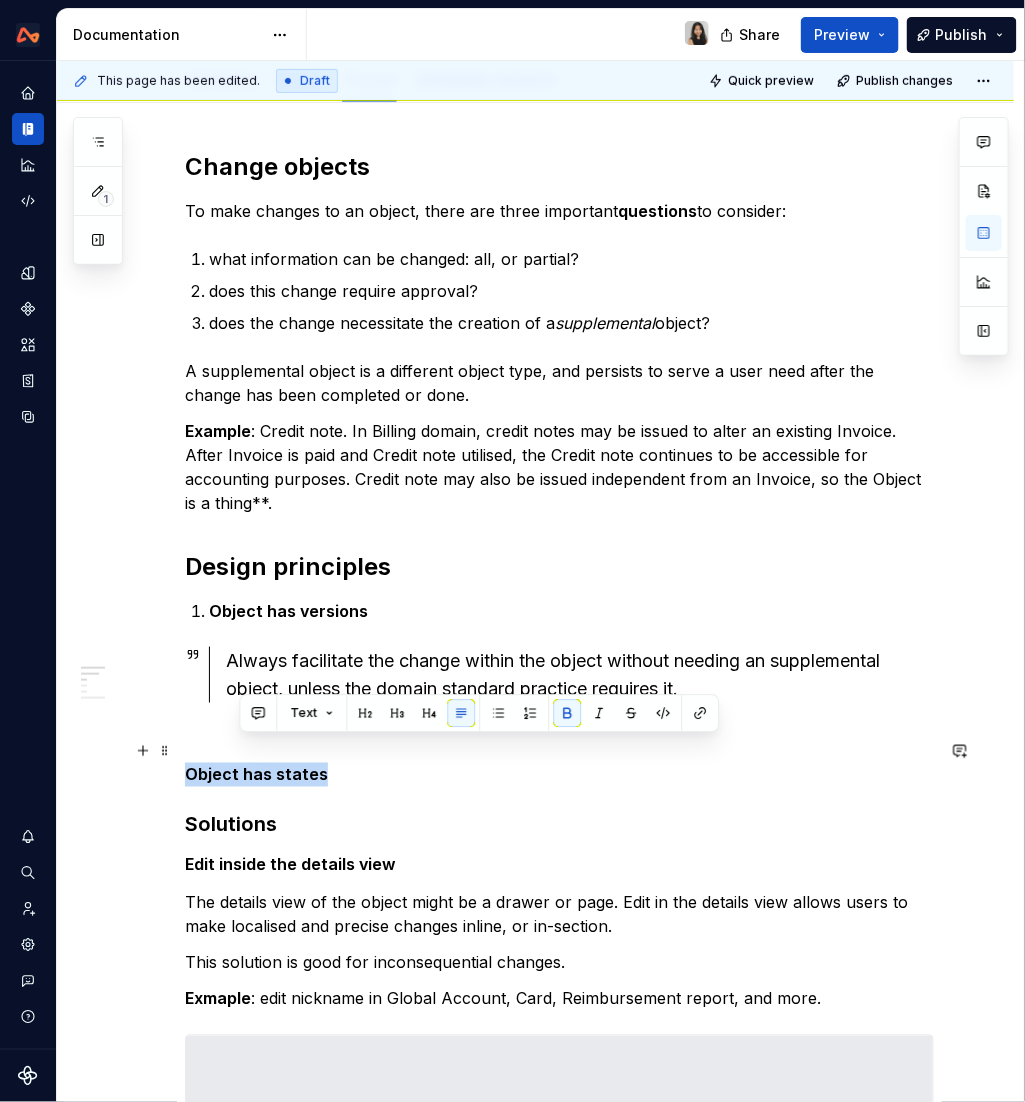 click on "Object has states" at bounding box center [256, 775] 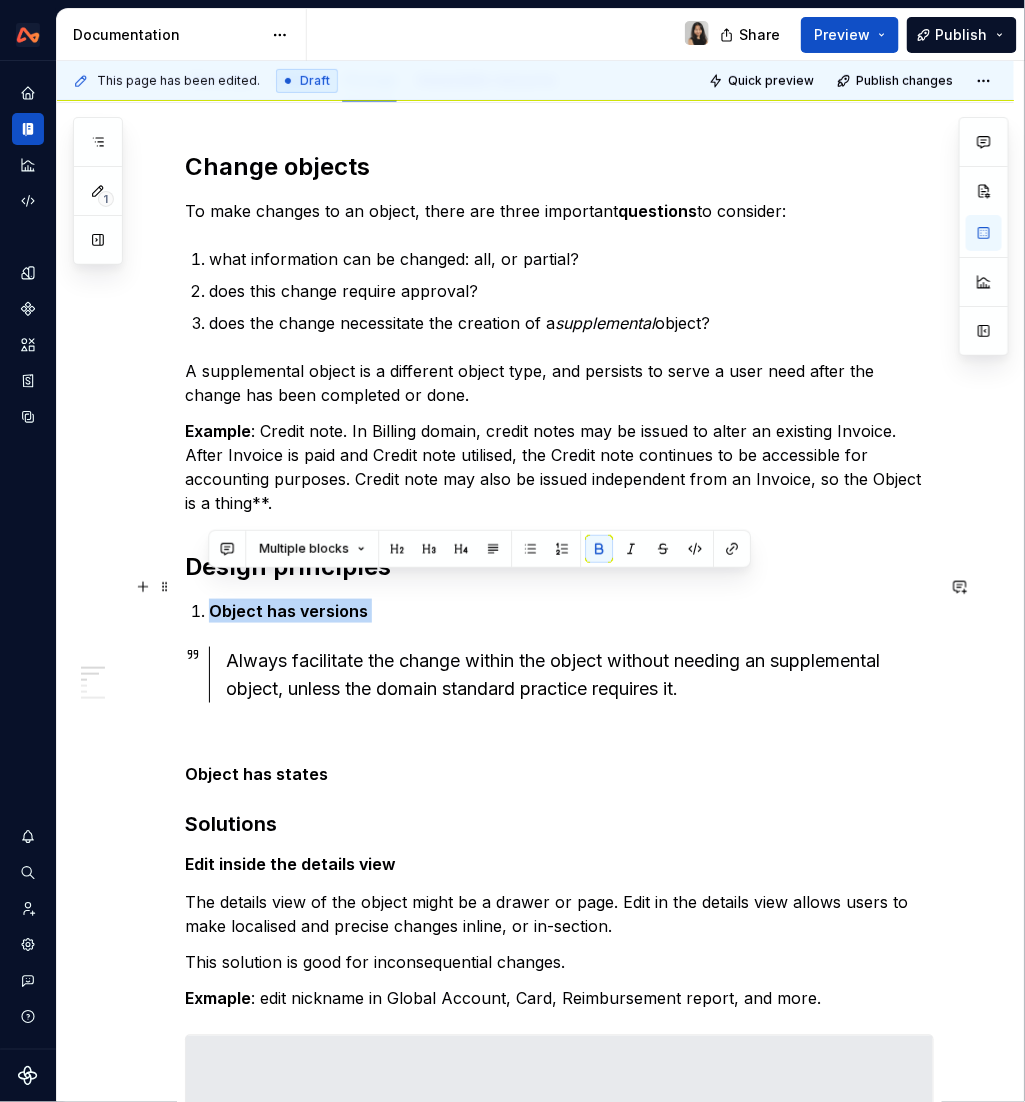 drag, startPoint x: 221, startPoint y: 635, endPoint x: 208, endPoint y: 586, distance: 50.695168 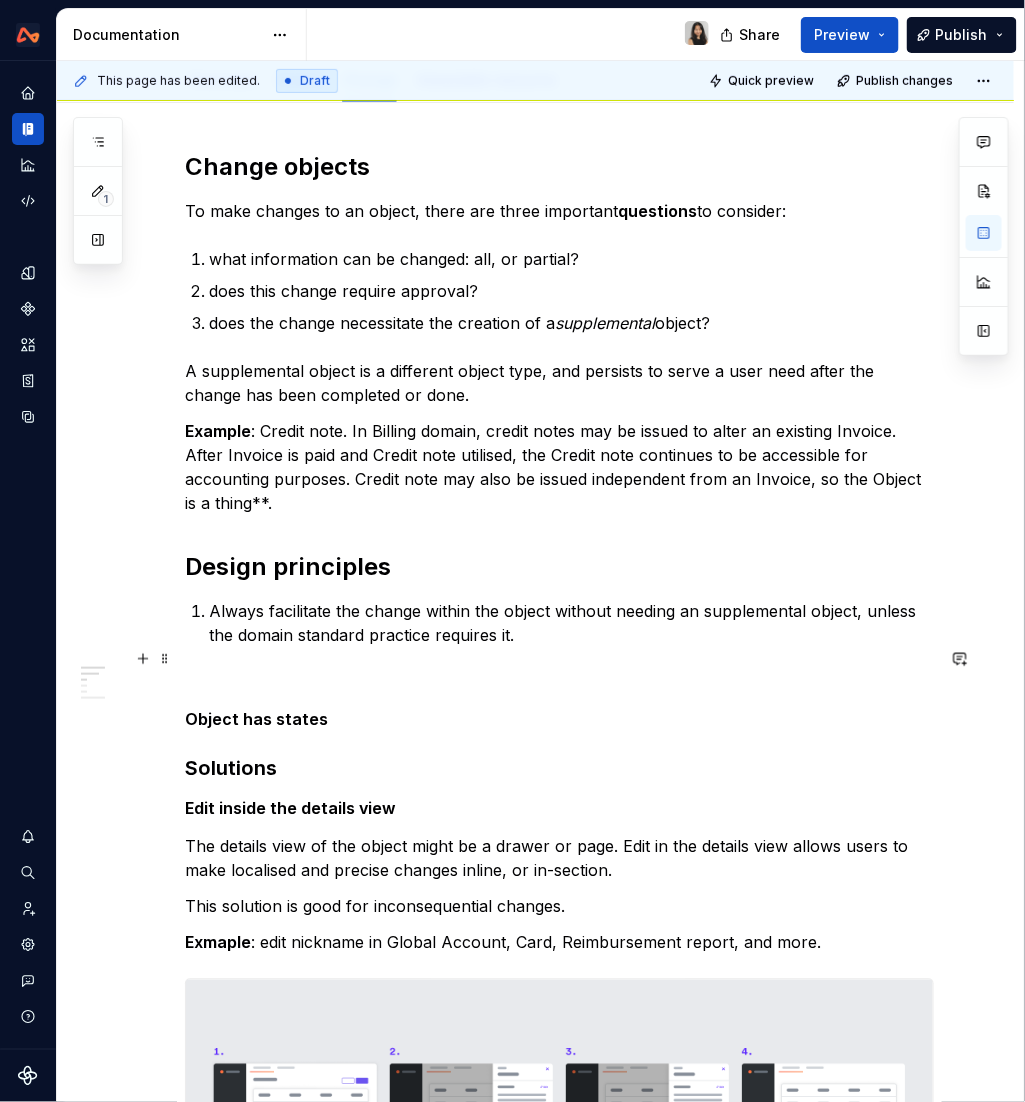 click on "Change objects To make changes to an object, there are three important  questions  to consider:  what information can be changed: all, or partial?  does this change require approval?  does the change necessitate the creation of a  supplemental  object?  A supplemental object is a different object type, and persists to serve a user need after the change has been completed or done.  Example : Credit note. In Billing domain, credit notes may be issued to alter an existing Invoice. After Invoice is paid and Credit note utilised, the Credit note continues to be accessible for accounting purposes. Credit note may also be issued independent from an Invoice, so the Object is a thing**.  Design principles Always facilitate the change within the object without needing an supplemental object, unless the domain standard practice requires it.  Object has states Solutions  Edit inside the details view This solution is good for inconsequential changes.  Exmaple Edit on details page No experience currently use this pattern." at bounding box center (559, 1290) 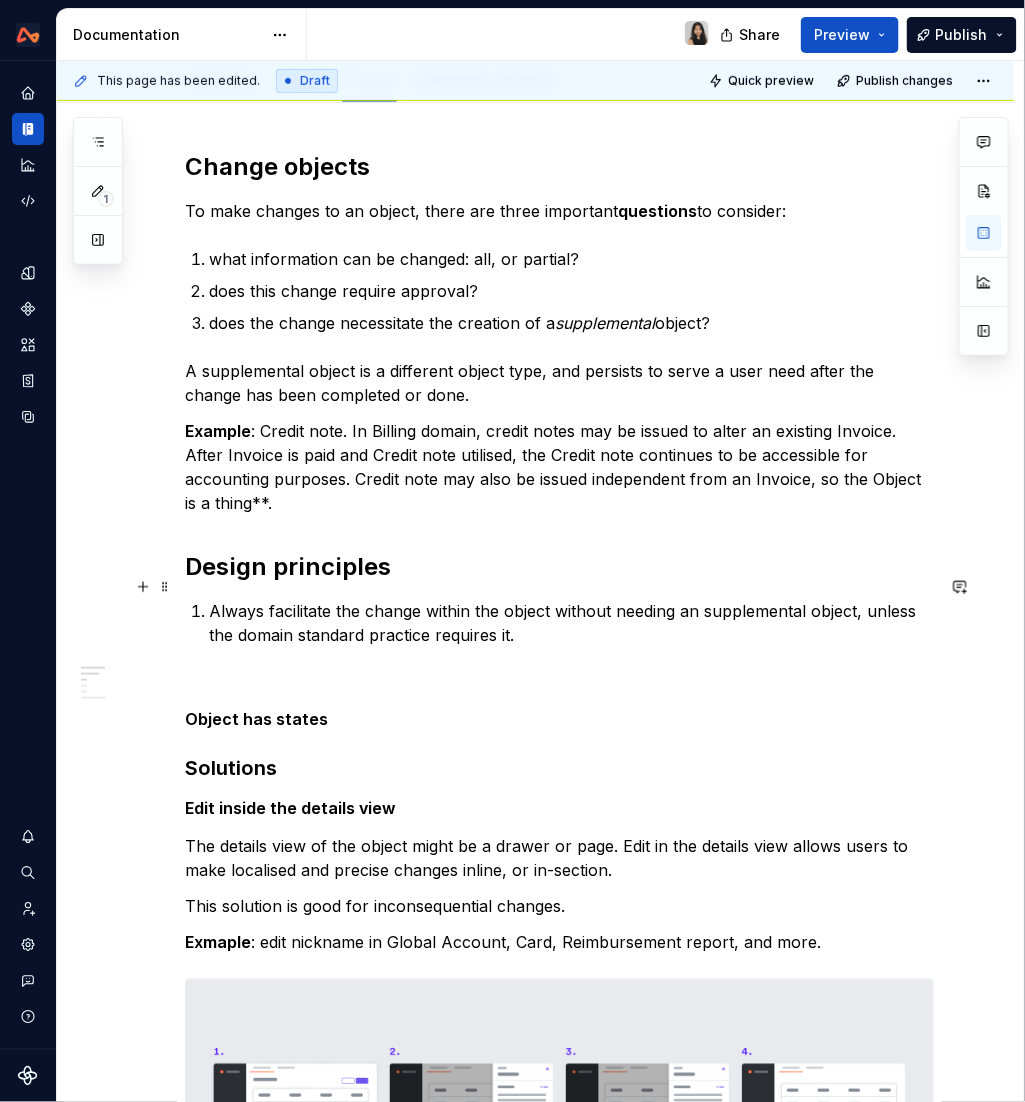 click on "Always facilitate the change within the object without needing an supplemental object, unless the domain standard practice requires it." at bounding box center (571, 623) 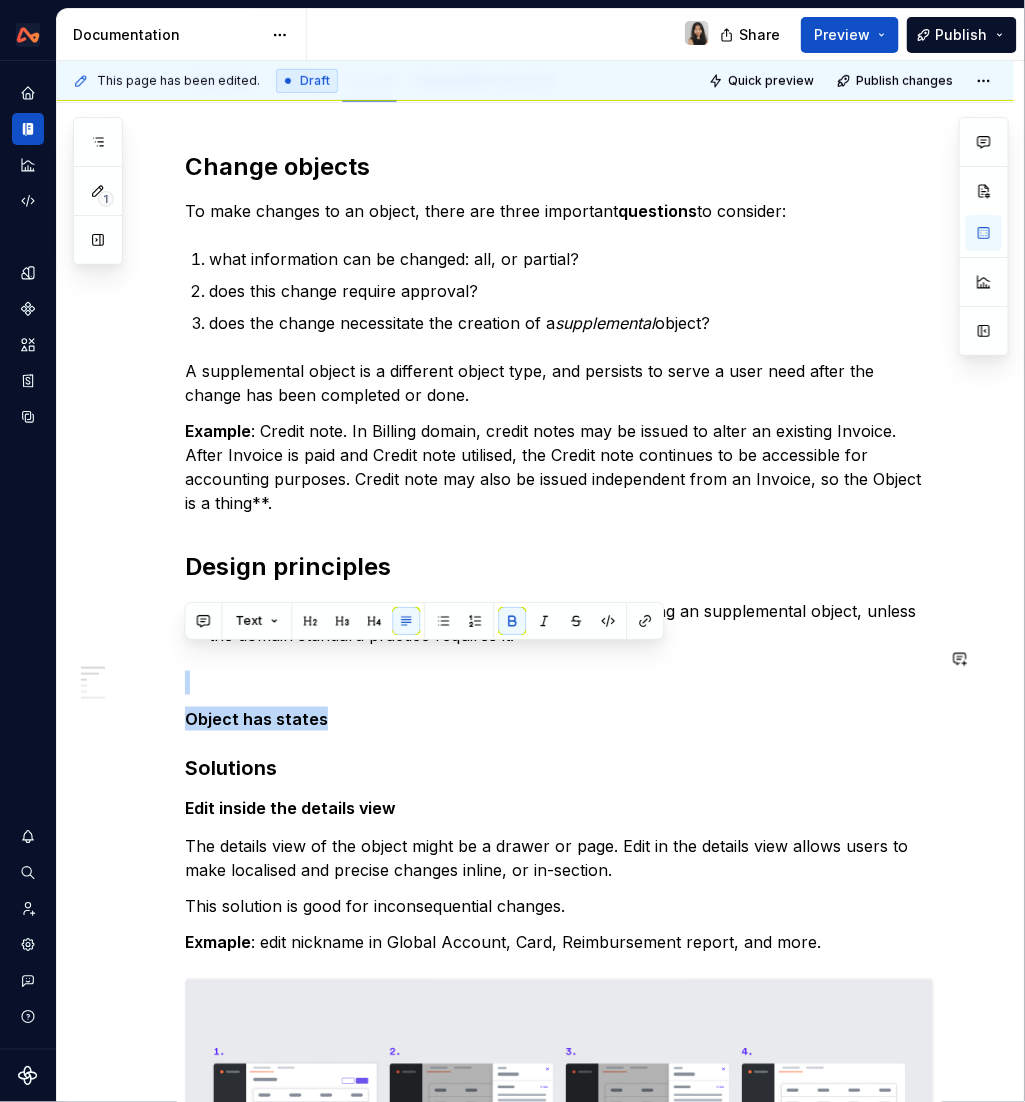 drag, startPoint x: 413, startPoint y: 705, endPoint x: 183, endPoint y: 638, distance: 239.56001 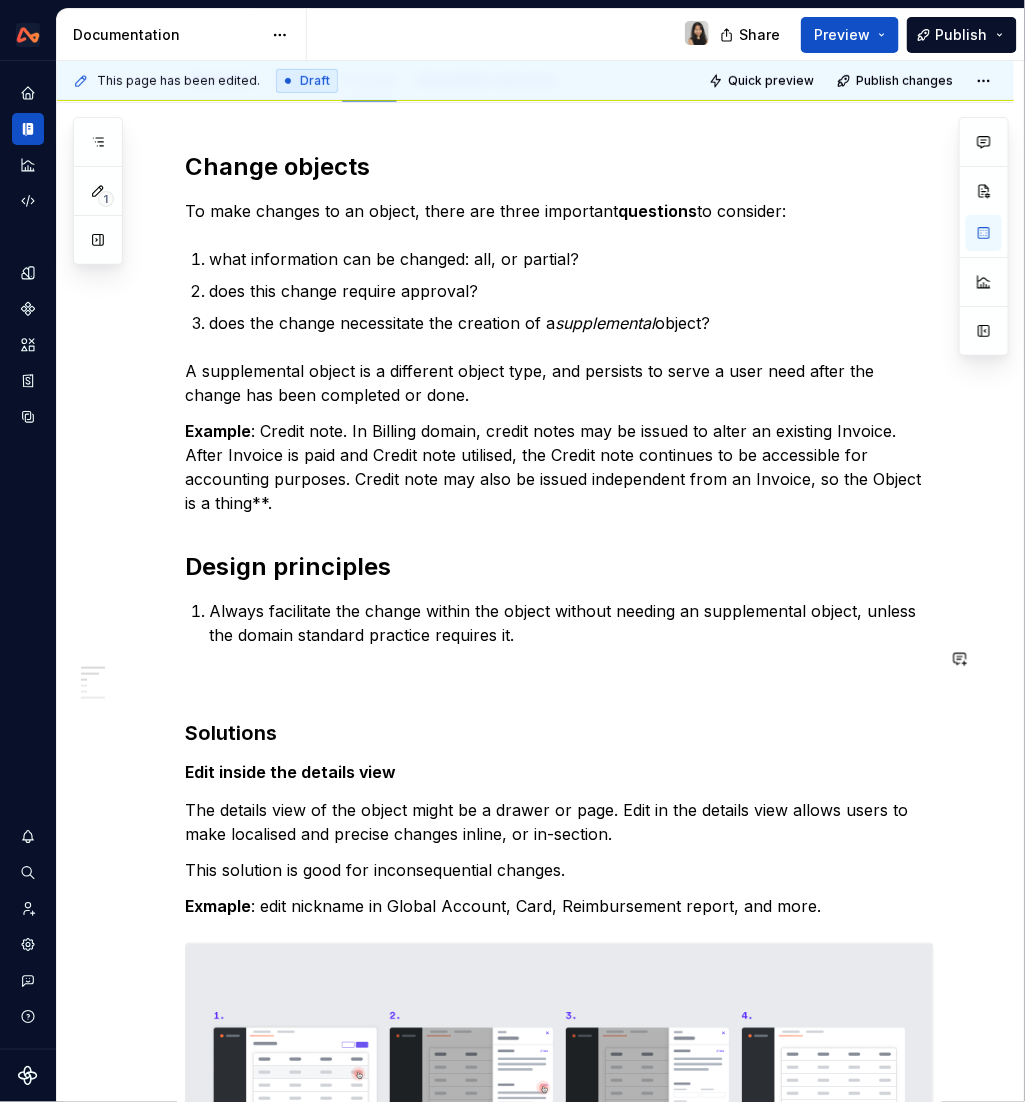 click on "Change objects To make changes to an object, there are three important  questions  to consider:  what information can be changed: all, or partial?  does this change require approval?  does the change necessitate the creation of a  supplemental  object?  A supplemental object is a different object type, and persists to serve a user need after the change has been completed or done.  Example : Credit note. In Billing domain, credit notes may be issued to alter an existing Invoice. After Invoice is paid and Credit note utilised, the Credit note continues to be accessible for accounting purposes. Credit note may also be issued independent from an Invoice, so the Object is a thing**.  Design principles Always facilitate the change within the object without needing an supplemental object, unless the domain standard practice requires it.  Solutions  Edit inside the details view This solution is good for inconsequential changes.  Exmaple : edit nickname in Global Account, Card, Reimbursement report, and more. Example" at bounding box center (535, 1425) 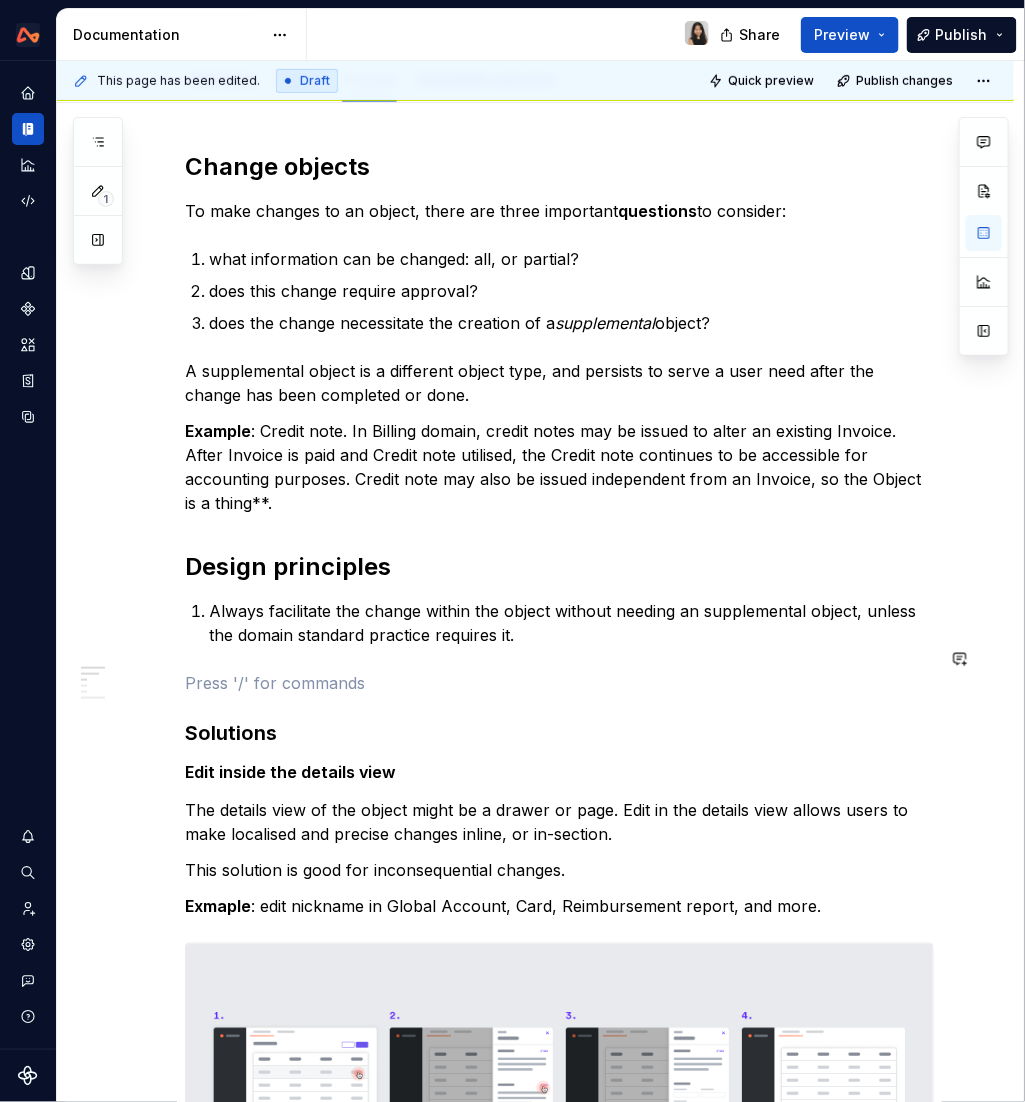click on "Change objects To make changes to an object, there are three important  questions  to consider:  what information can be changed: all, or partial?  does this change require approval?  does the change necessitate the creation of a  supplemental  object?  A supplemental object is a different object type, and persists to serve a user need after the change has been completed or done.  Example : Credit note. In Billing domain, credit notes may be issued to alter an existing Invoice. After Invoice is paid and Credit note utilised, the Credit note continues to be accessible for accounting purposes. Credit note may also be issued independent from an Invoice, so the Object is a thing**.  Design principles Always facilitate the change within the object without needing an supplemental object, unless the domain standard practice requires it.  Solutions  Edit inside the details view This solution is good for inconsequential changes.  Exmaple : edit nickname in Global Account, Card, Reimbursement report, and more. Example" at bounding box center [535, 1425] 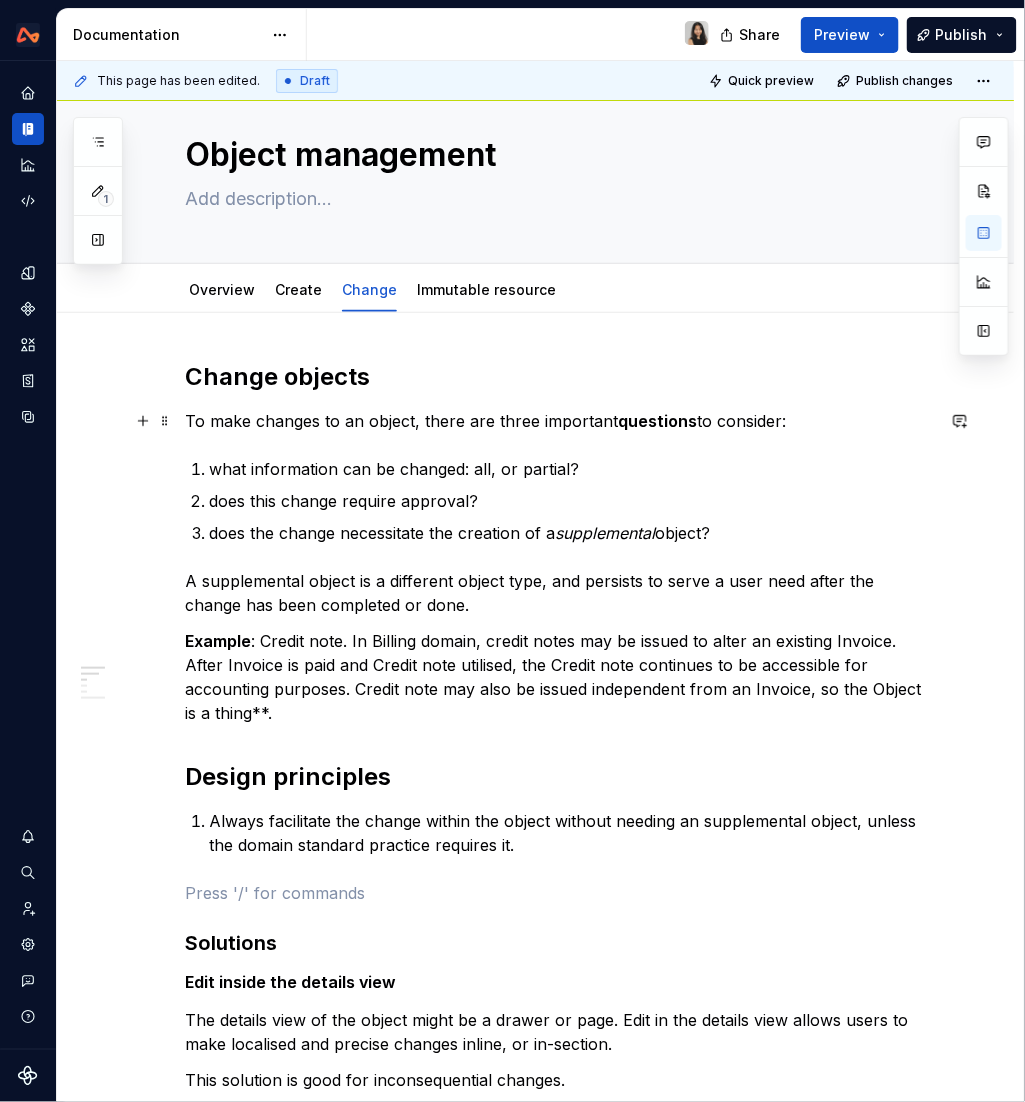 scroll, scrollTop: 0, scrollLeft: 0, axis: both 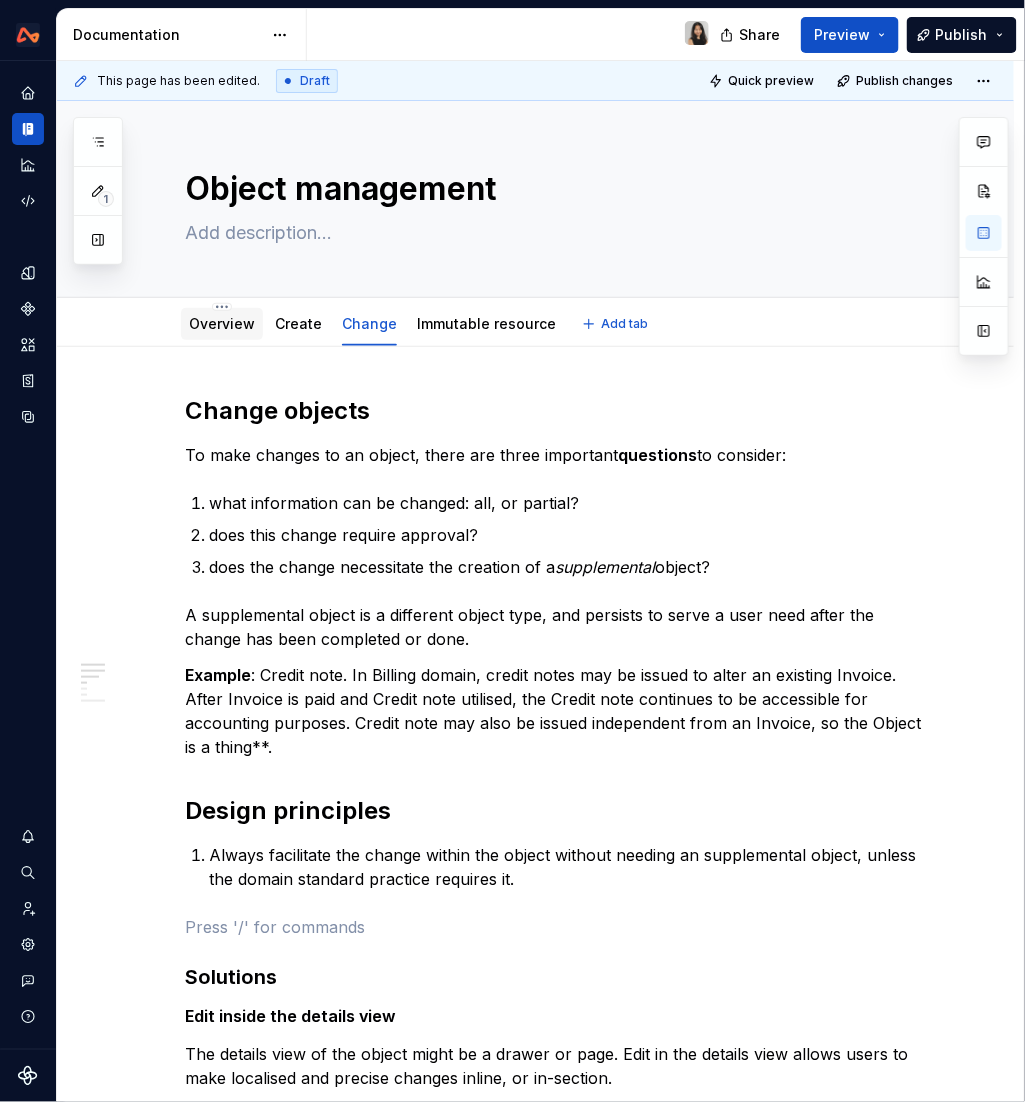 click on "Overview" at bounding box center (222, 323) 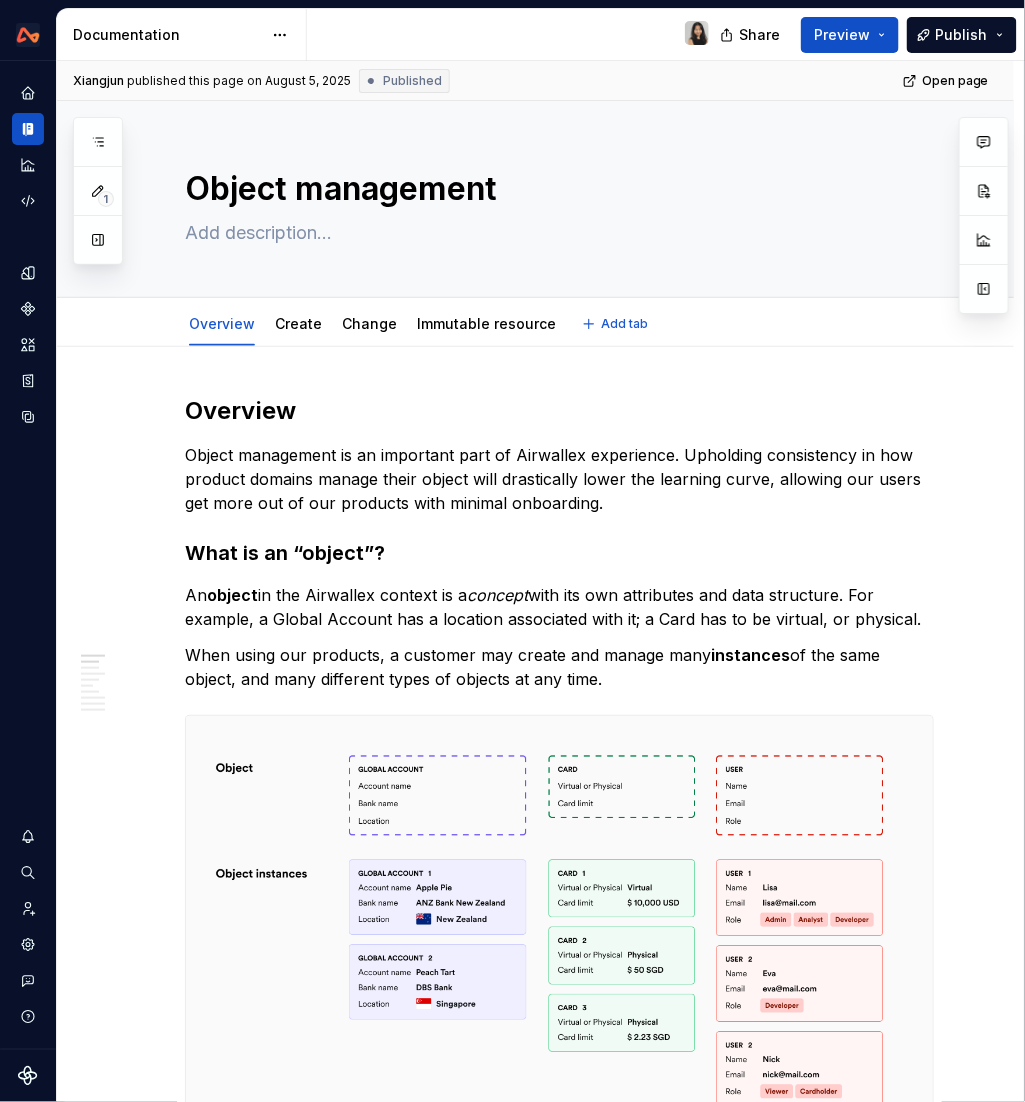 type on "*" 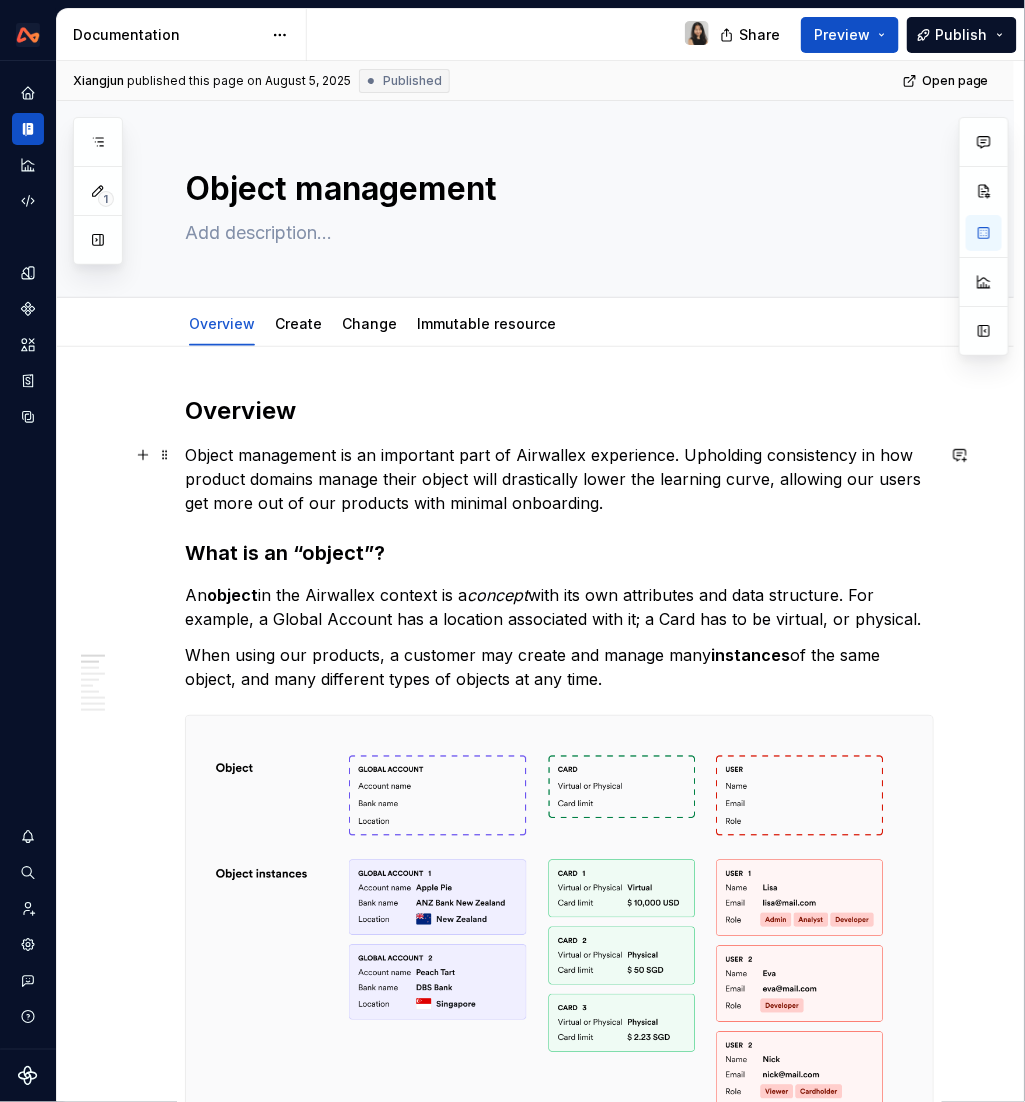 click on "Object management is an important part of Airwallex experience. Upholding consistency in how product domains manage their object will drastically lower the learning curve, allowing our users get more out of our products with minimal onboarding." at bounding box center (559, 479) 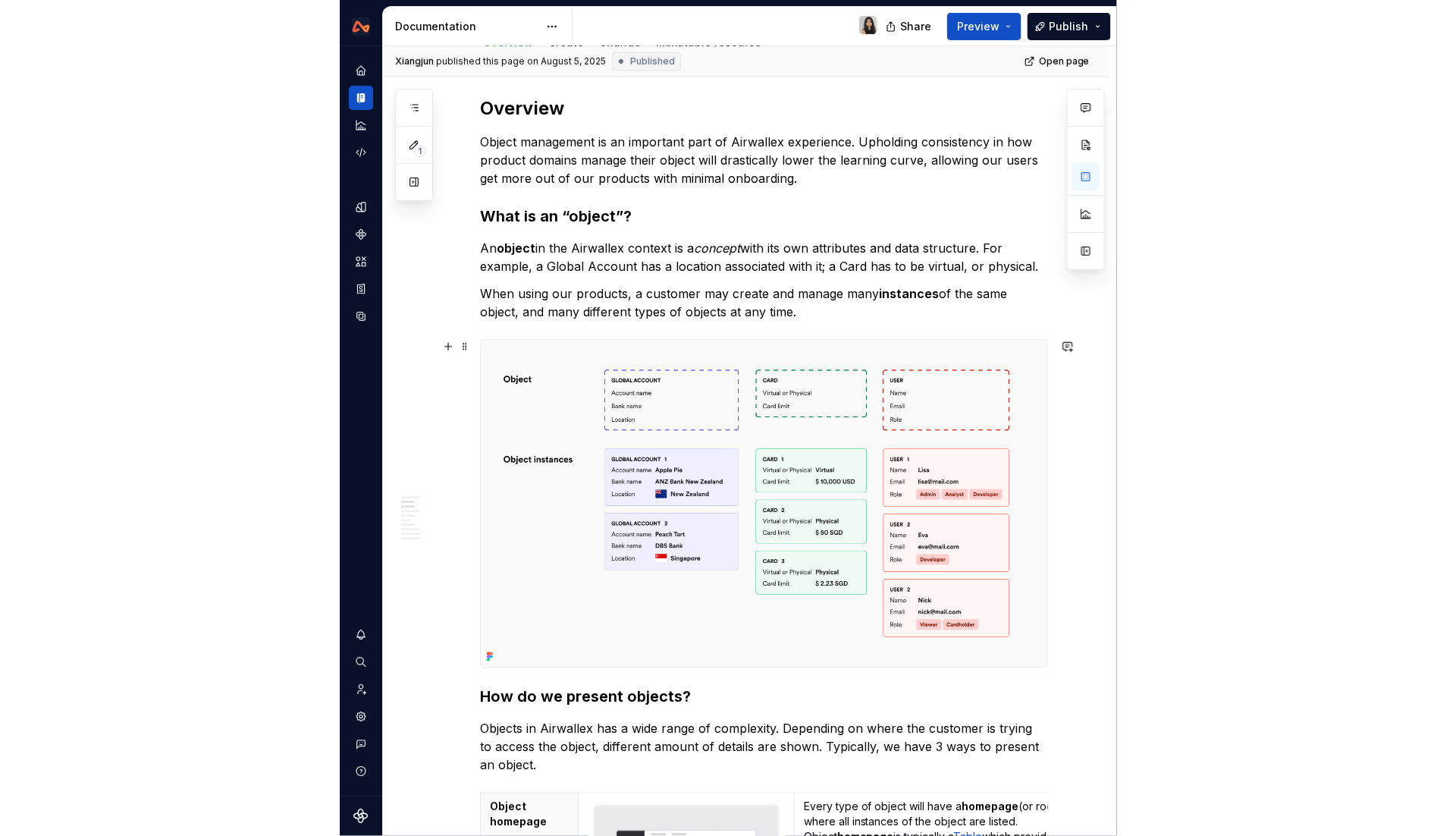 scroll, scrollTop: 487, scrollLeft: 0, axis: vertical 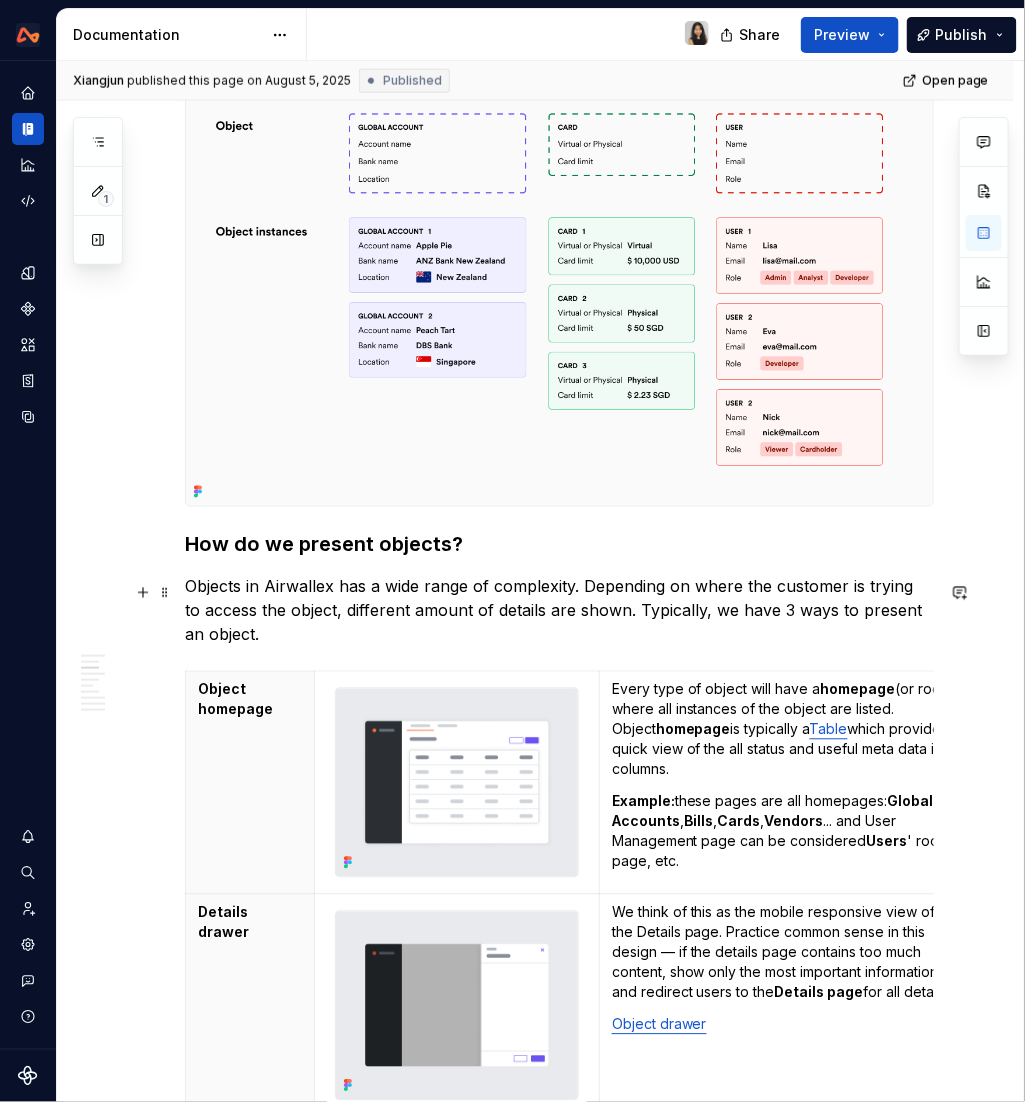 click on "Objects in Airwallex has a wide range of complexity. Depending on where the customer is trying to access the object, different amount of details are shown. Typically, we have 3 ways to present an object." at bounding box center (559, 611) 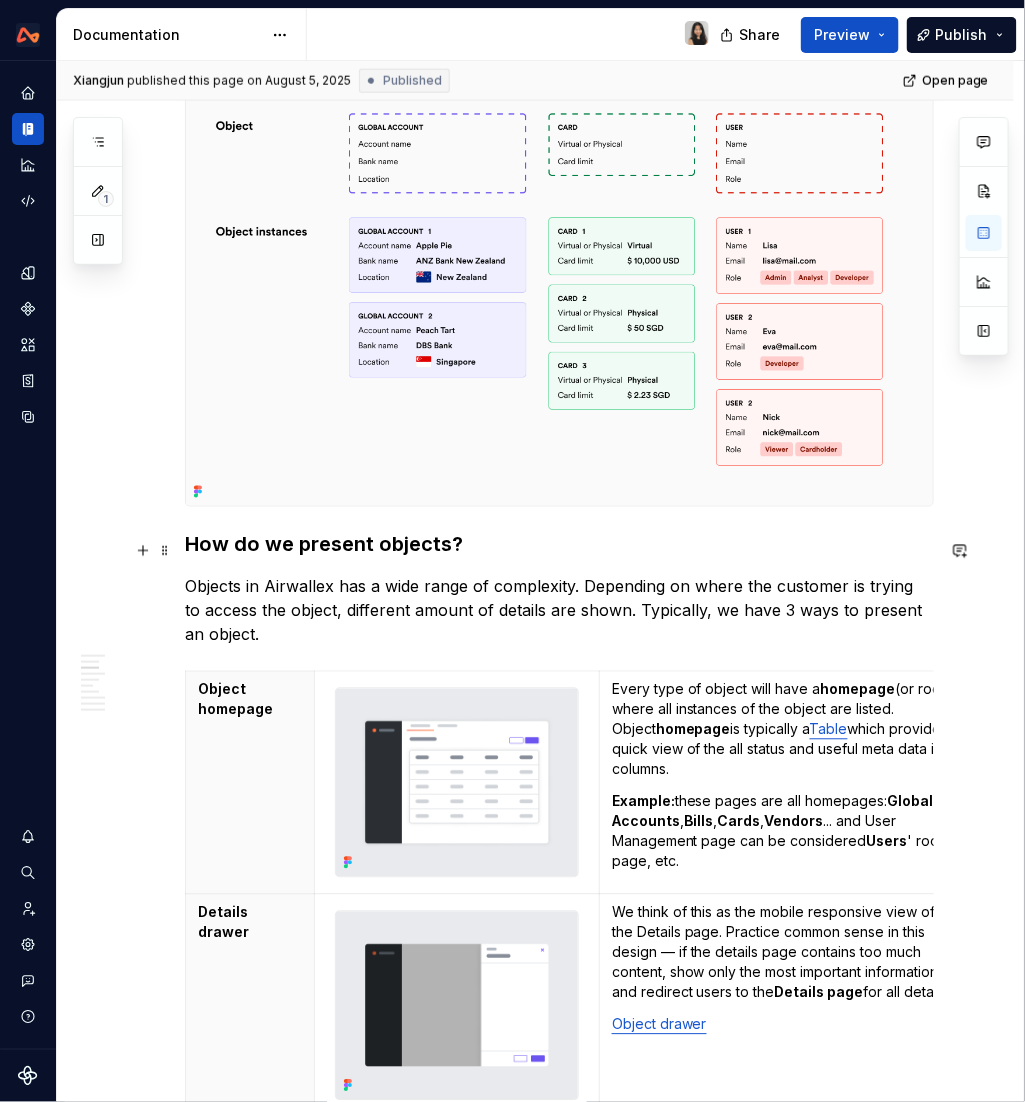 click on "How do we present objects?" at bounding box center (559, 545) 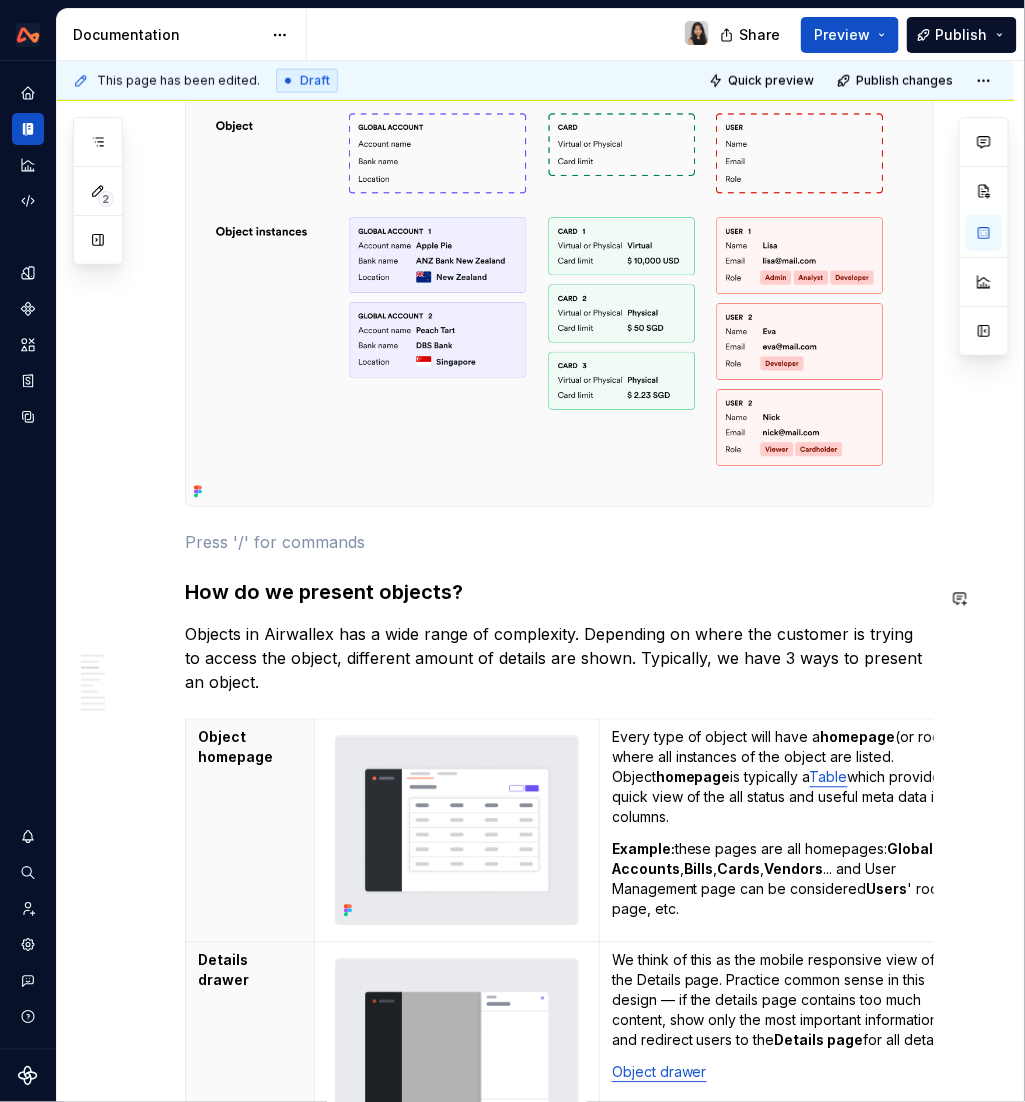 type 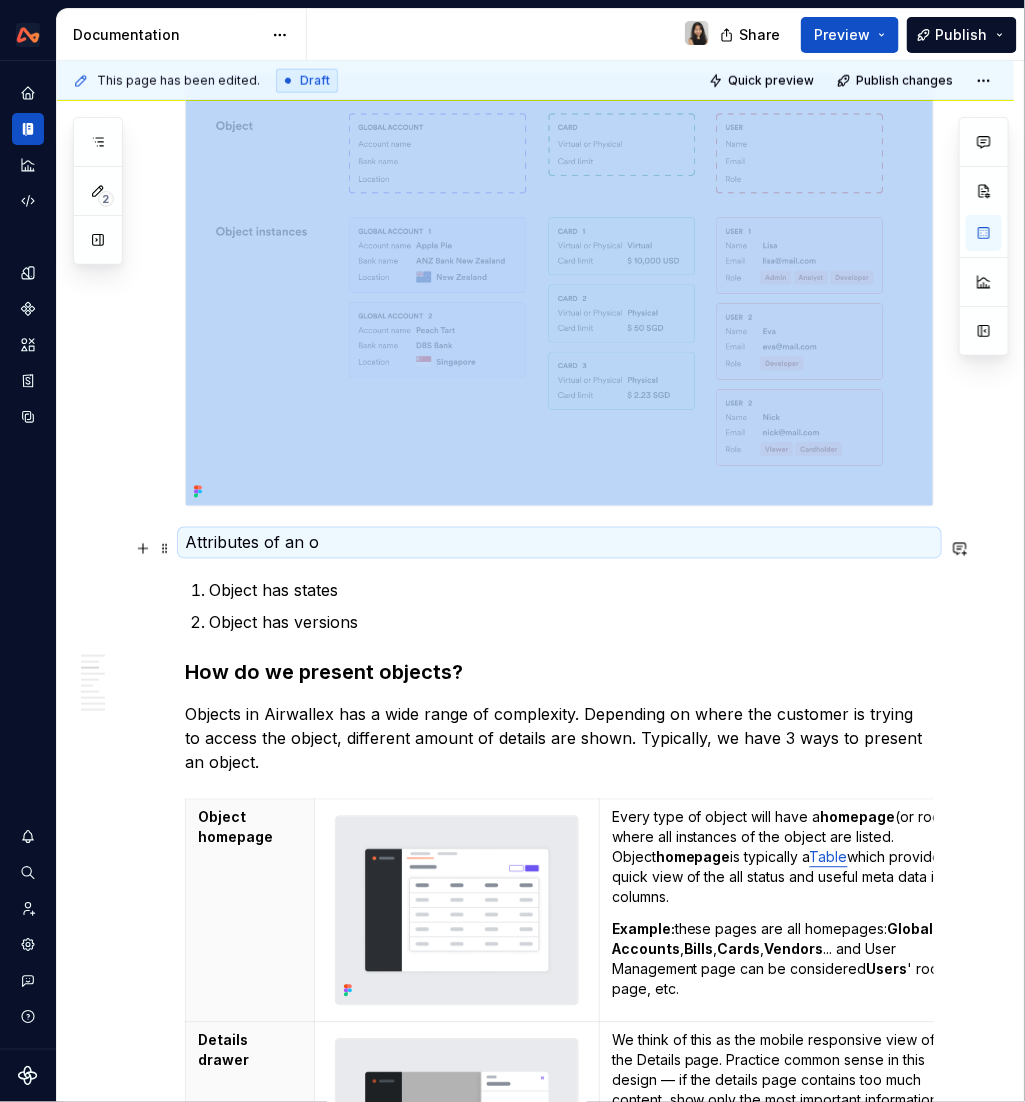 click on "Attributes of an o" at bounding box center (559, 543) 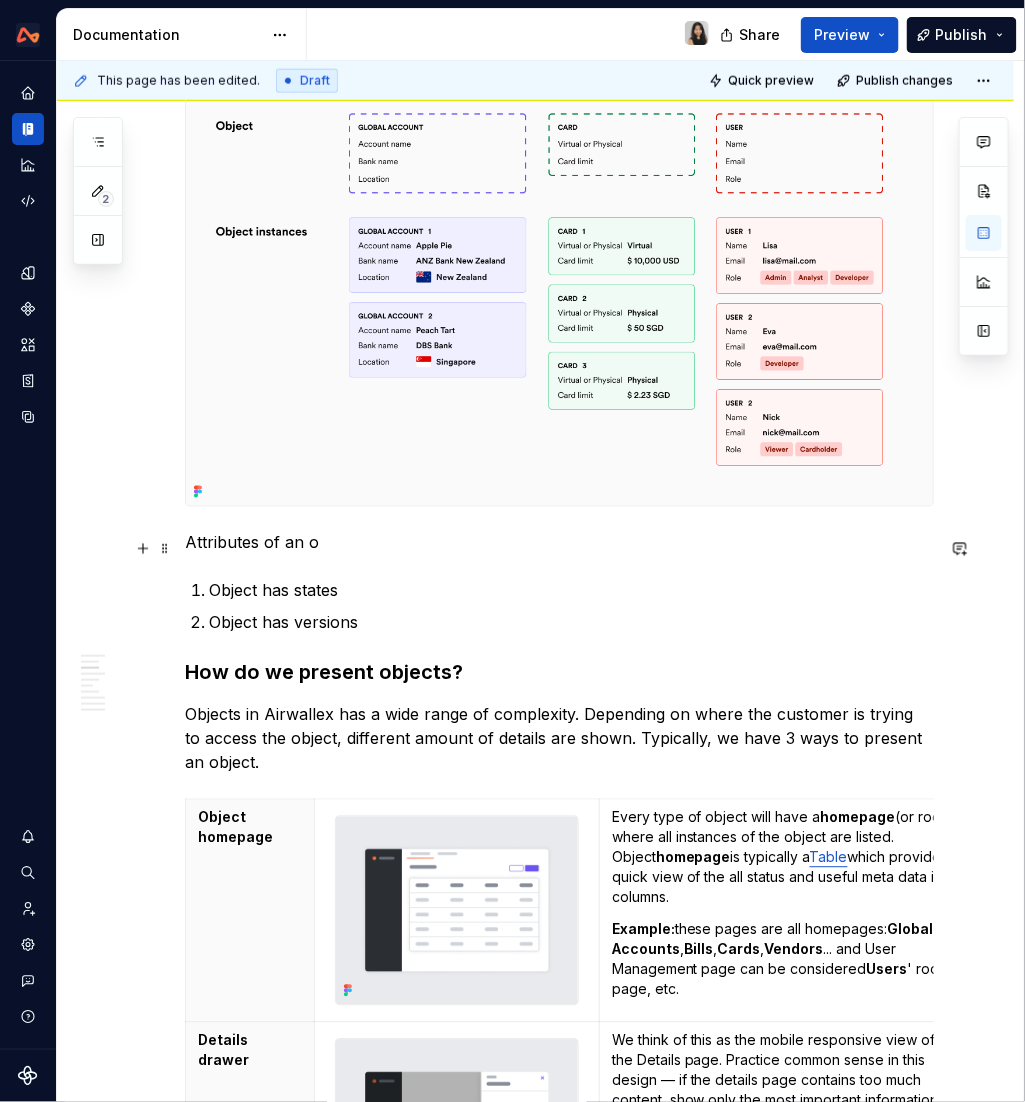 click on "Attributes of an o" at bounding box center (559, 543) 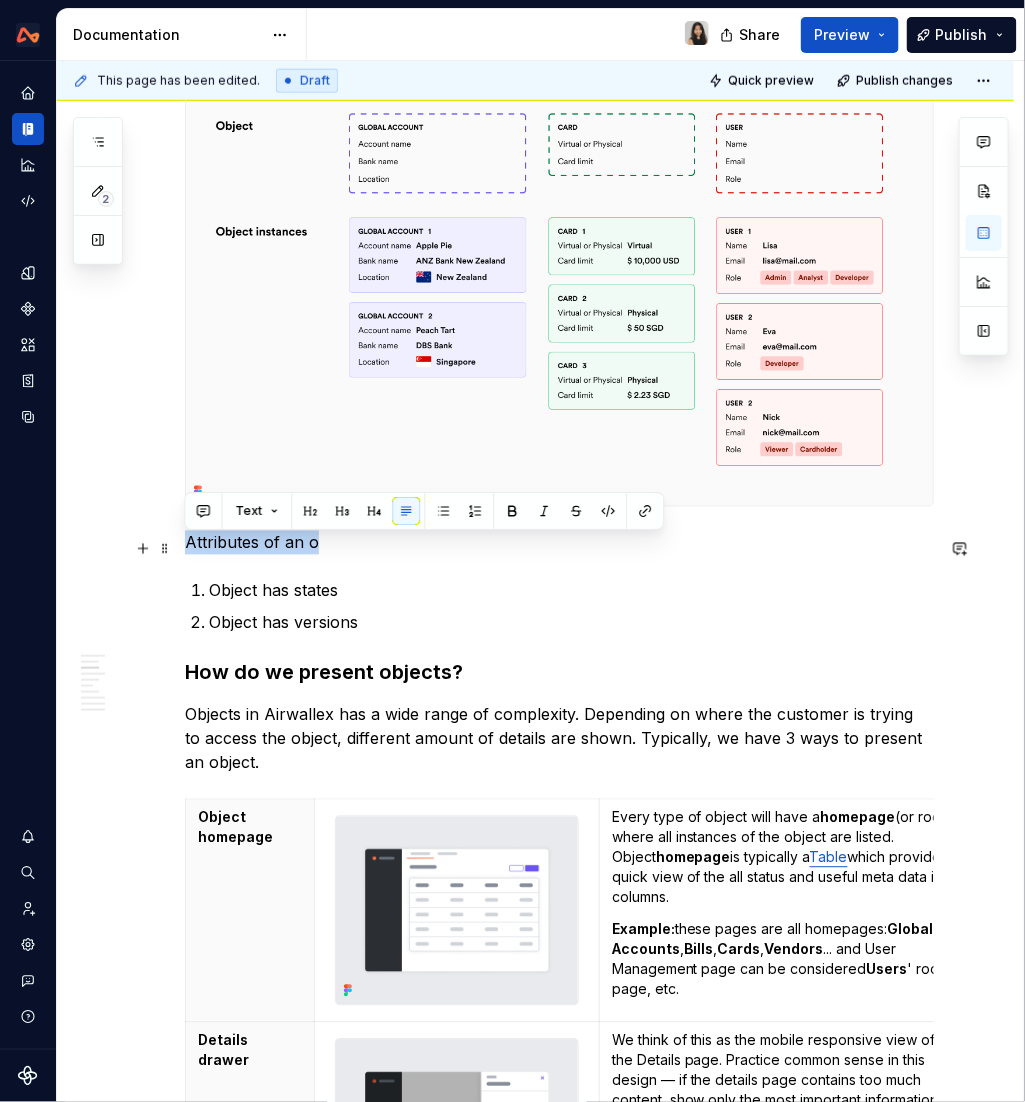 click on "Attributes of an o" at bounding box center [559, 543] 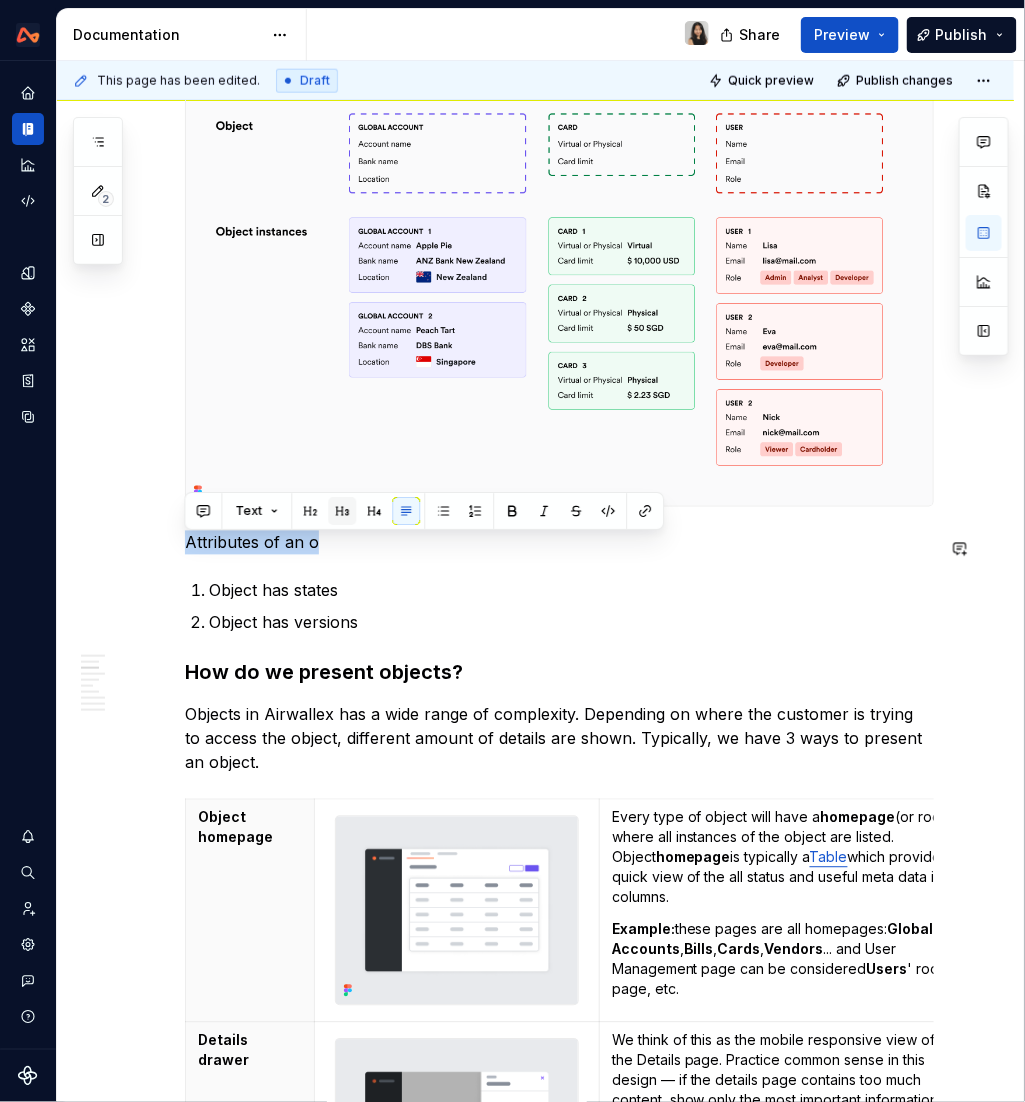 click at bounding box center [342, 511] 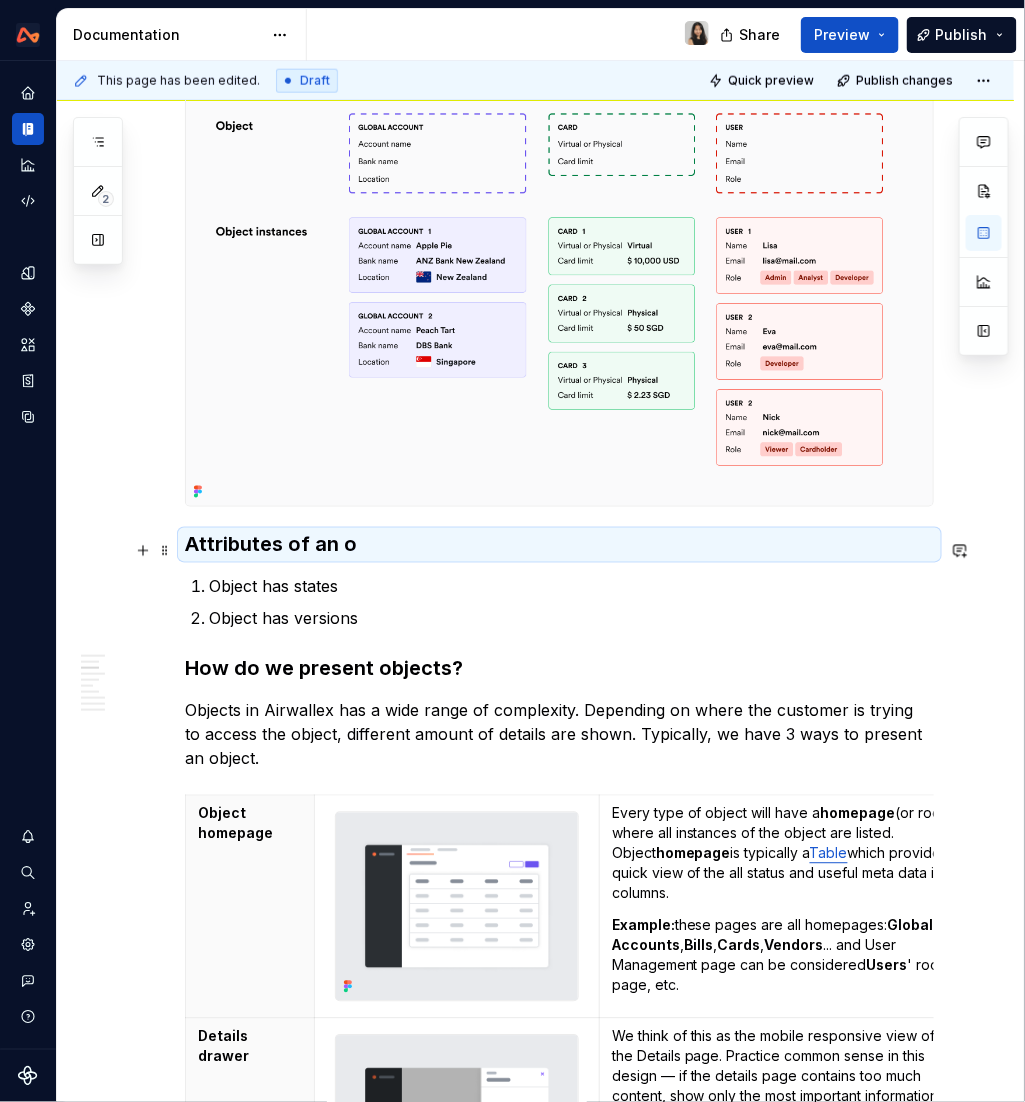 click on "Attributes of an o" at bounding box center [559, 545] 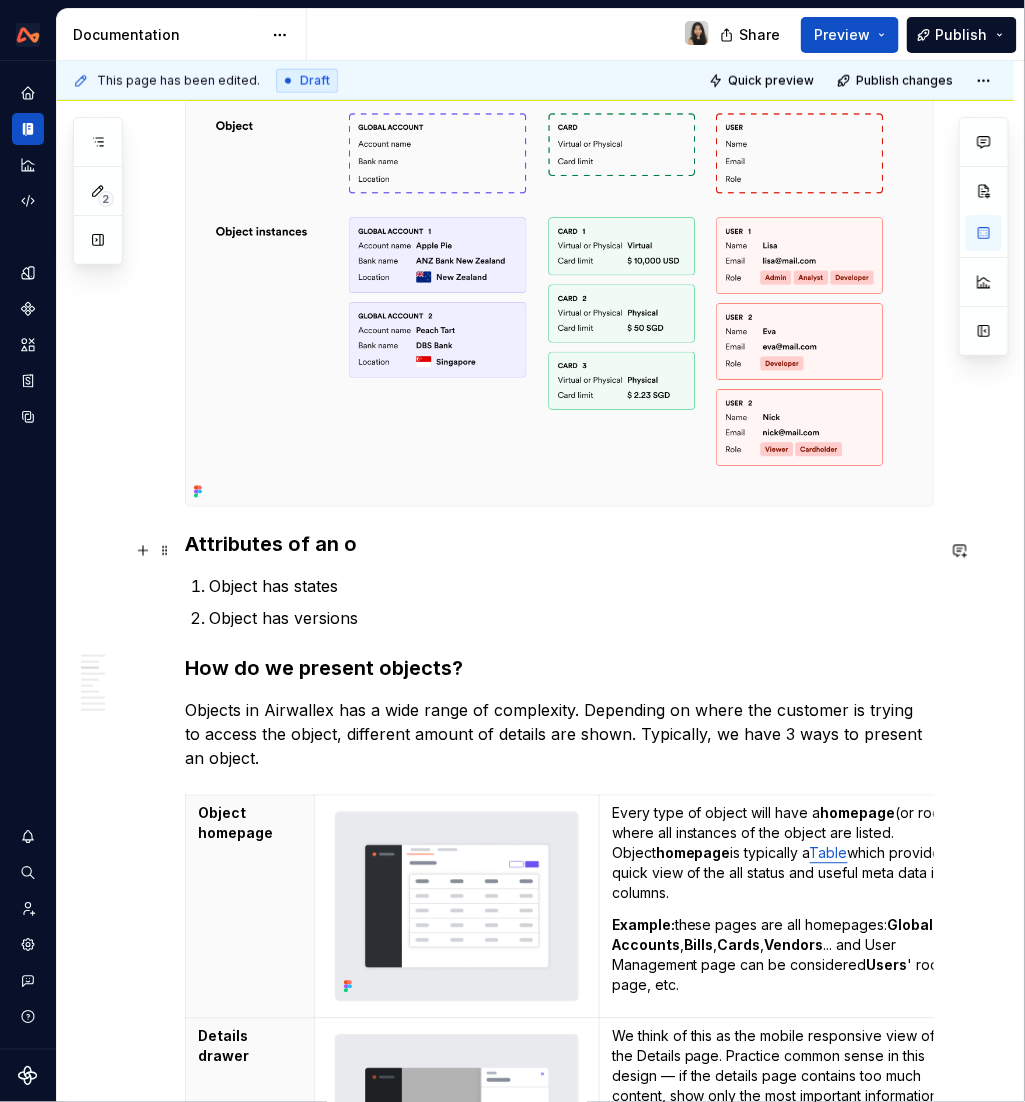 click on "Attributes of an o" at bounding box center [559, 545] 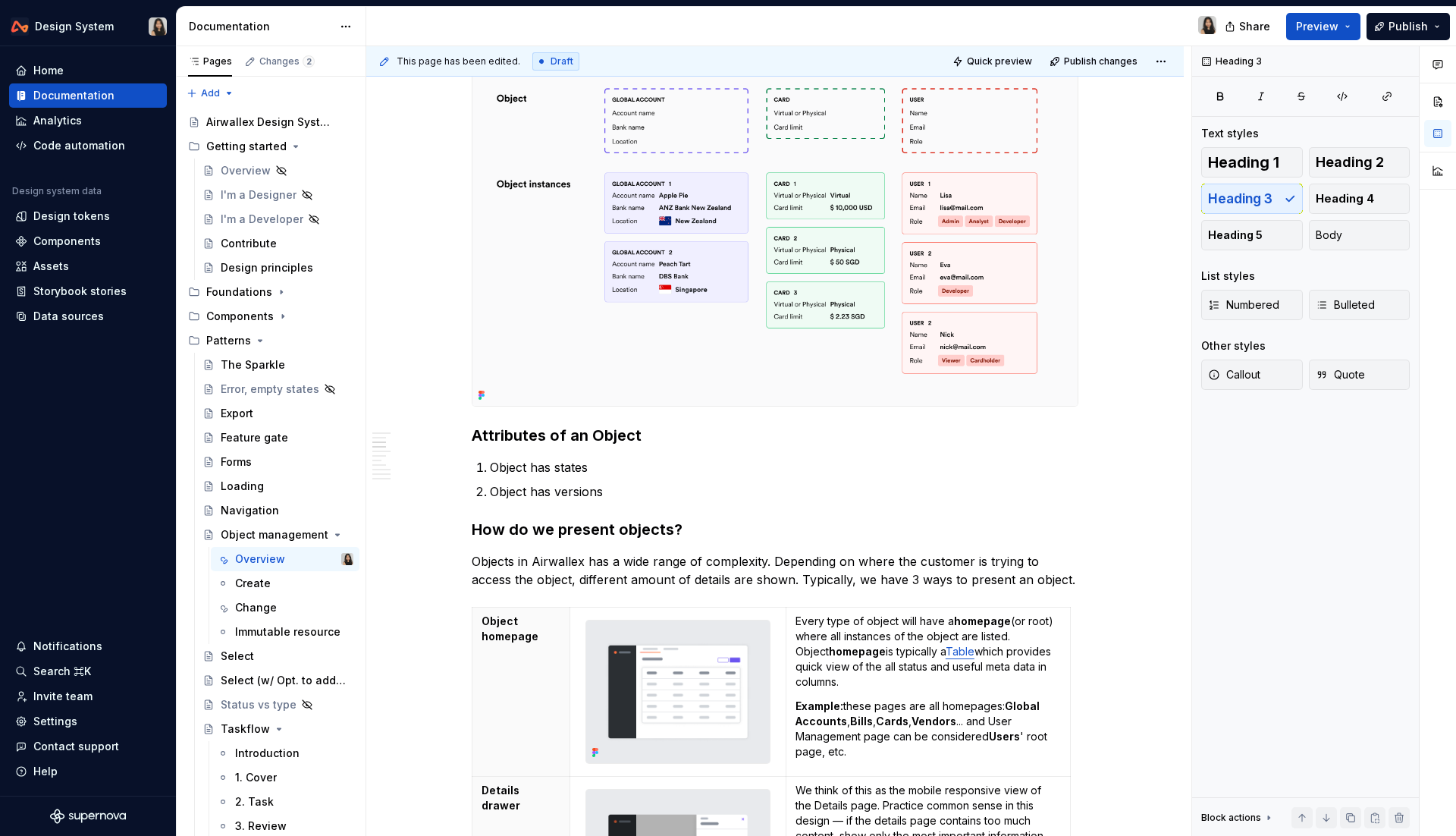 type on "*" 